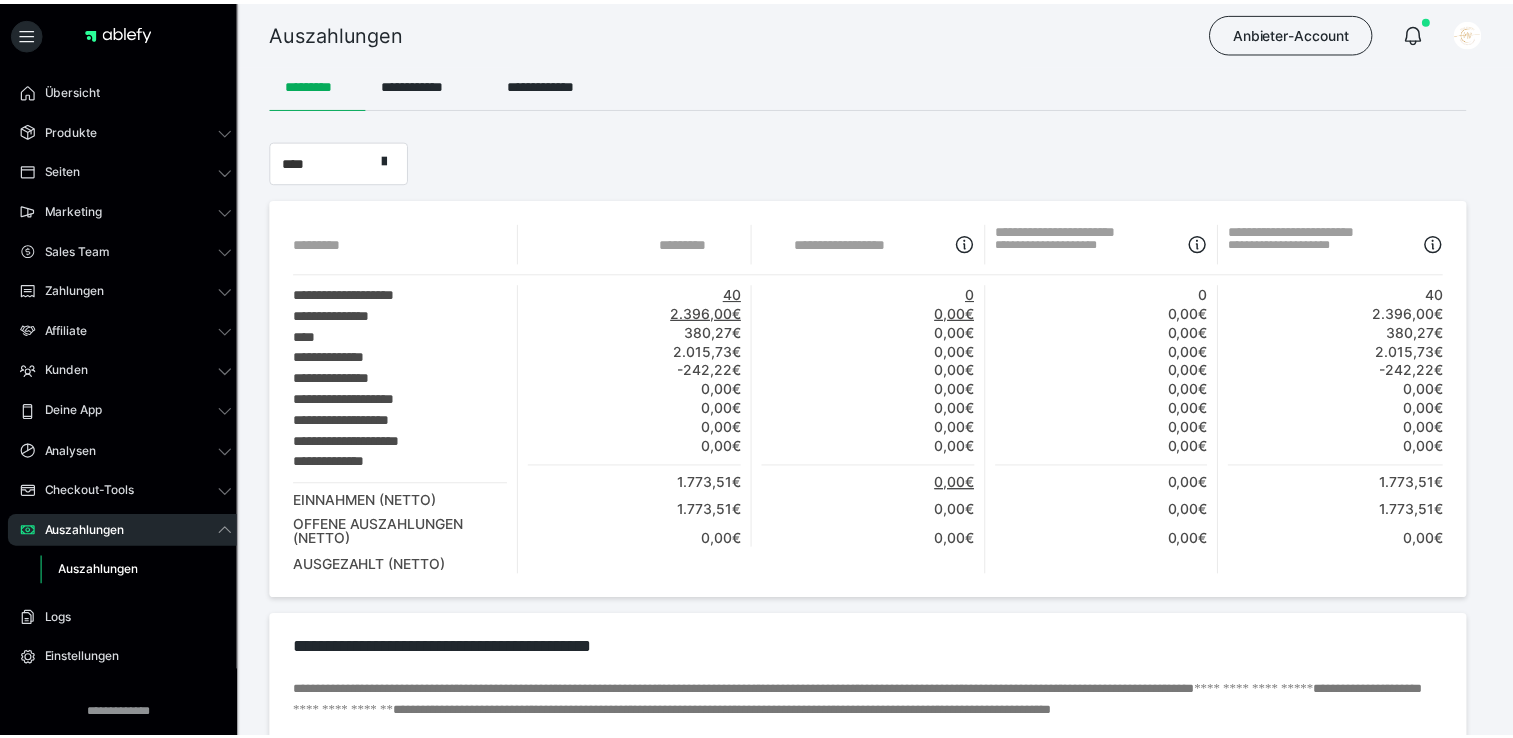 scroll, scrollTop: 0, scrollLeft: 0, axis: both 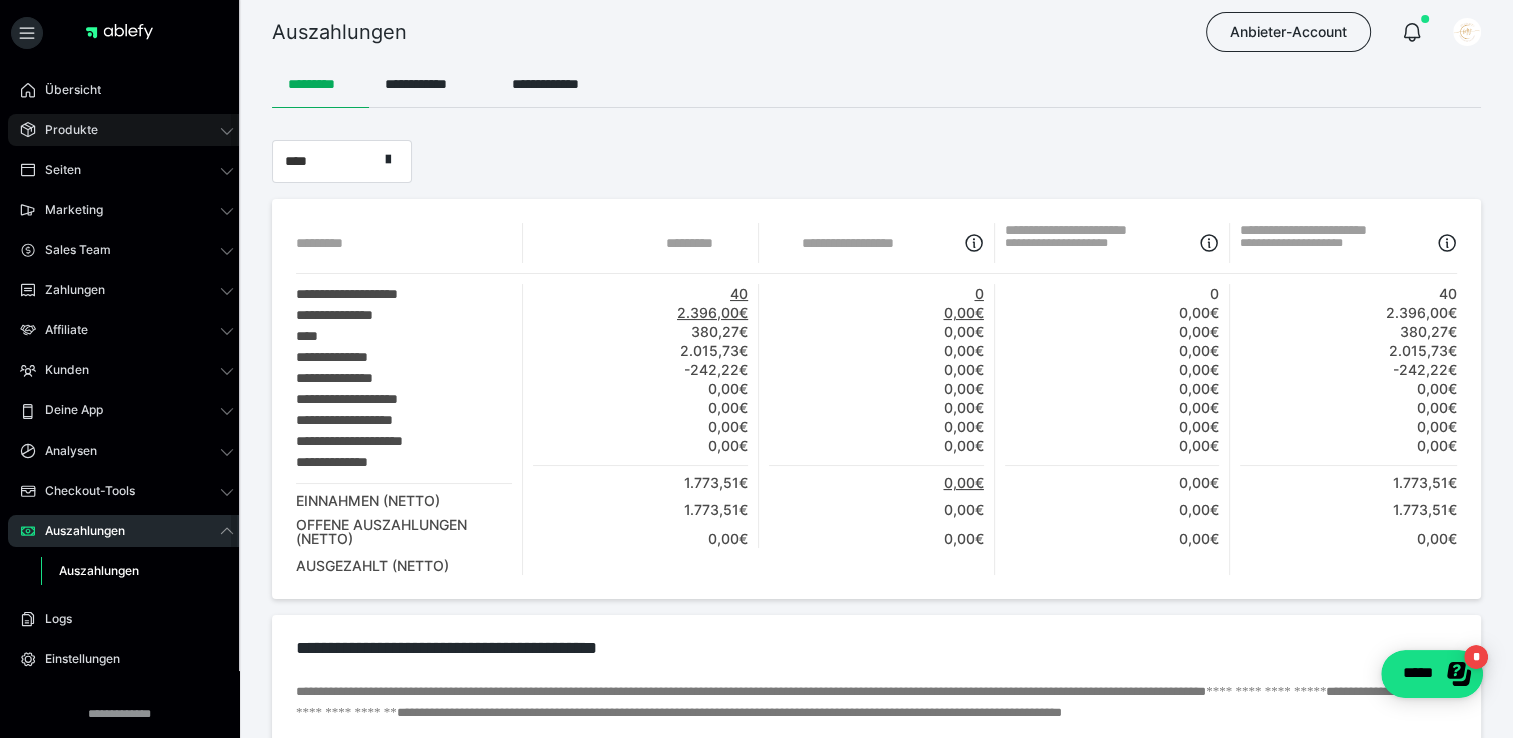 click on "Produkte" at bounding box center (64, 130) 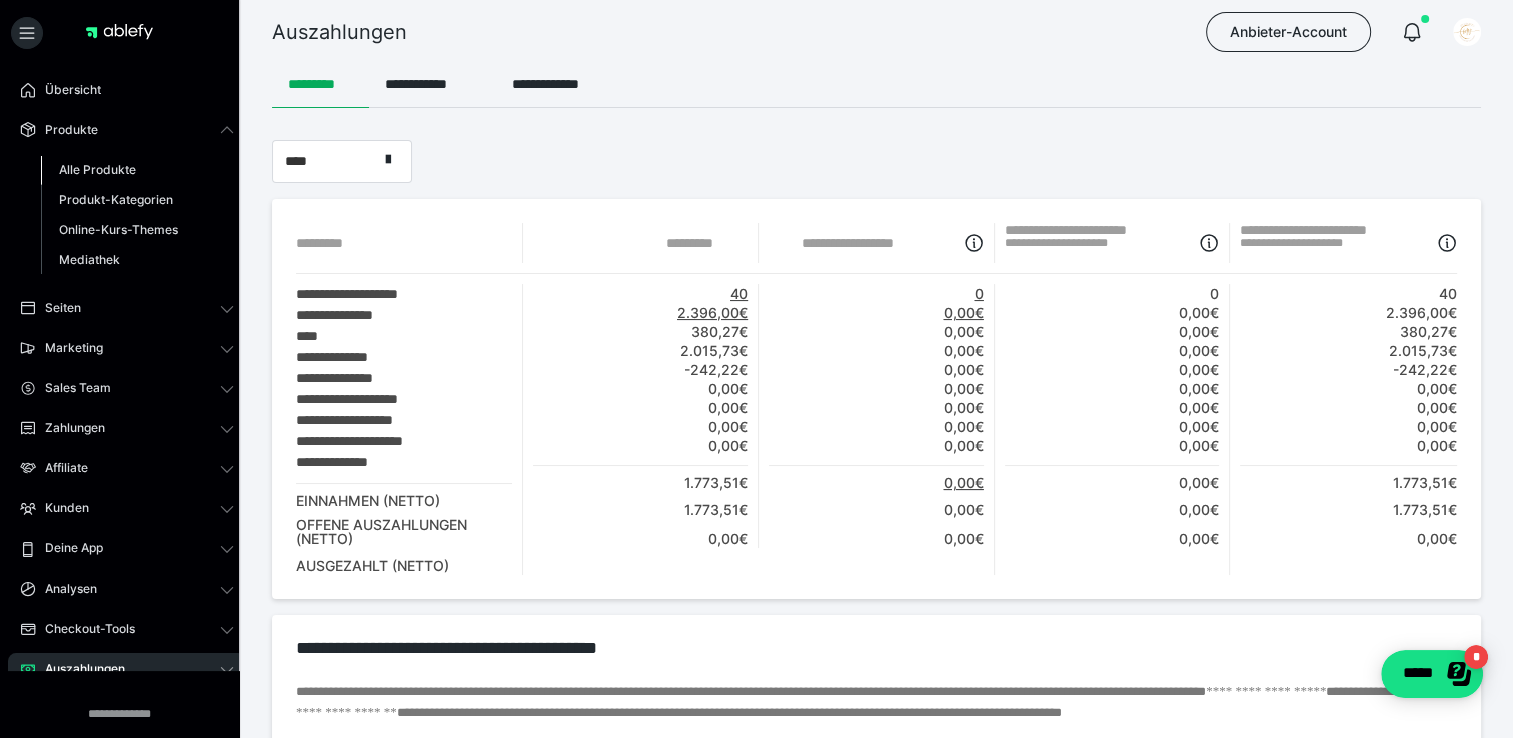 click on "Alle Produkte" at bounding box center [97, 169] 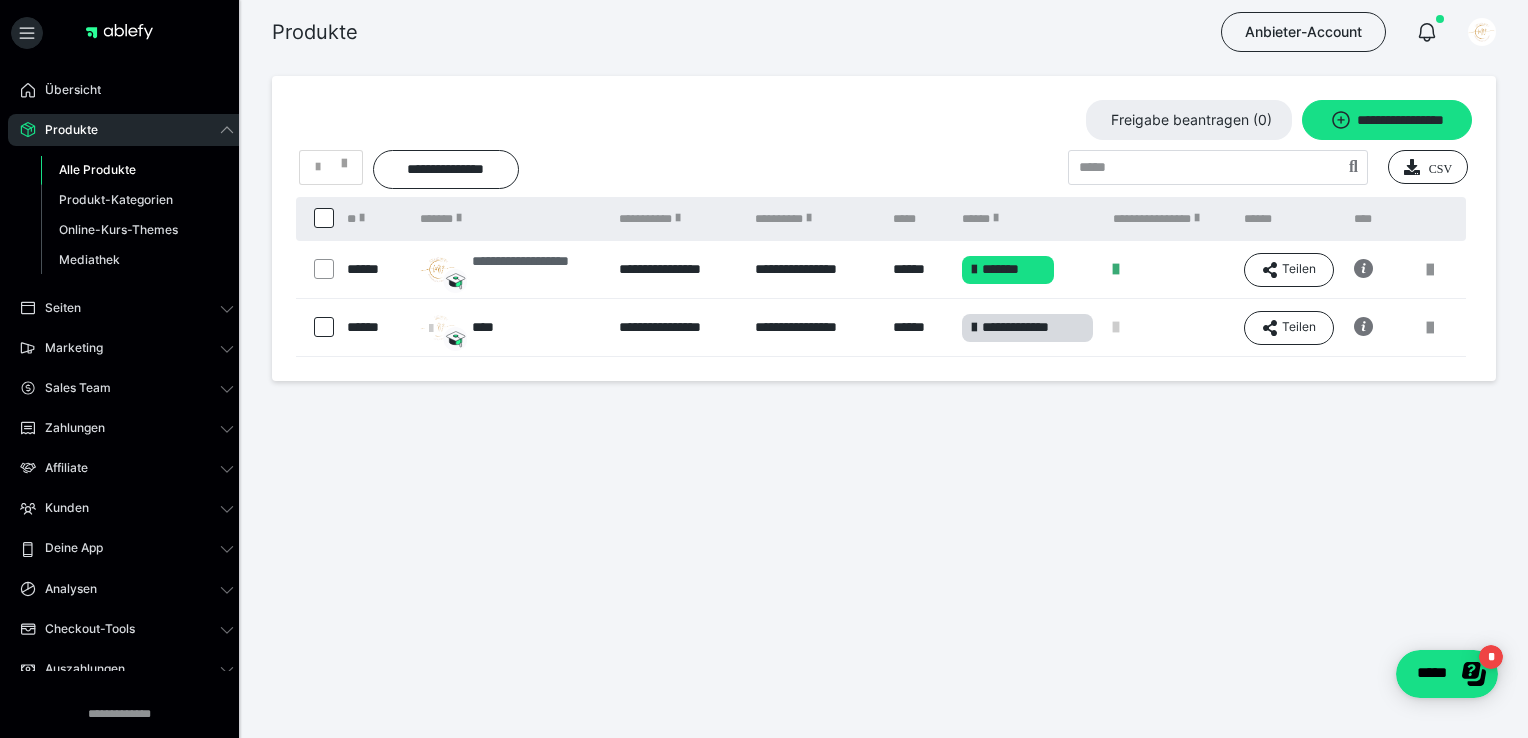click on "**********" at bounding box center [535, 270] 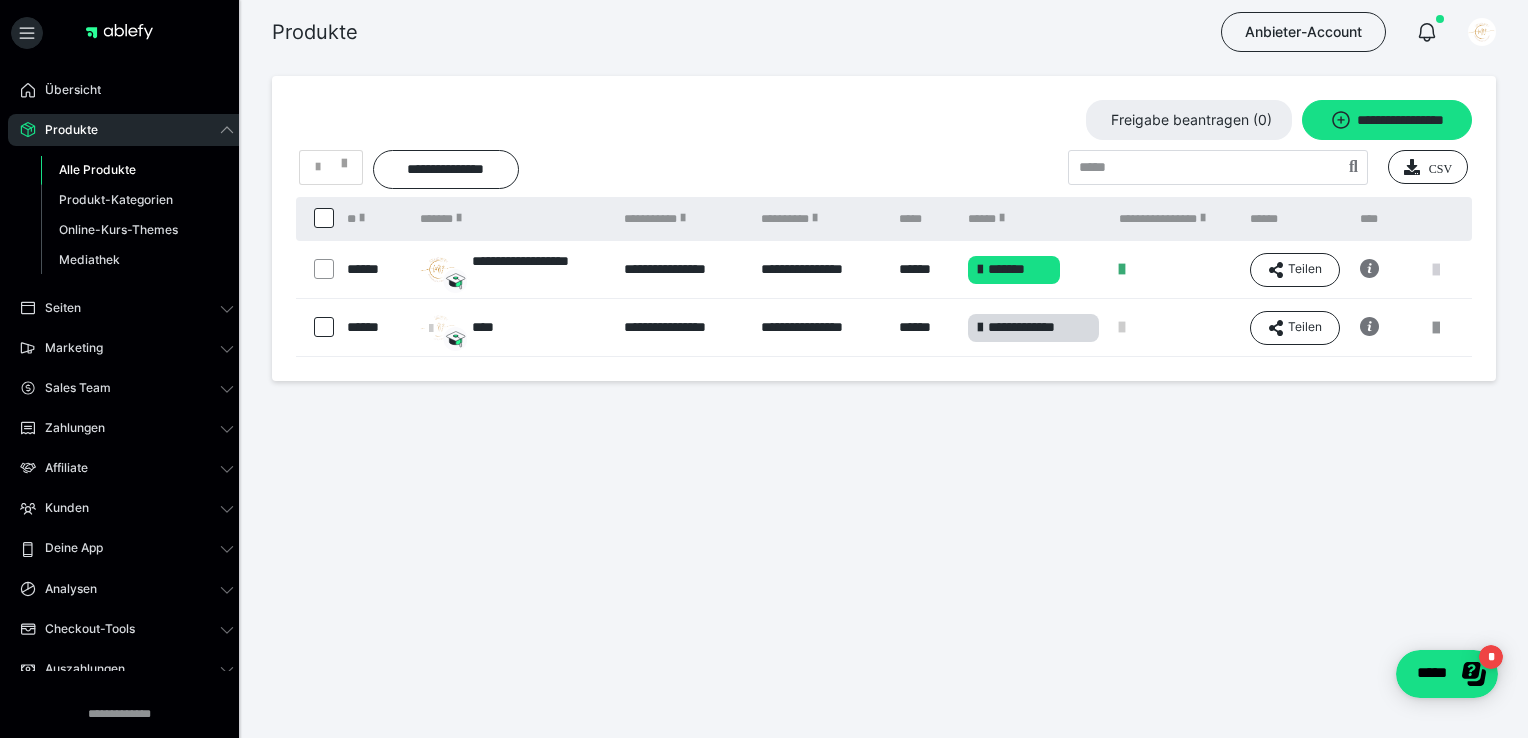 click at bounding box center (1436, 270) 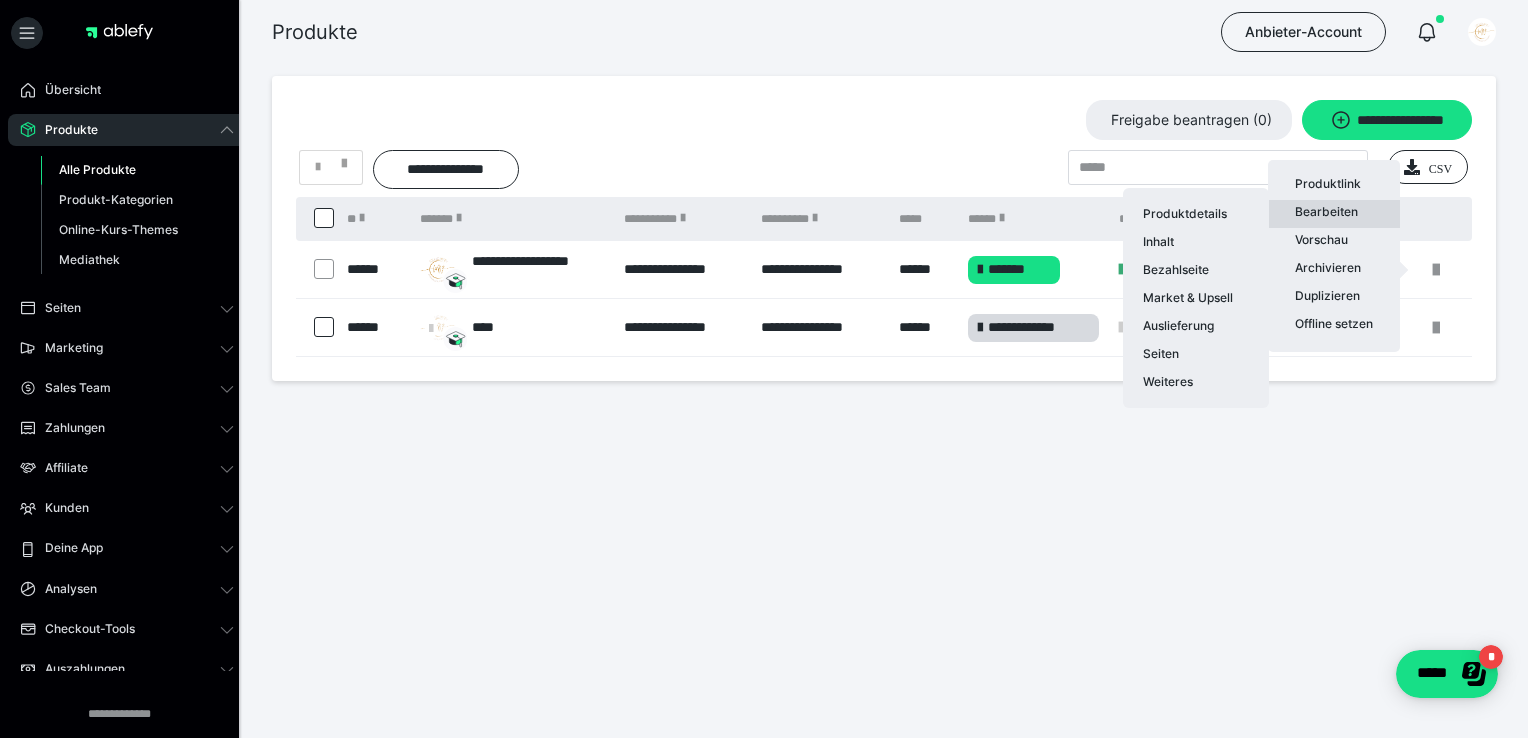click on "Bearbeiten Produktdetails Inhalt Bezahlseite Market & Upsell Auslieferung Seiten Weiteres" at bounding box center [1334, 214] 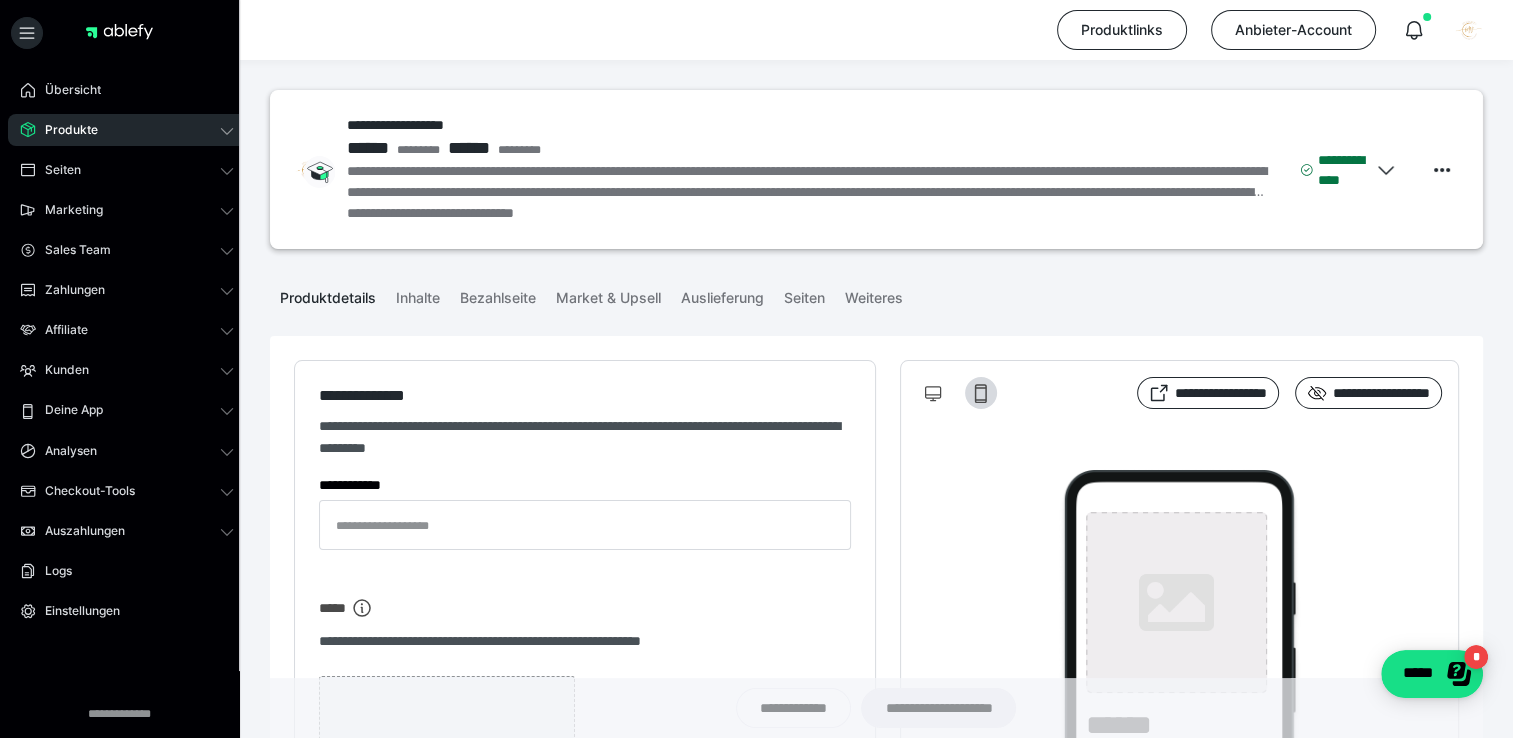 type on "**********" 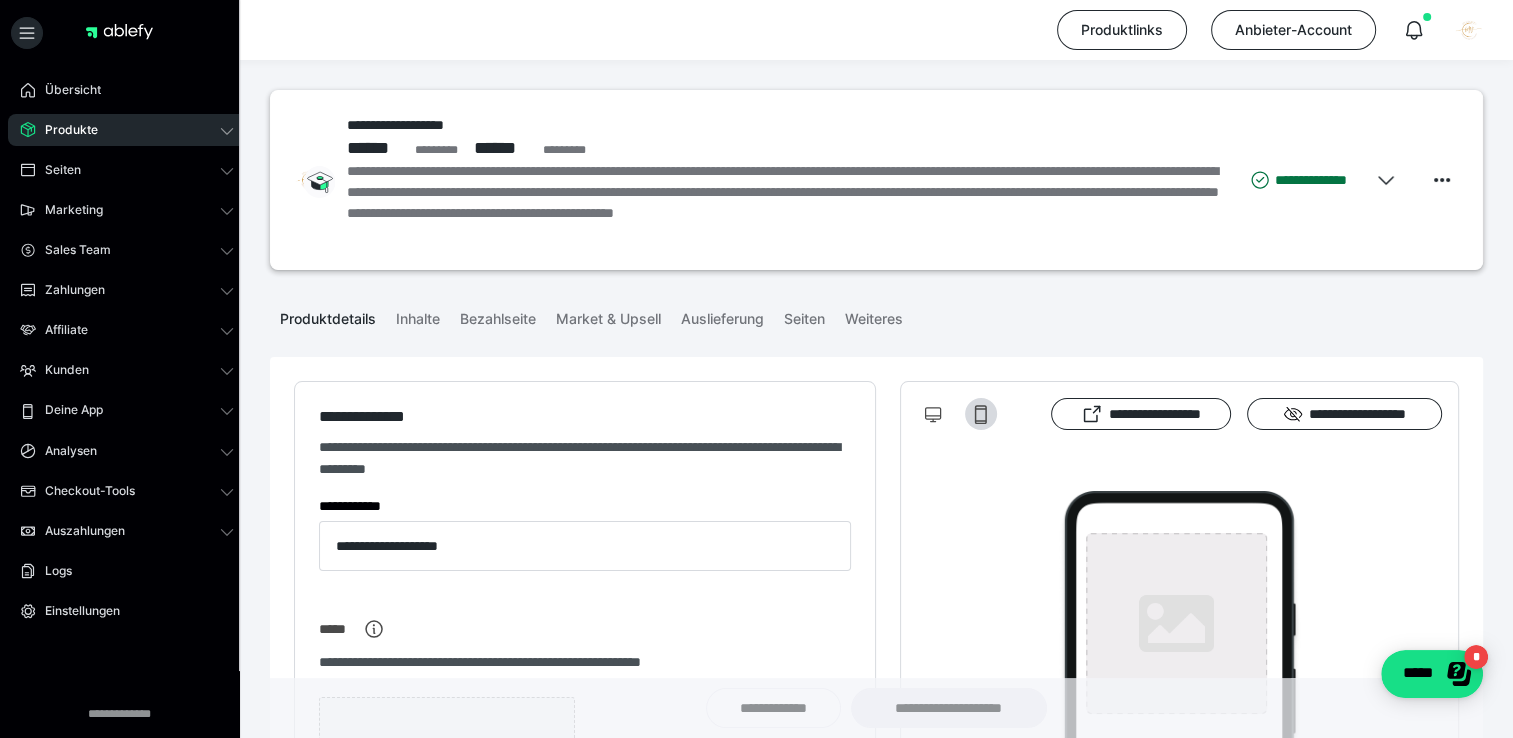 type on "**********" 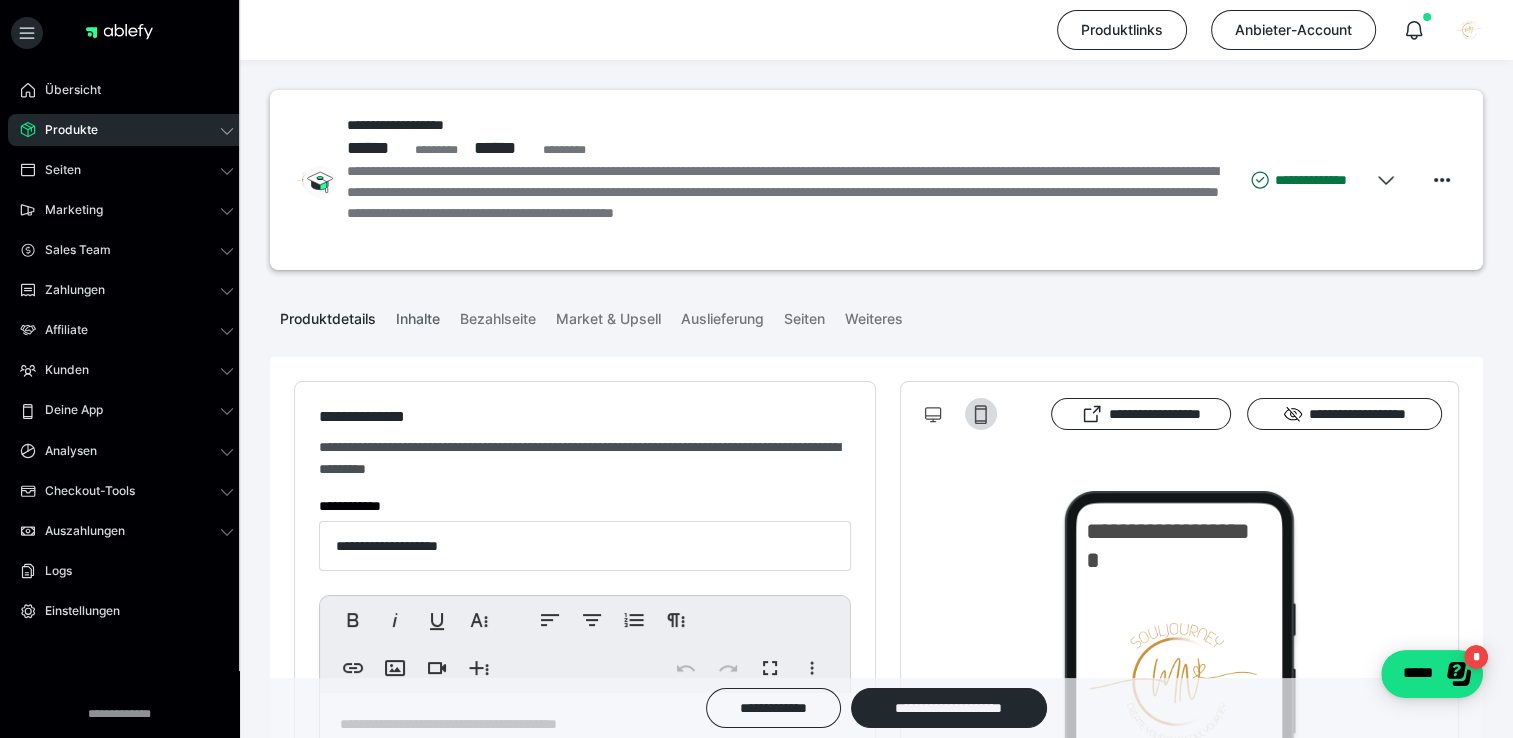 click on "Inhalte" at bounding box center [418, 315] 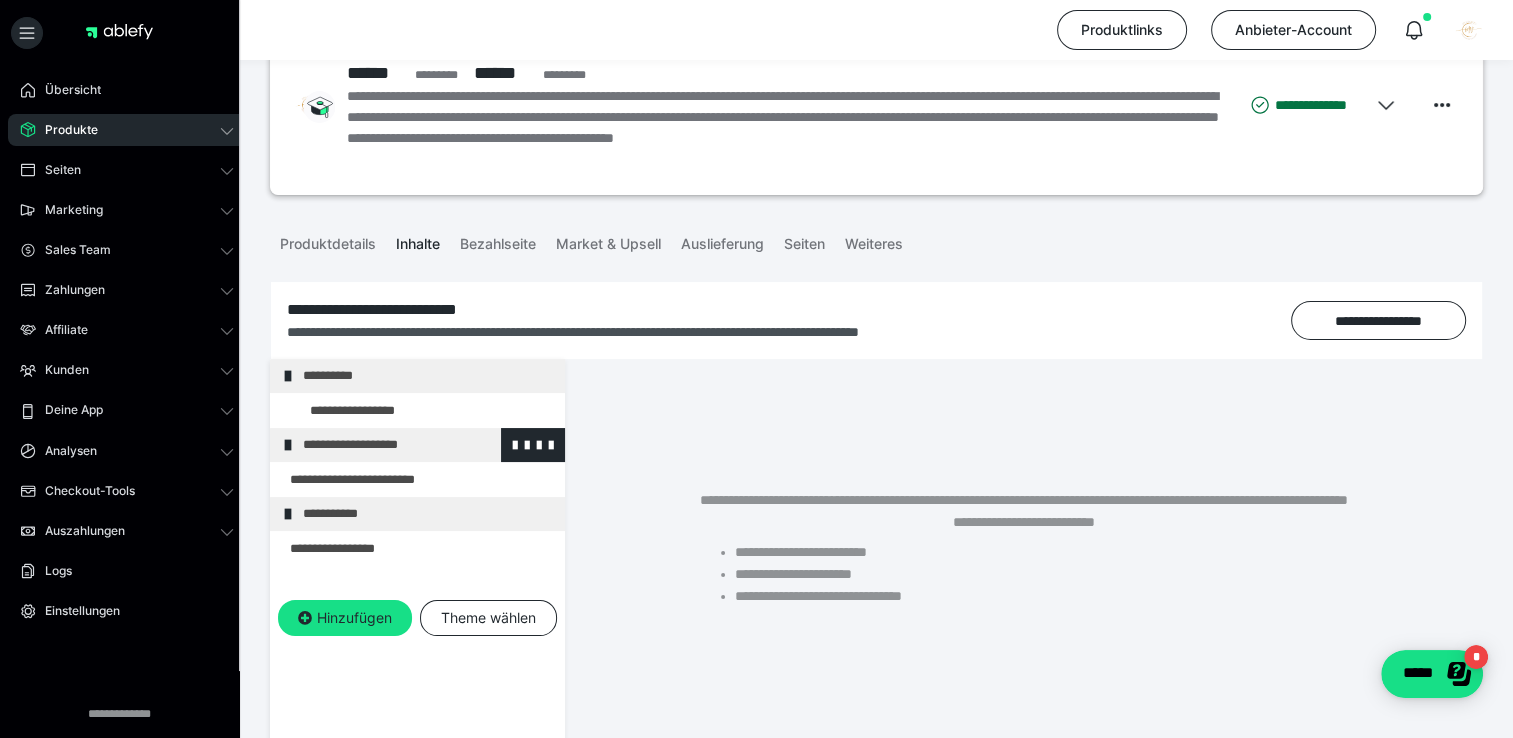 scroll, scrollTop: 200, scrollLeft: 0, axis: vertical 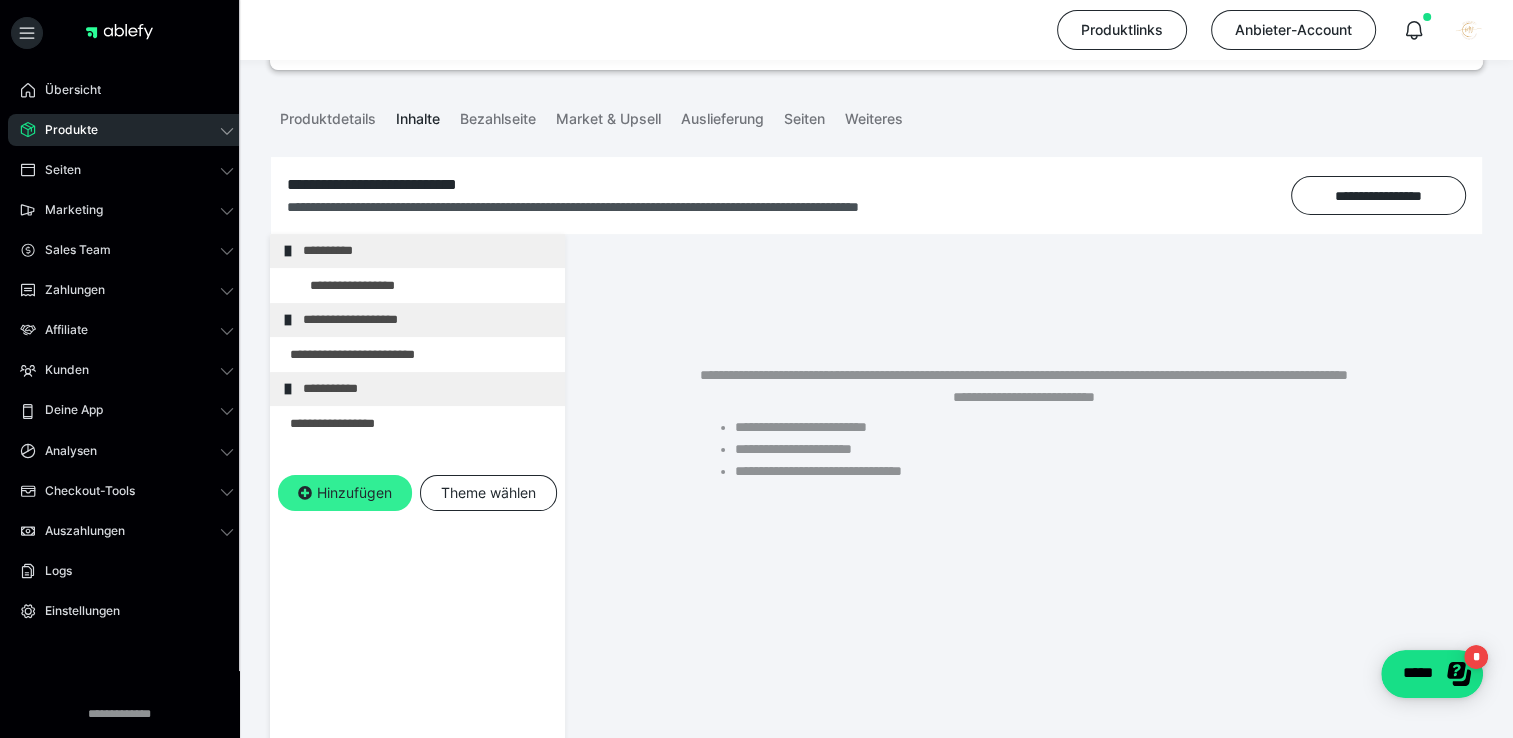 click on "Hinzufügen" at bounding box center (345, 493) 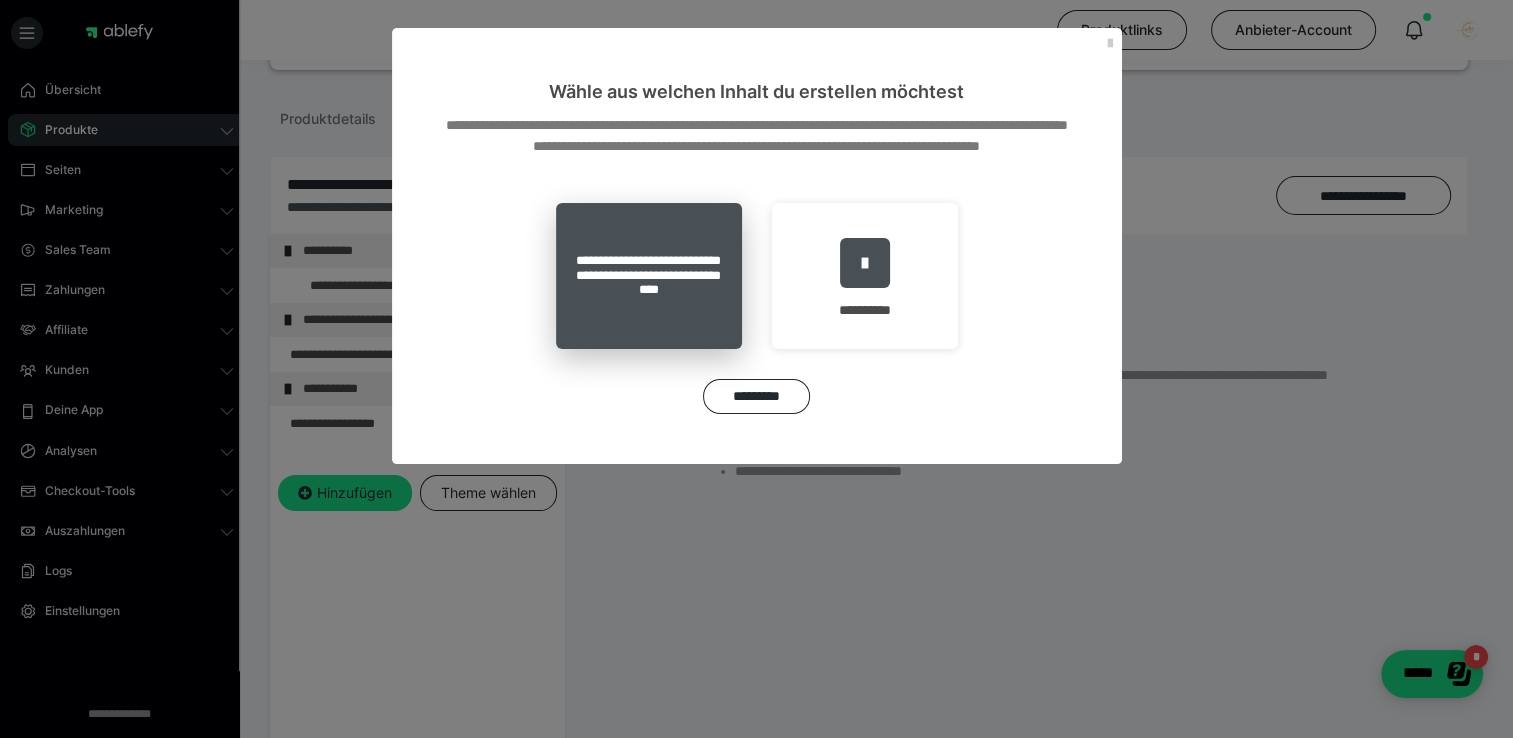 click on "**********" at bounding box center (649, 276) 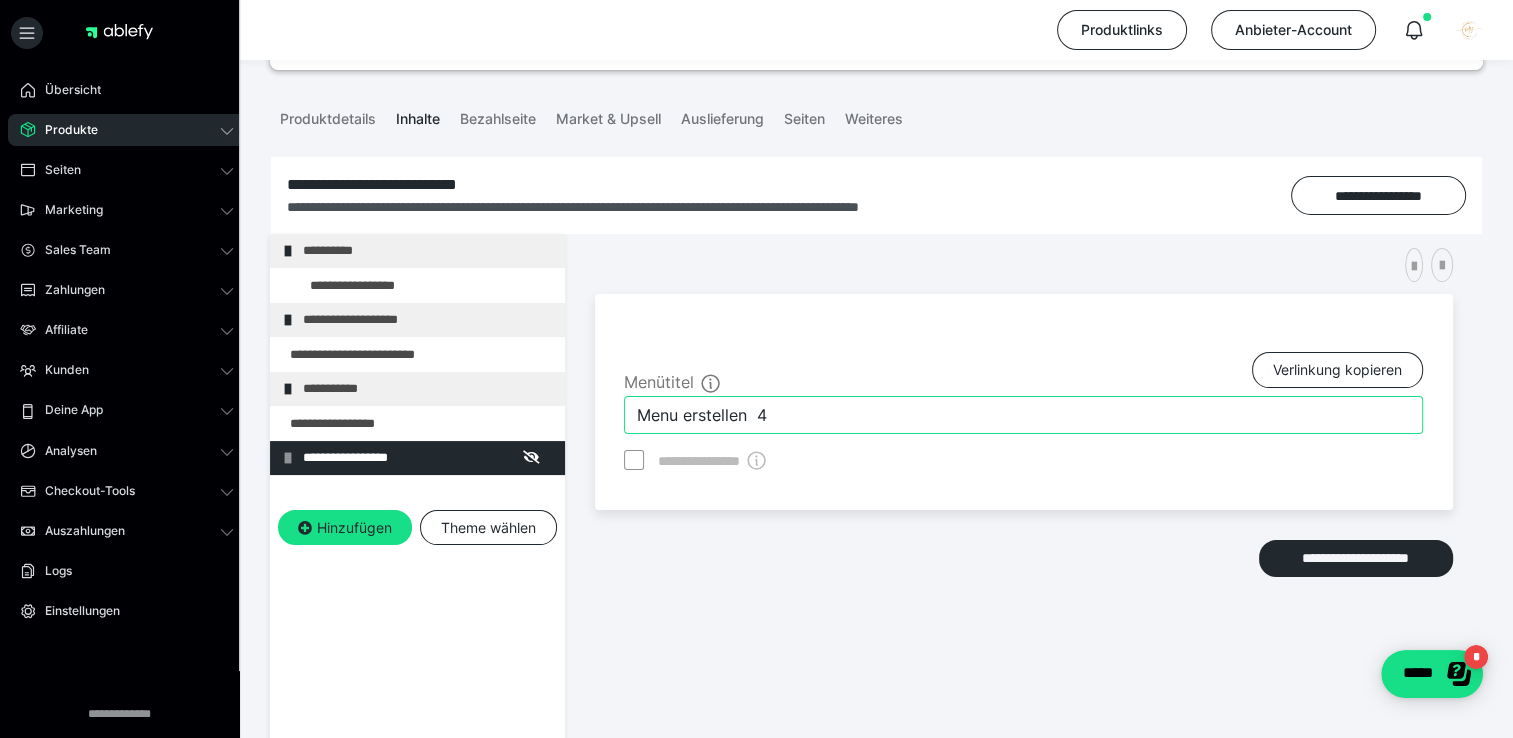 click on "Menu erstellen  4" at bounding box center [1023, 415] 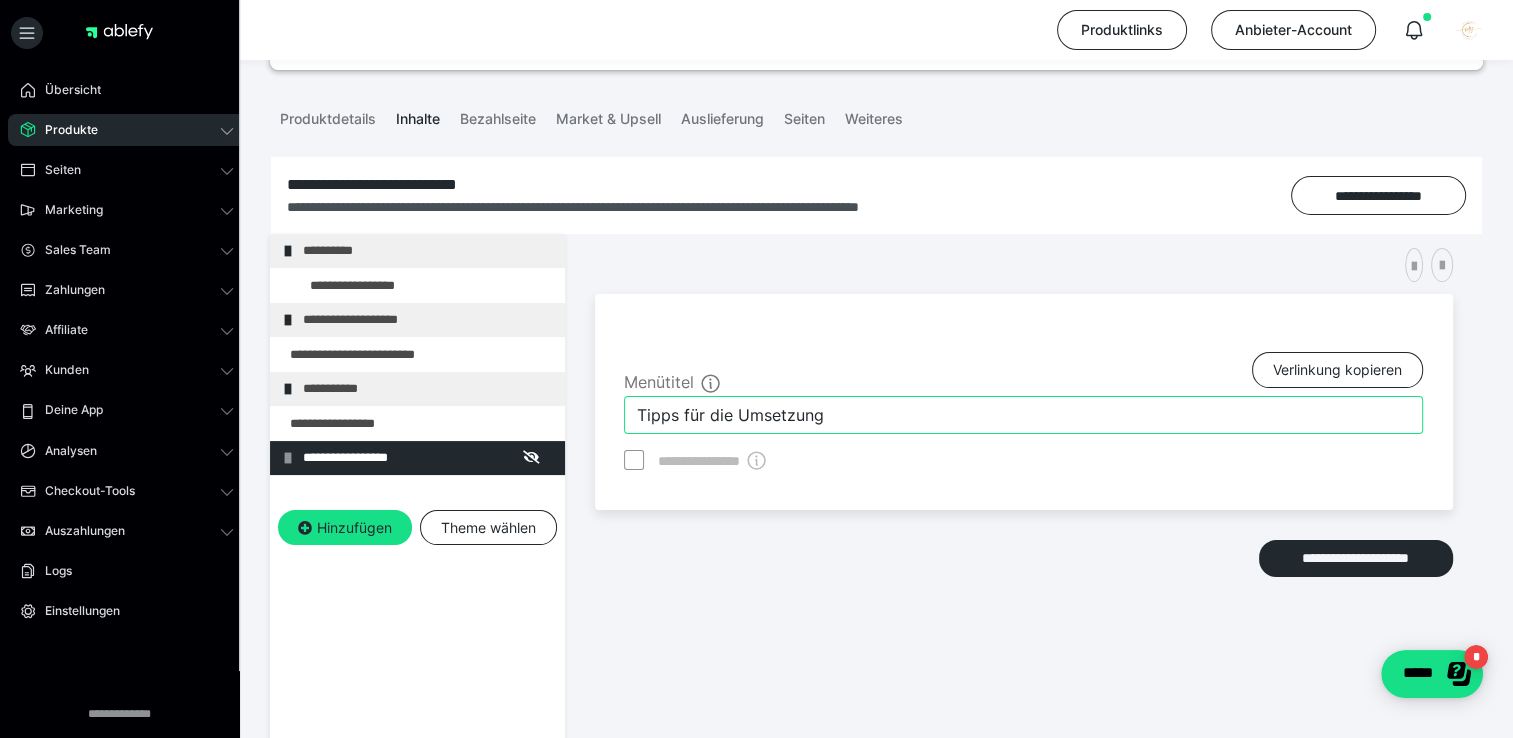 type on "Tipps für die Umsetzung" 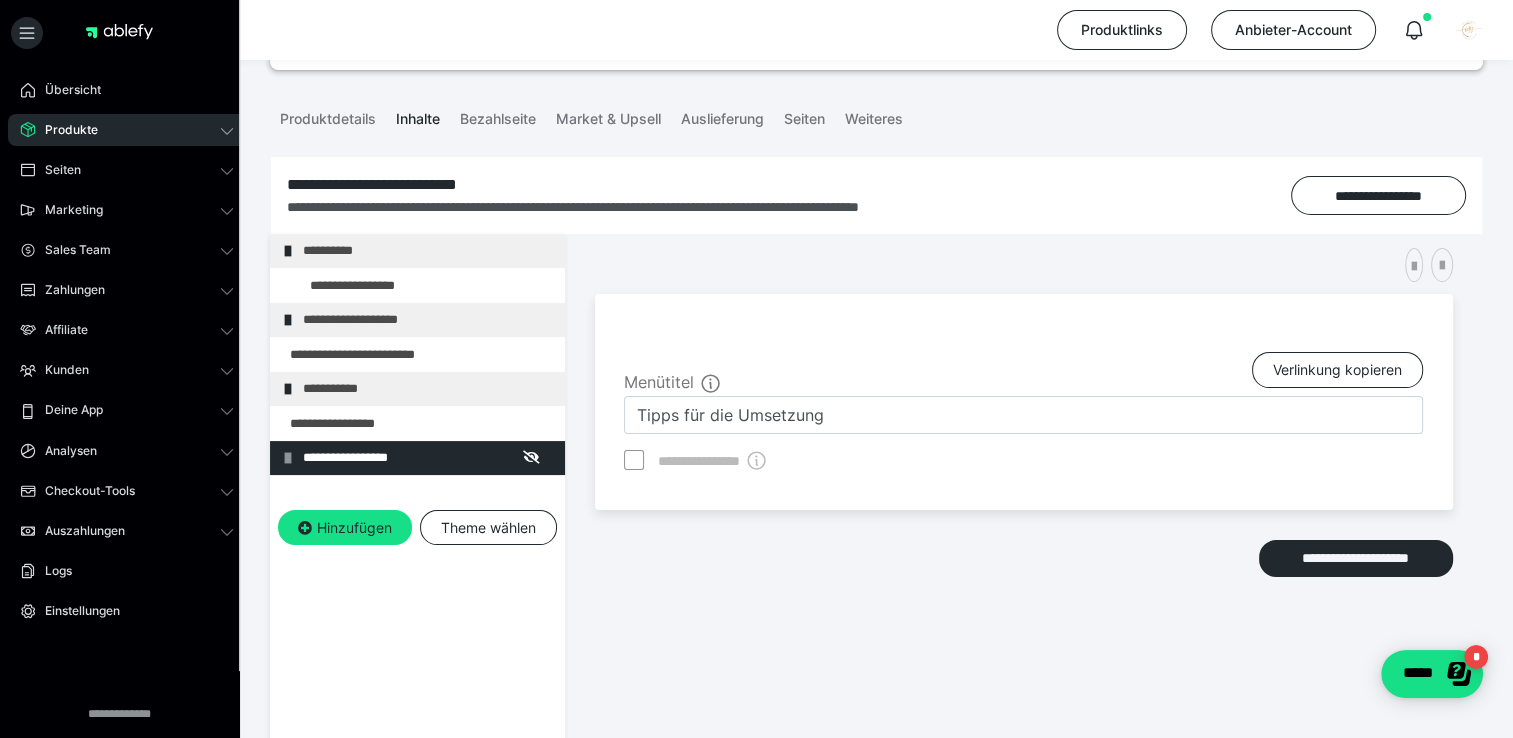 click on "**********" at bounding box center [1024, 538] 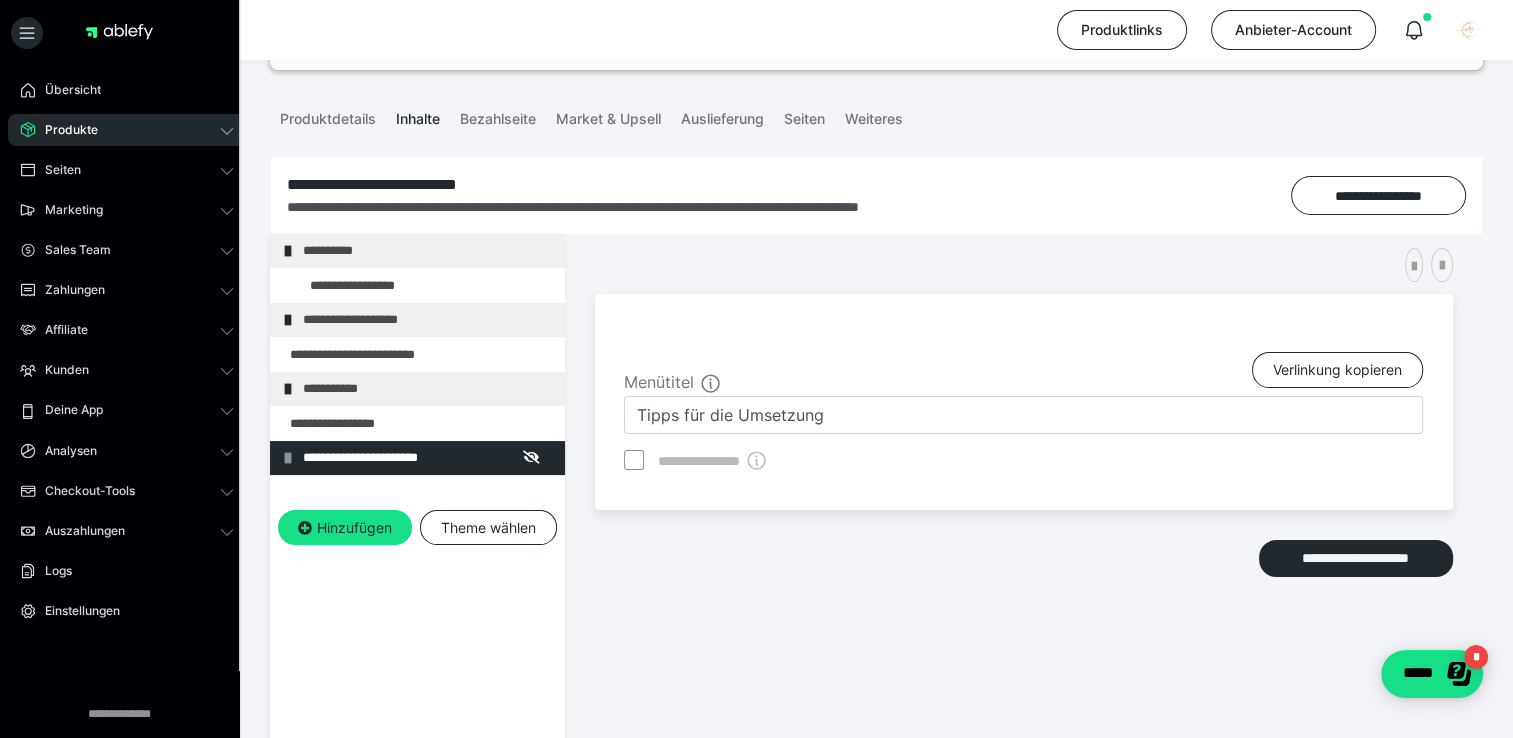 click on "**********" at bounding box center (1024, 538) 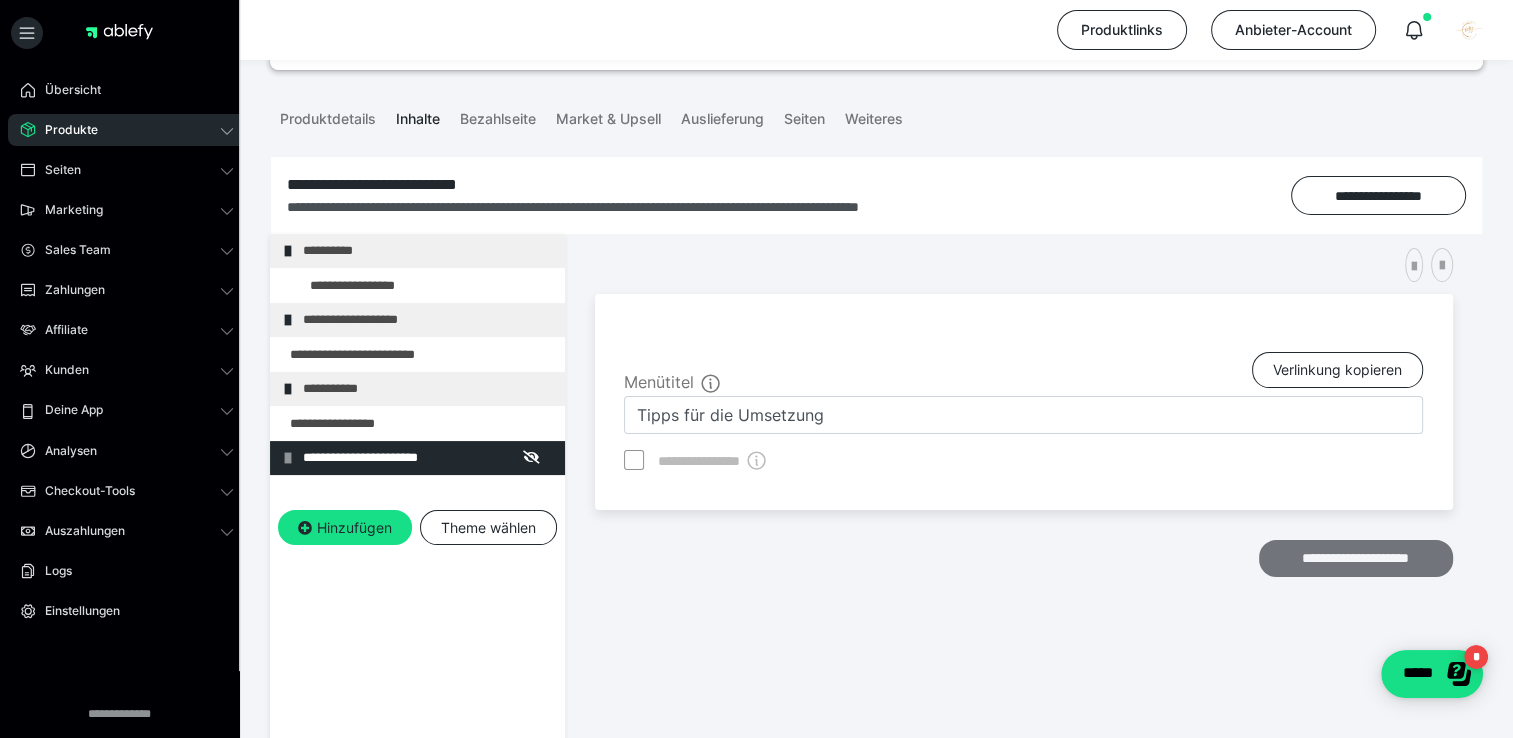 click on "**********" at bounding box center (1356, 559) 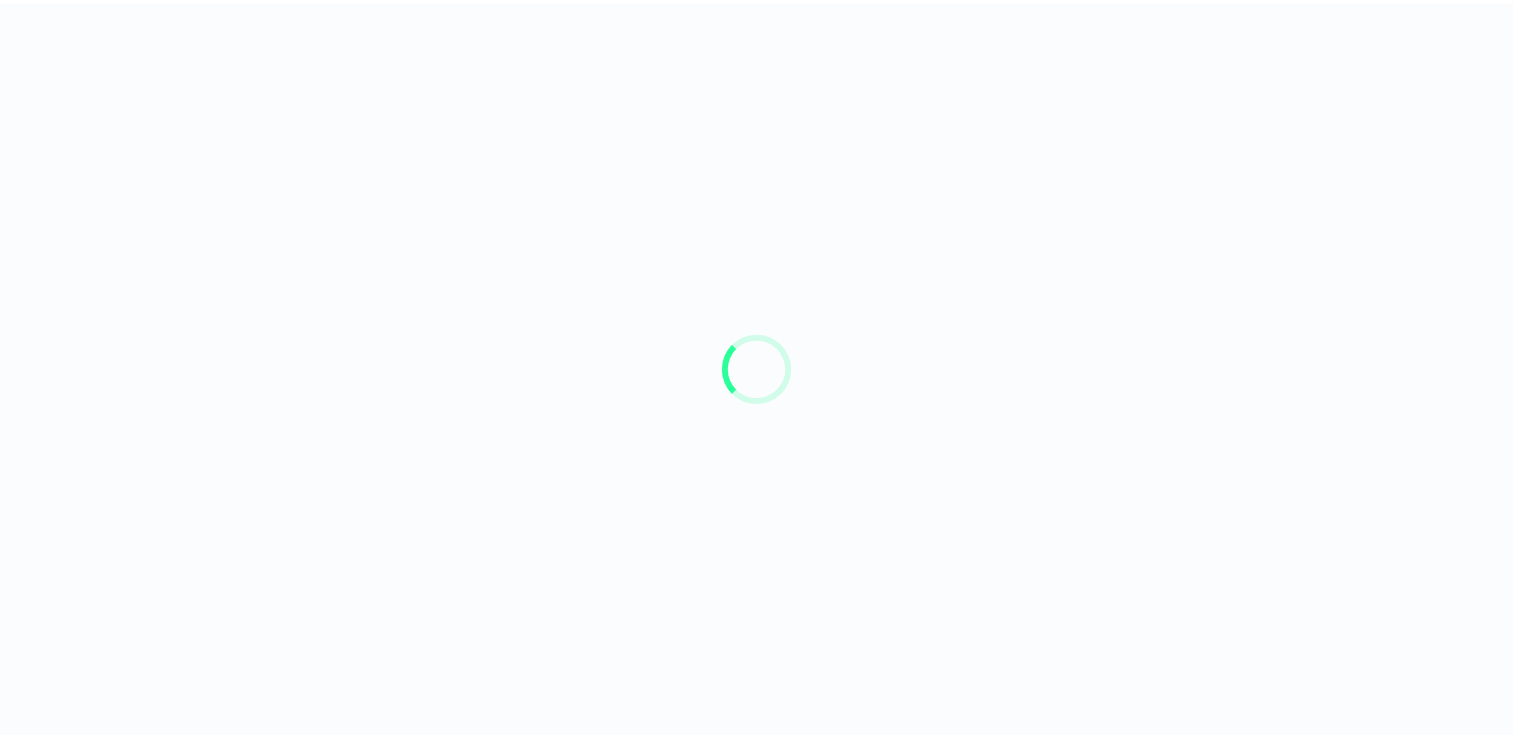 scroll, scrollTop: 0, scrollLeft: 0, axis: both 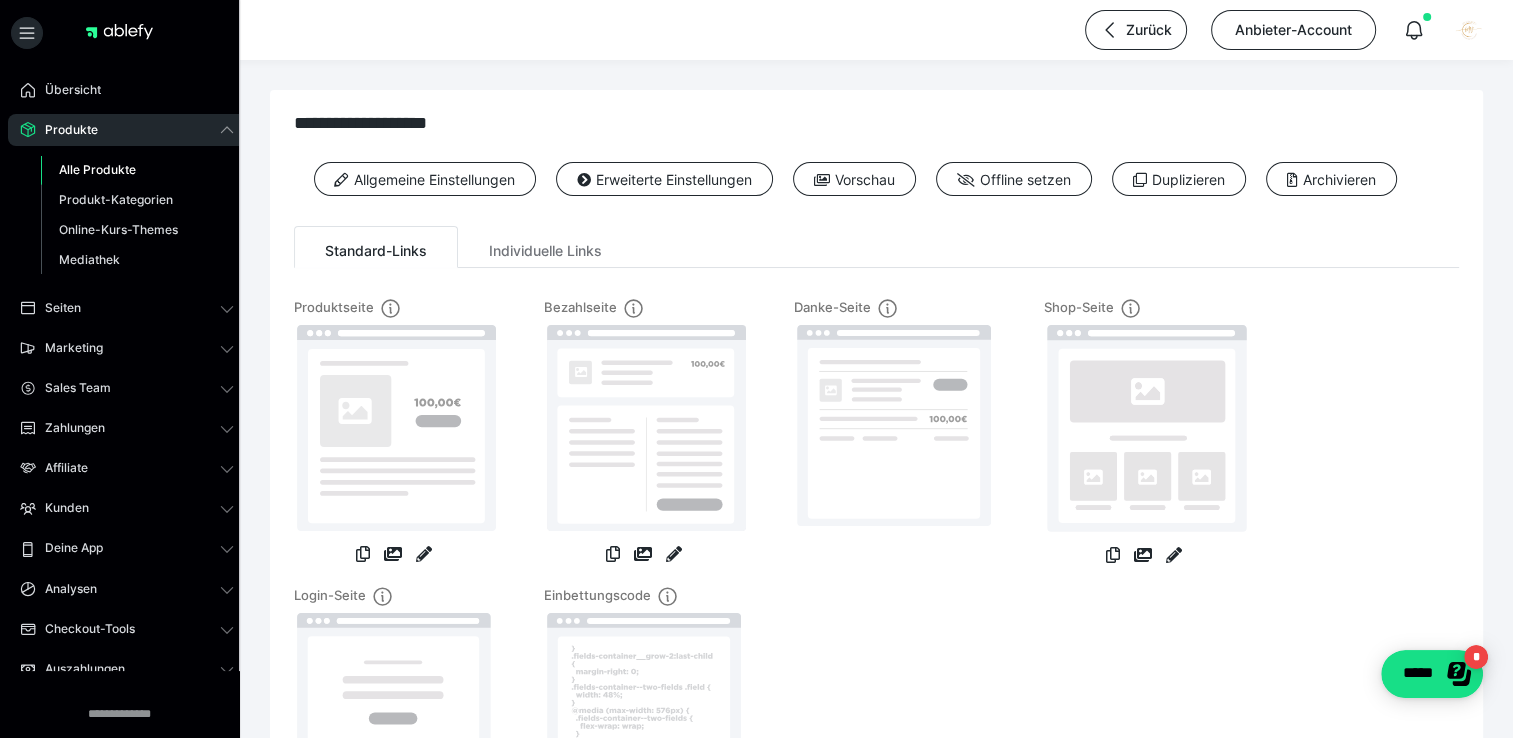 click on "Alle Produkte" at bounding box center [137, 170] 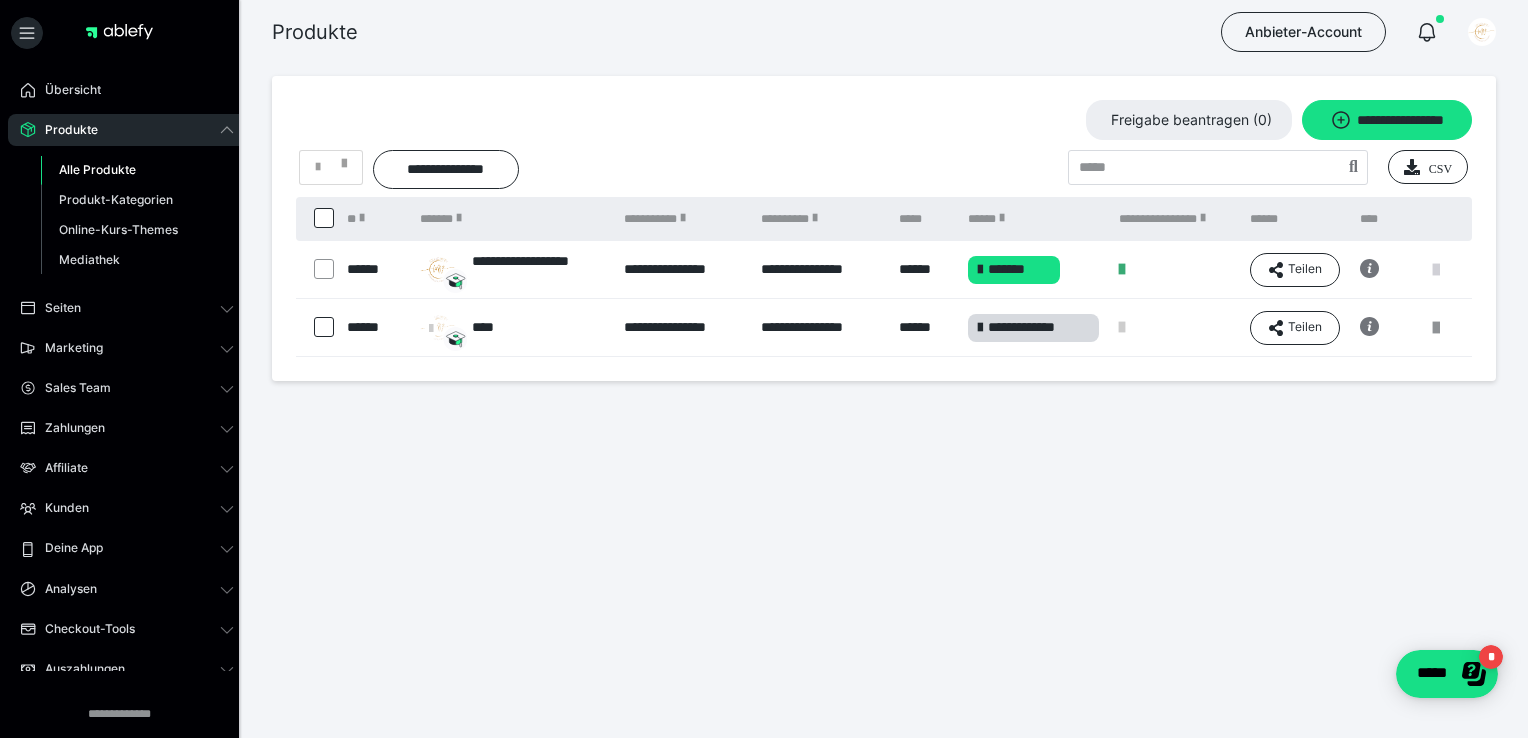 click at bounding box center (1436, 270) 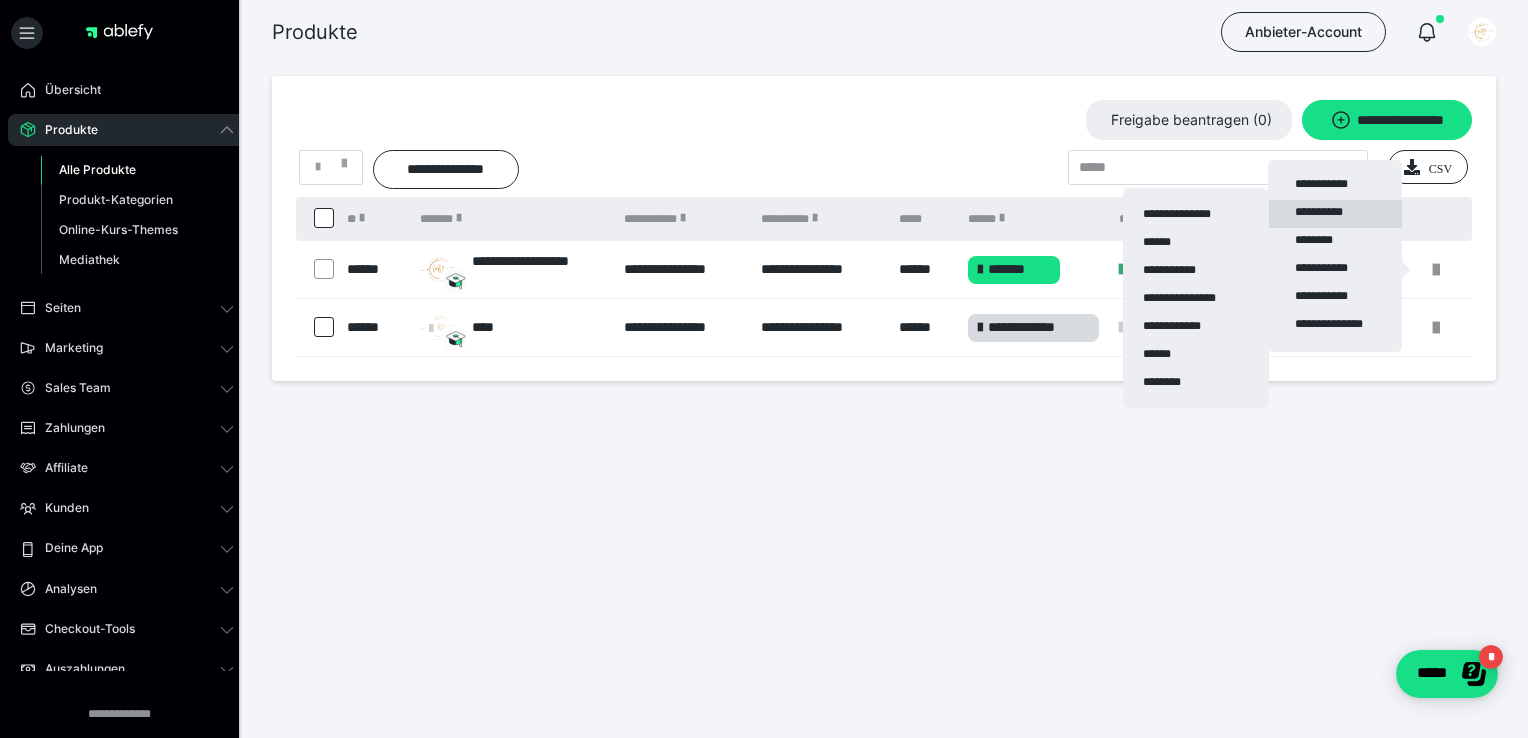 click on "**********" at bounding box center [1335, 214] 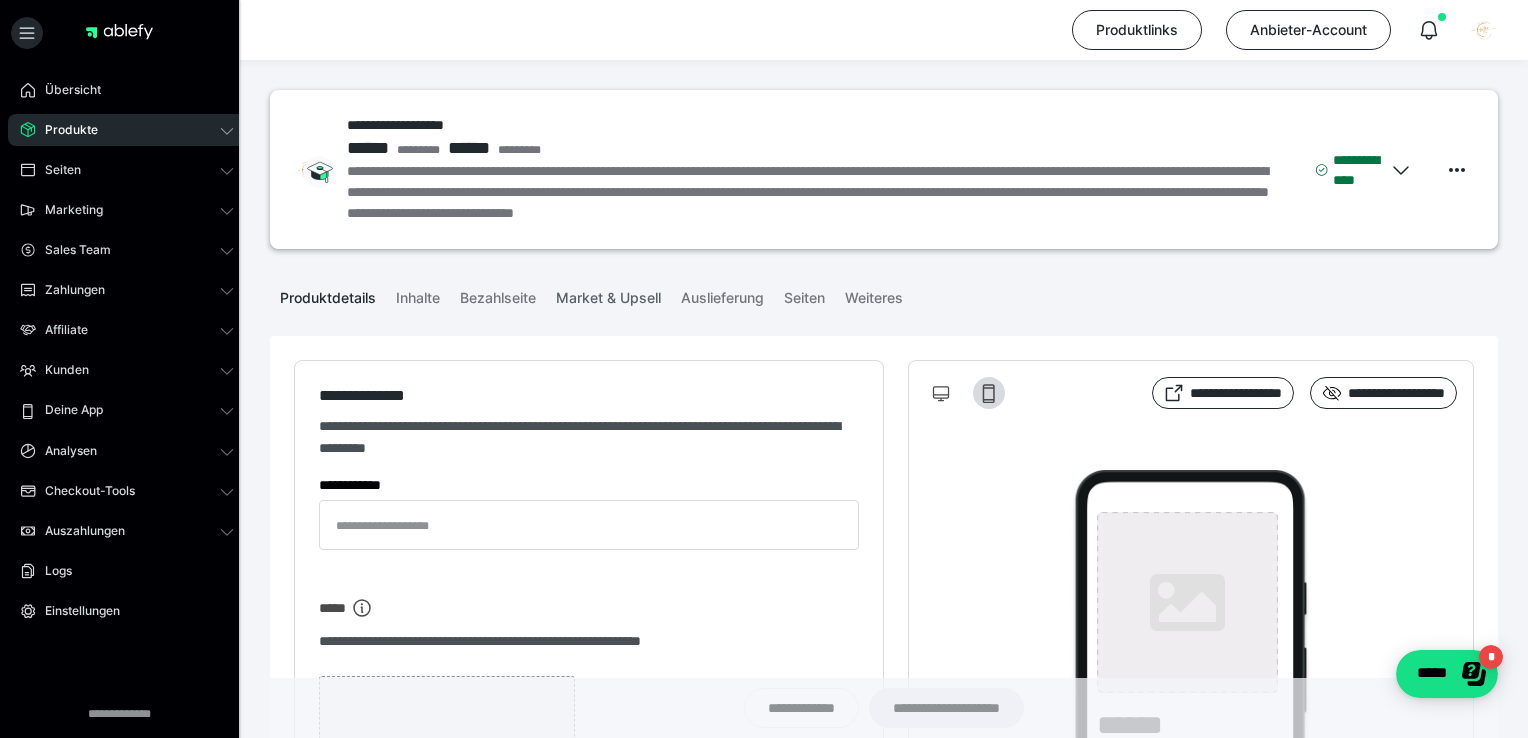 type on "**********" 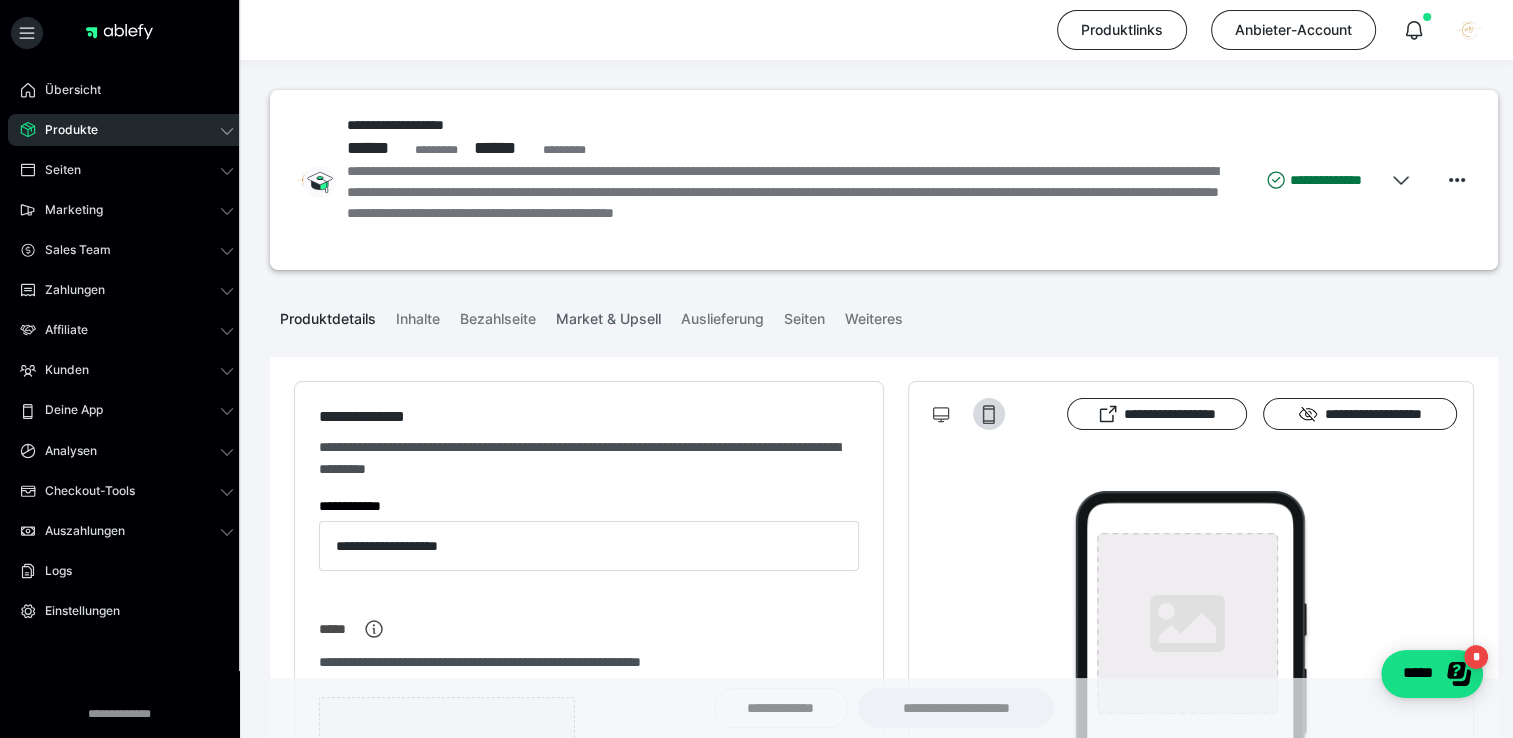 type on "**********" 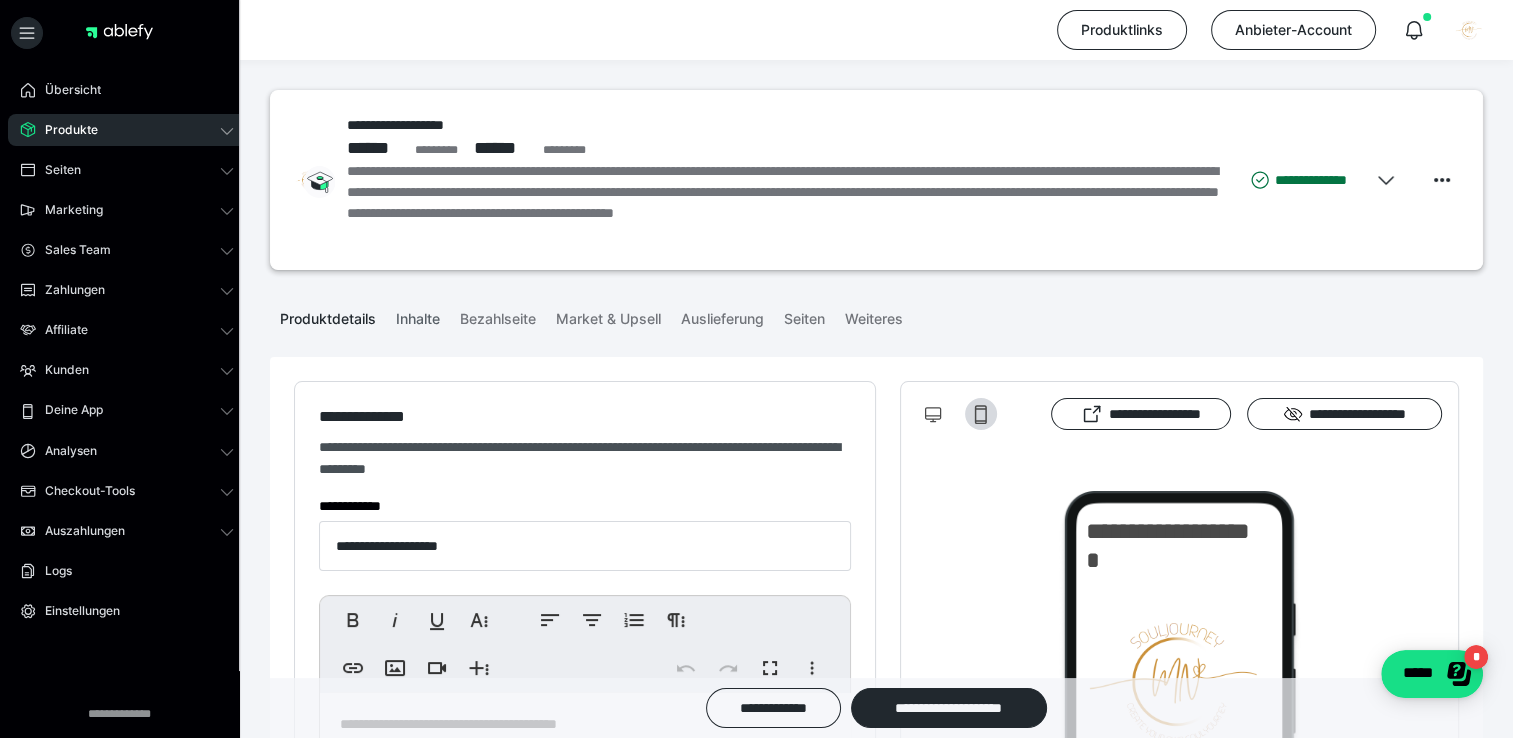 click on "Inhalte" at bounding box center [418, 315] 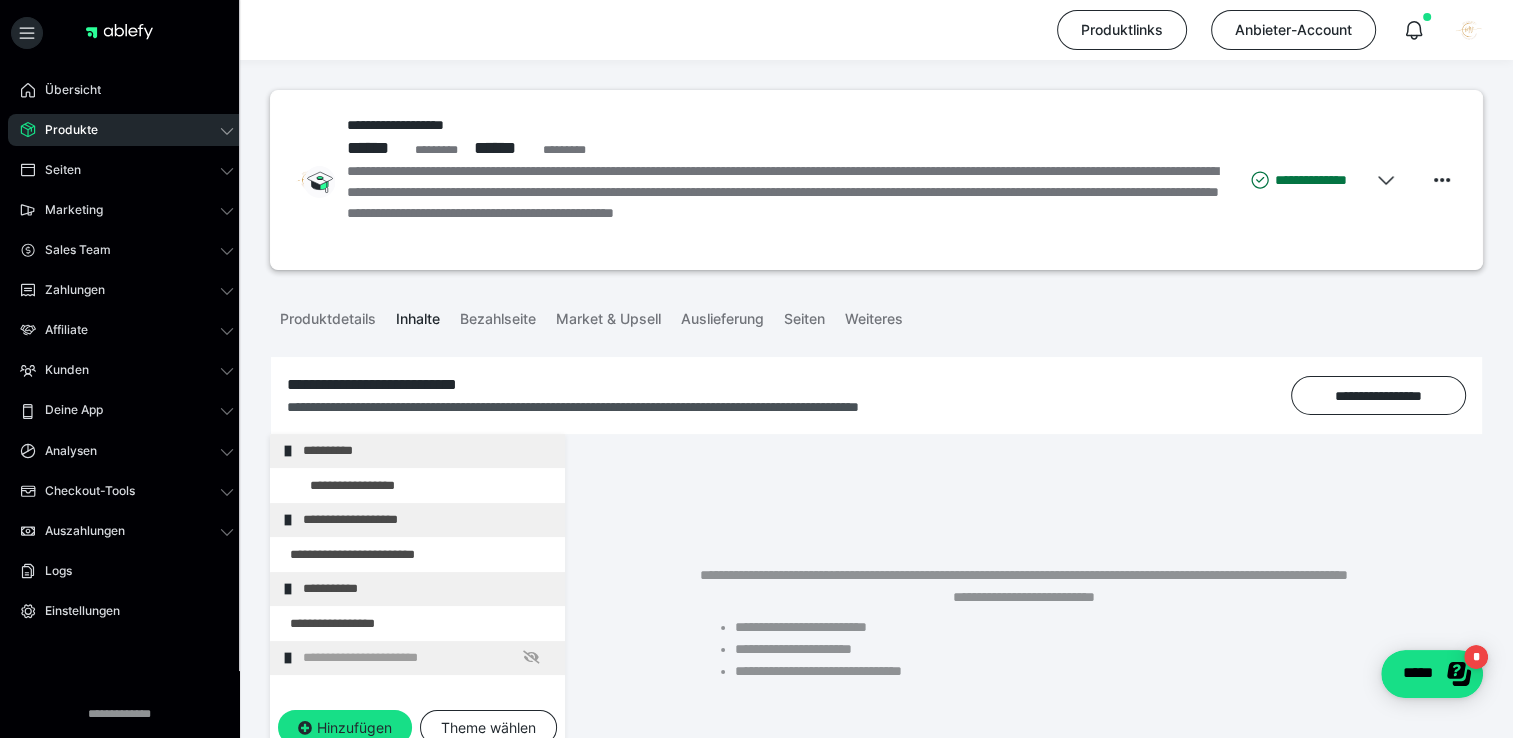 scroll, scrollTop: 373, scrollLeft: 0, axis: vertical 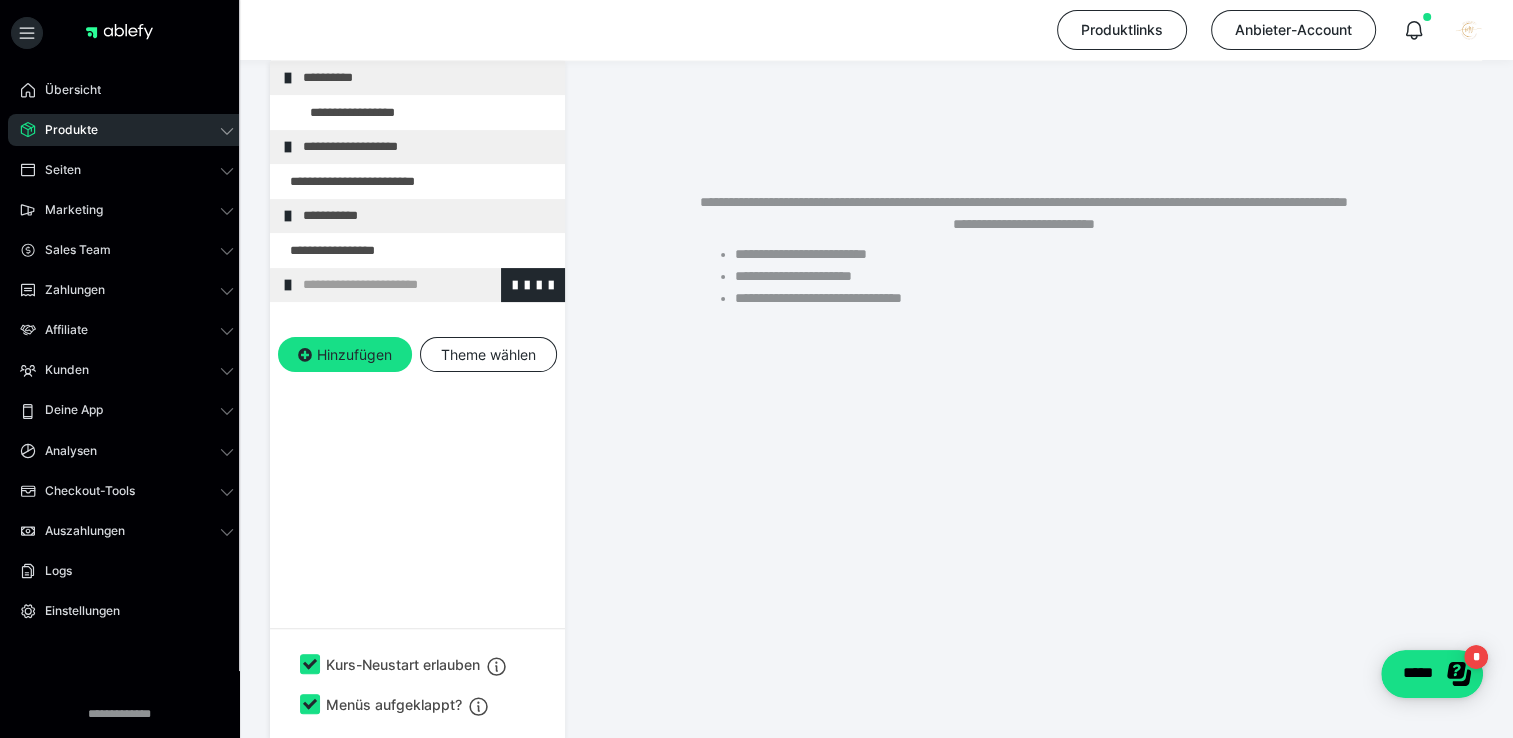click on "**********" at bounding box center [426, 285] 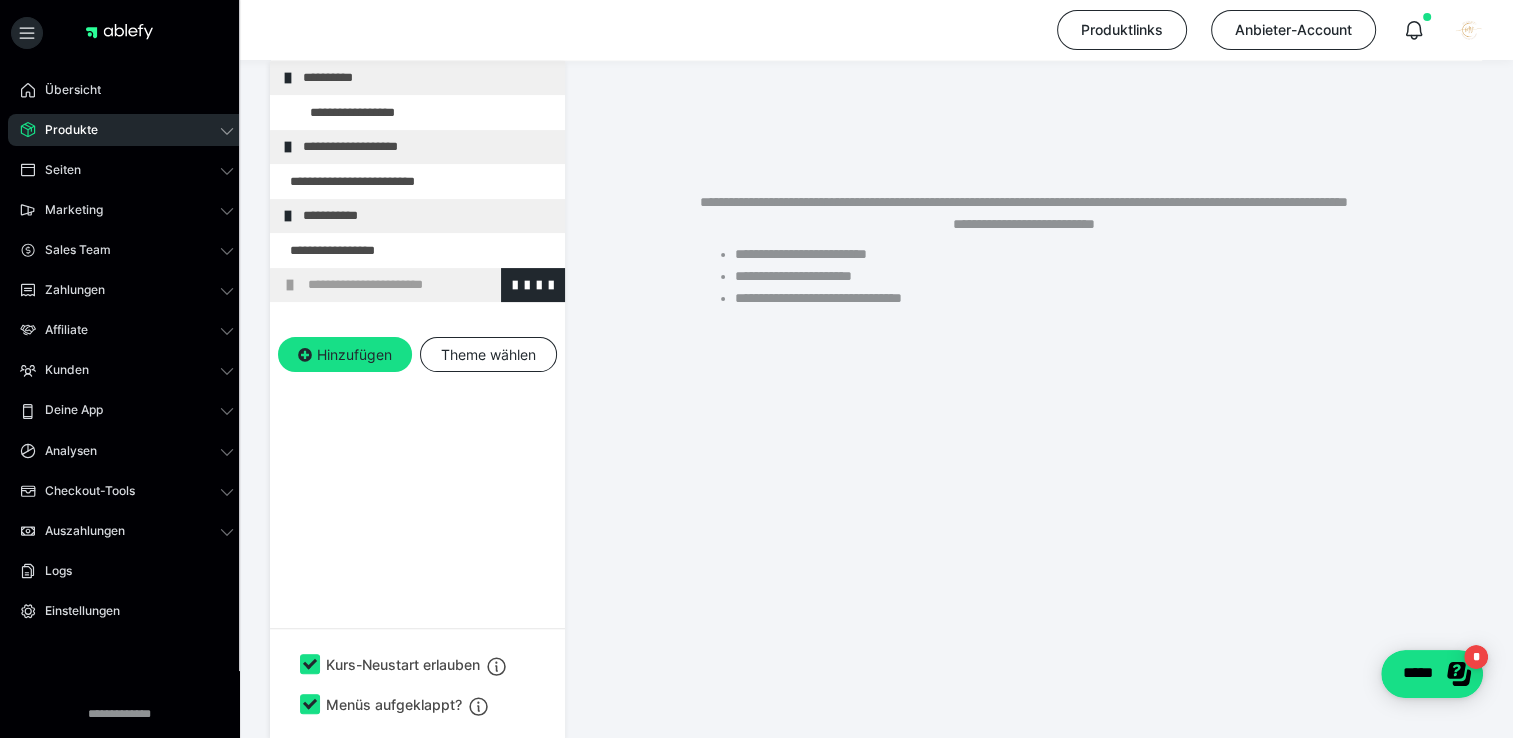 click on "**********" at bounding box center (431, 285) 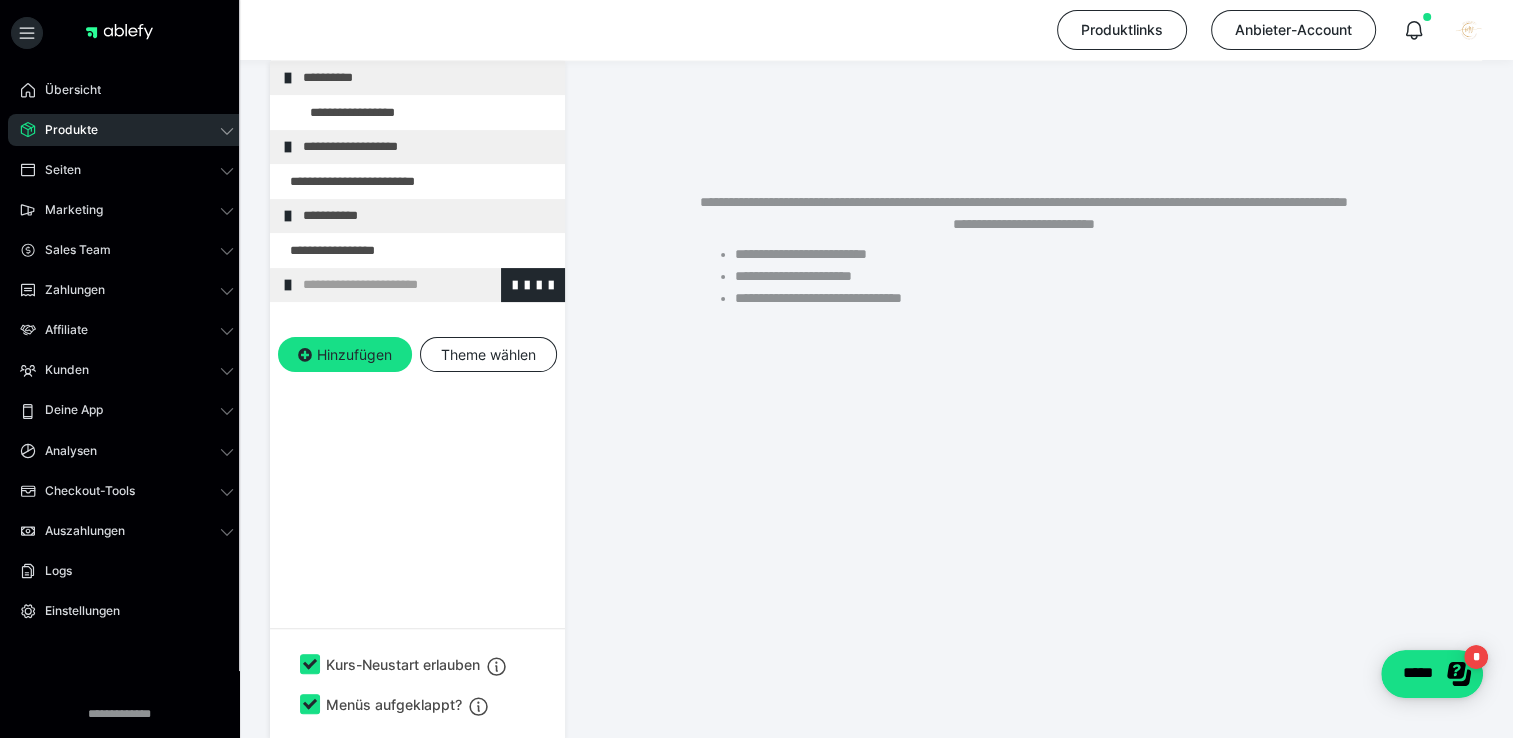 click on "**********" at bounding box center [426, 285] 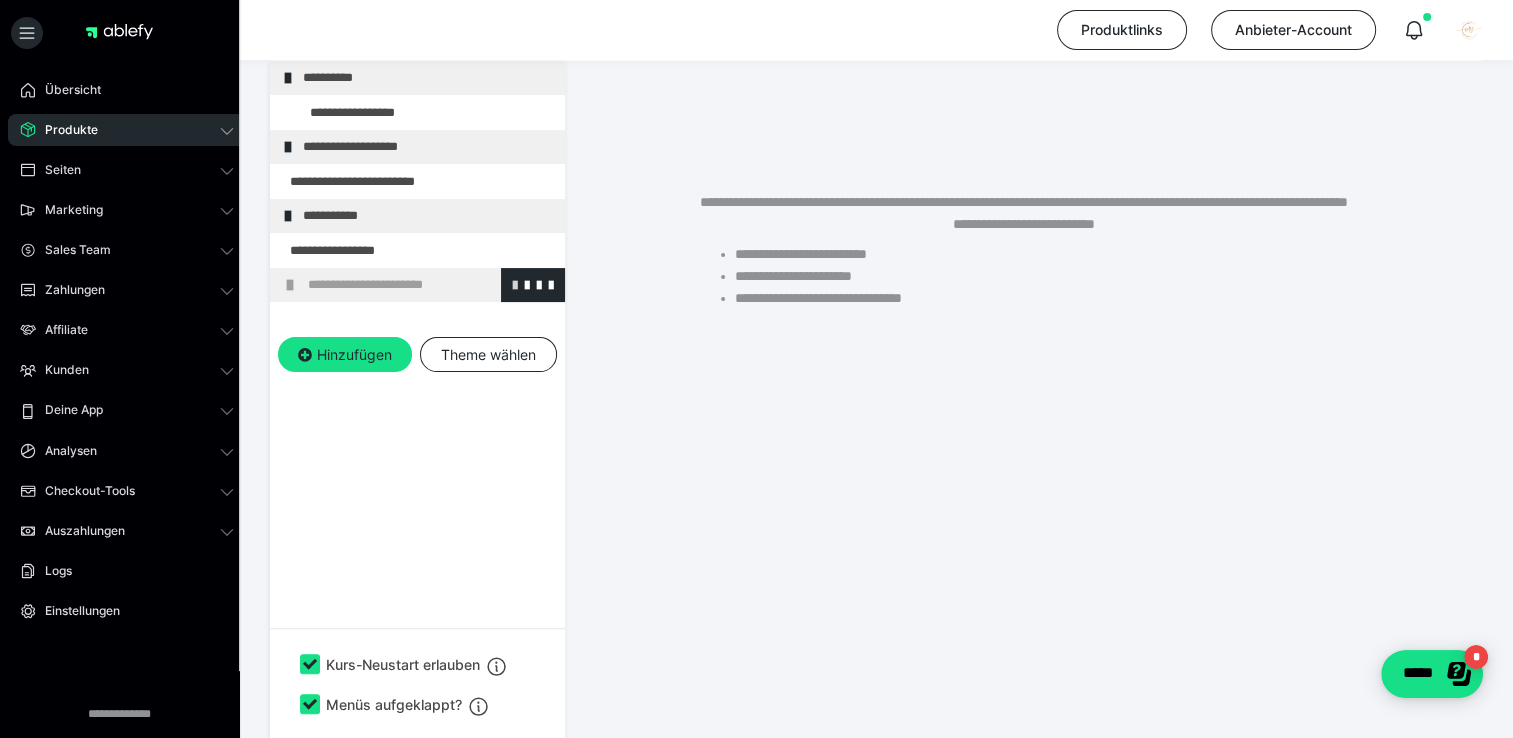 click at bounding box center (515, 284) 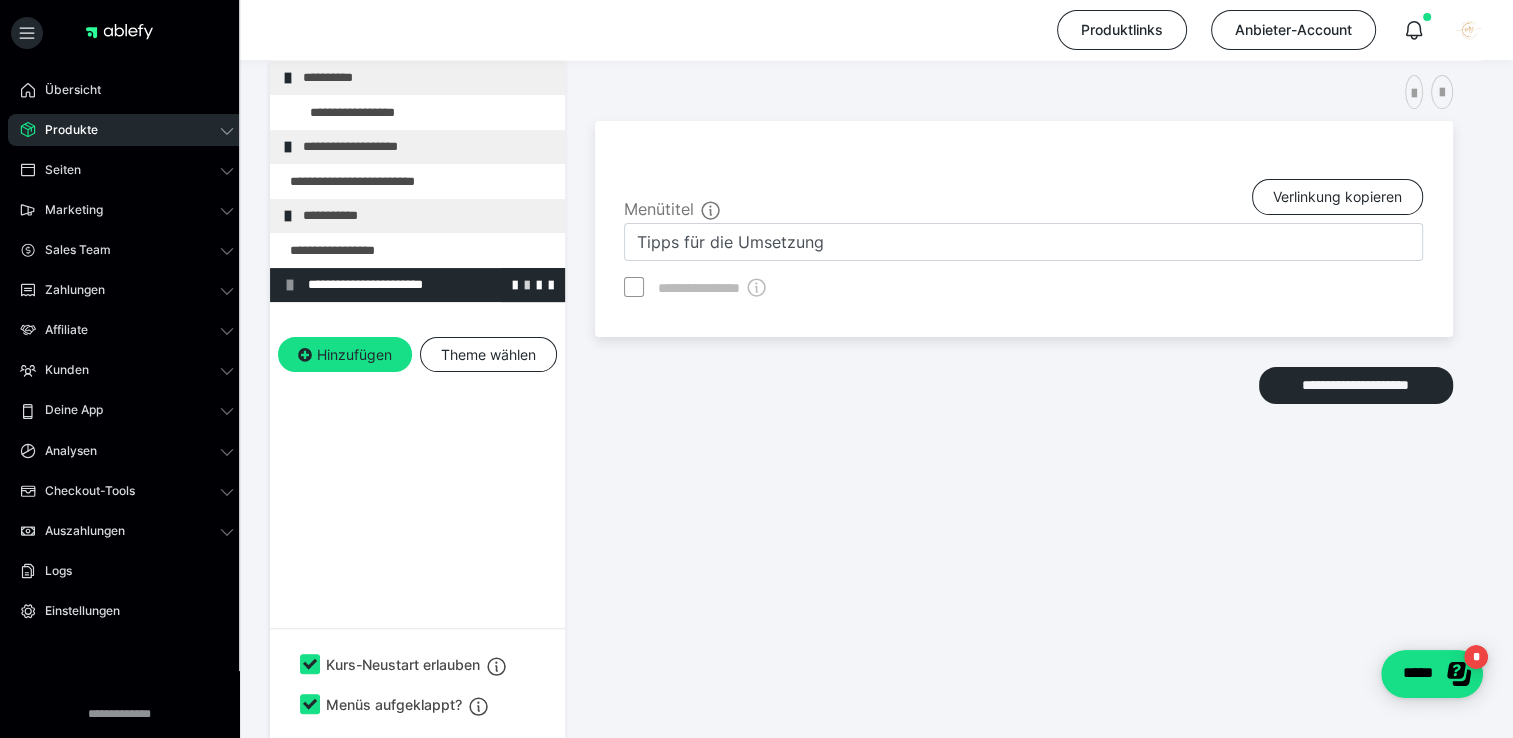 click at bounding box center [527, 284] 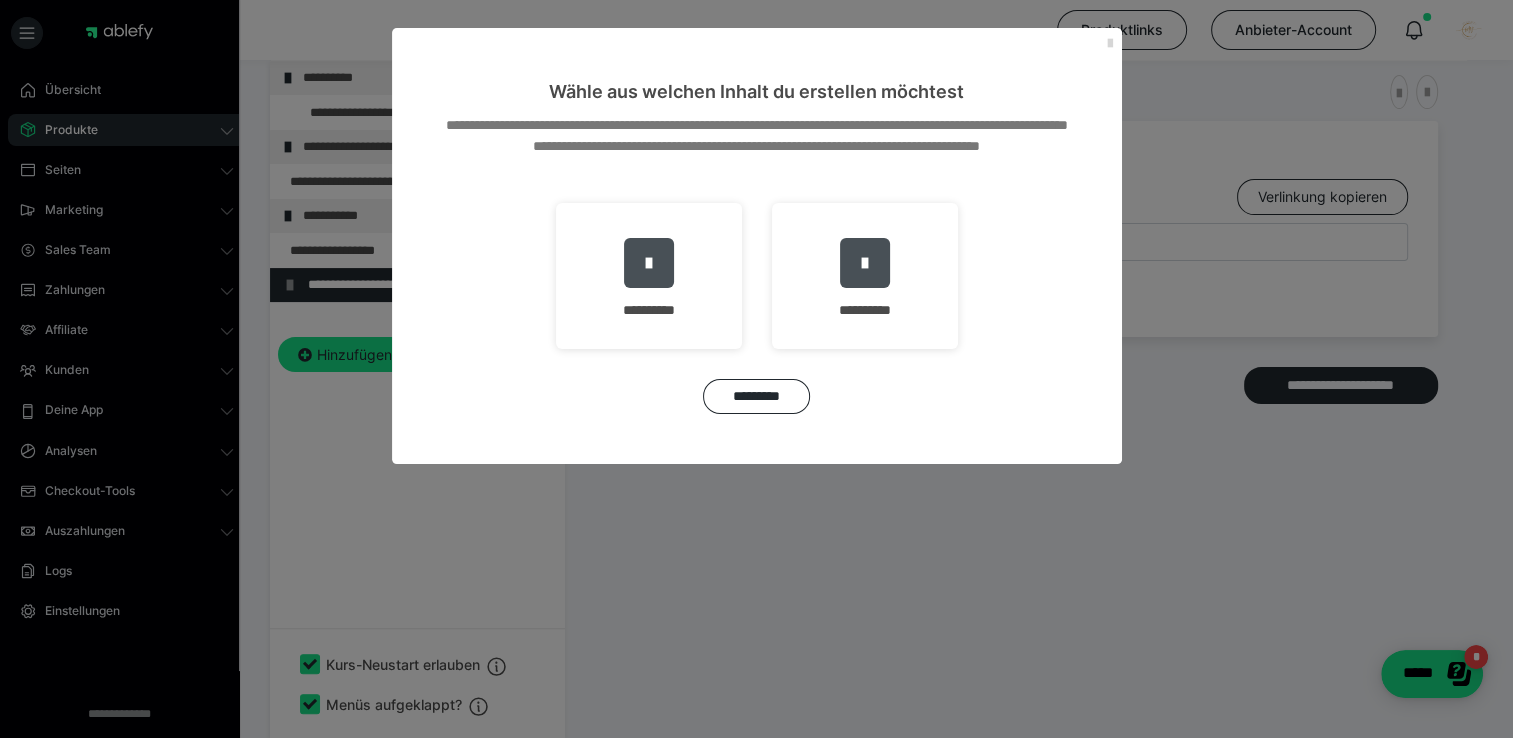click at bounding box center [1110, 44] 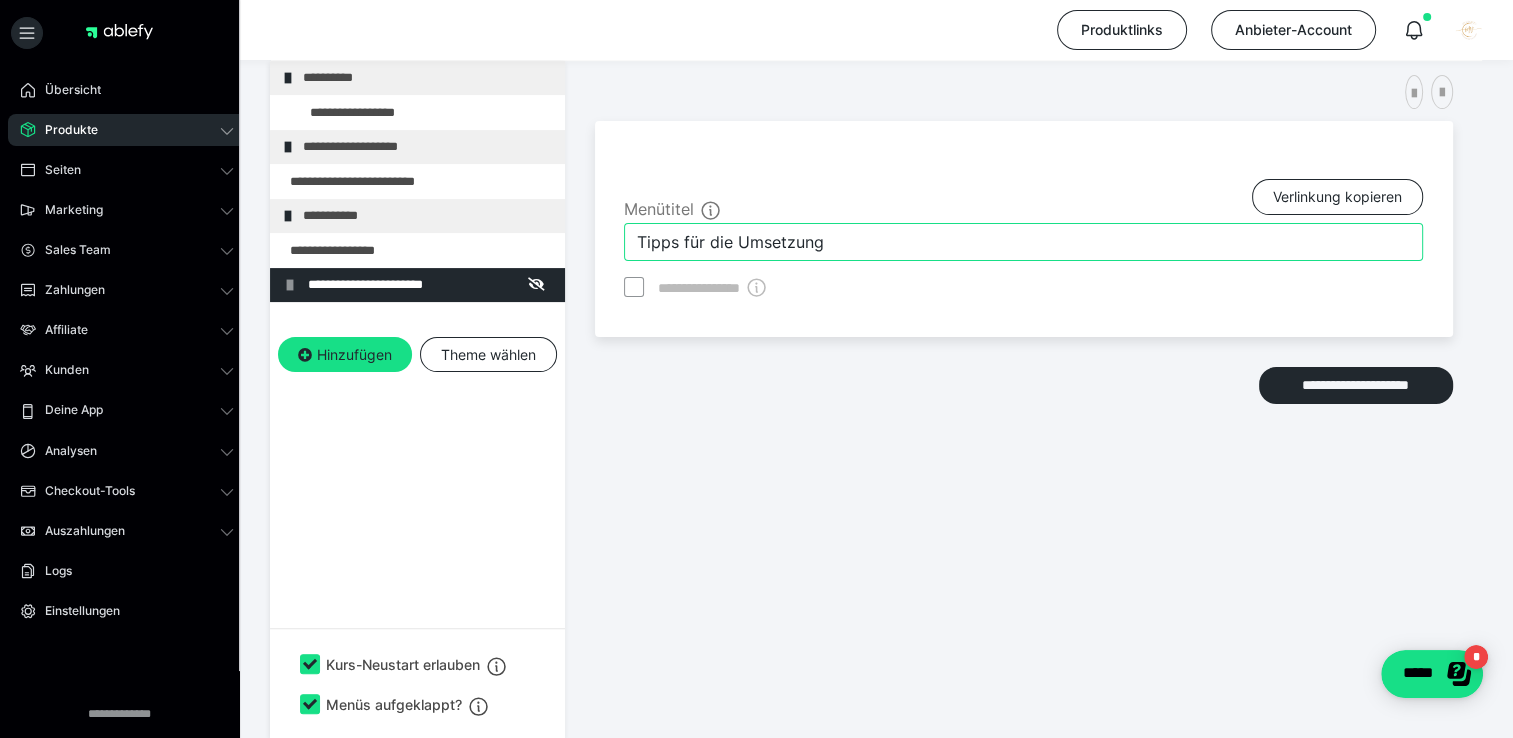 click on "Tipps für die Umsetzung" at bounding box center [1023, 242] 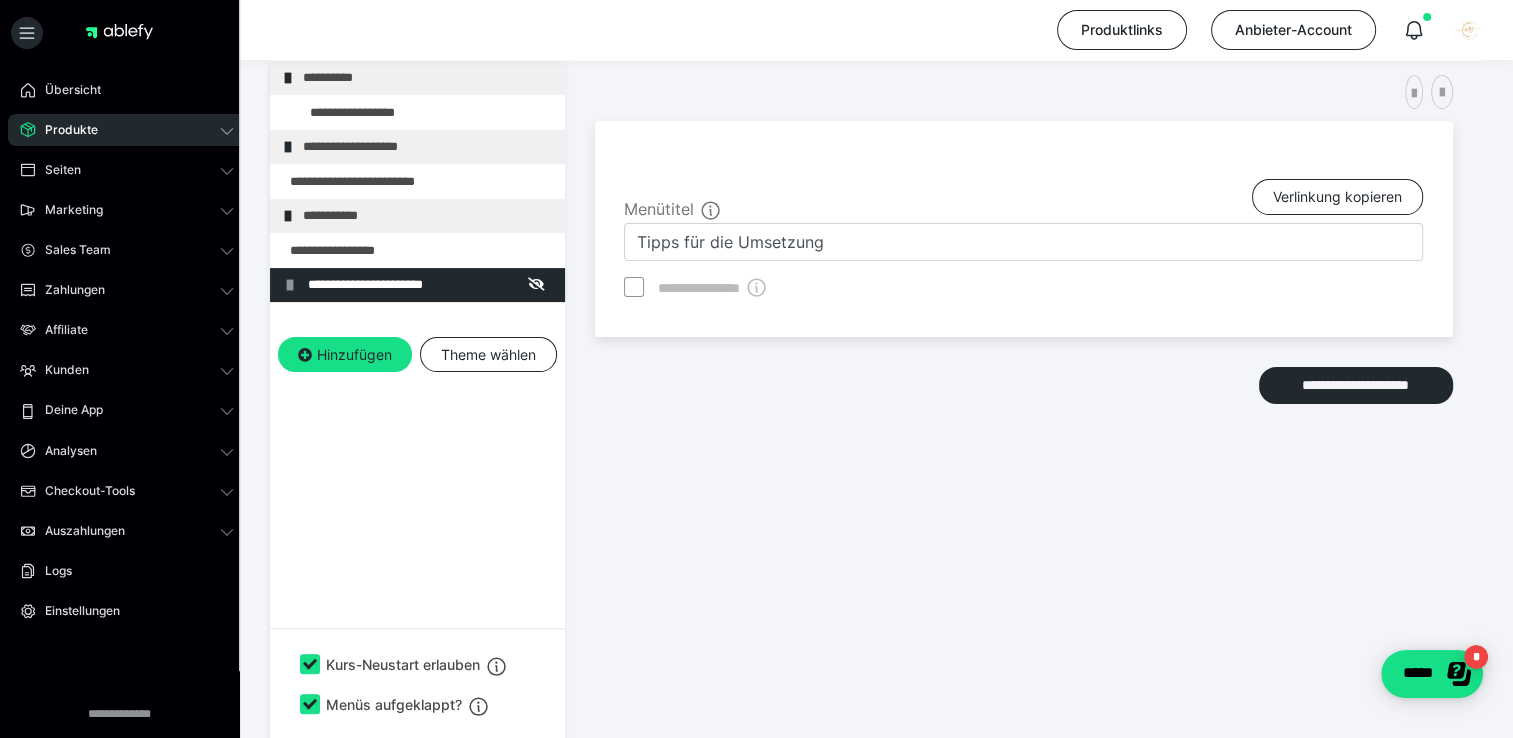 click on "**********" at bounding box center [1024, 365] 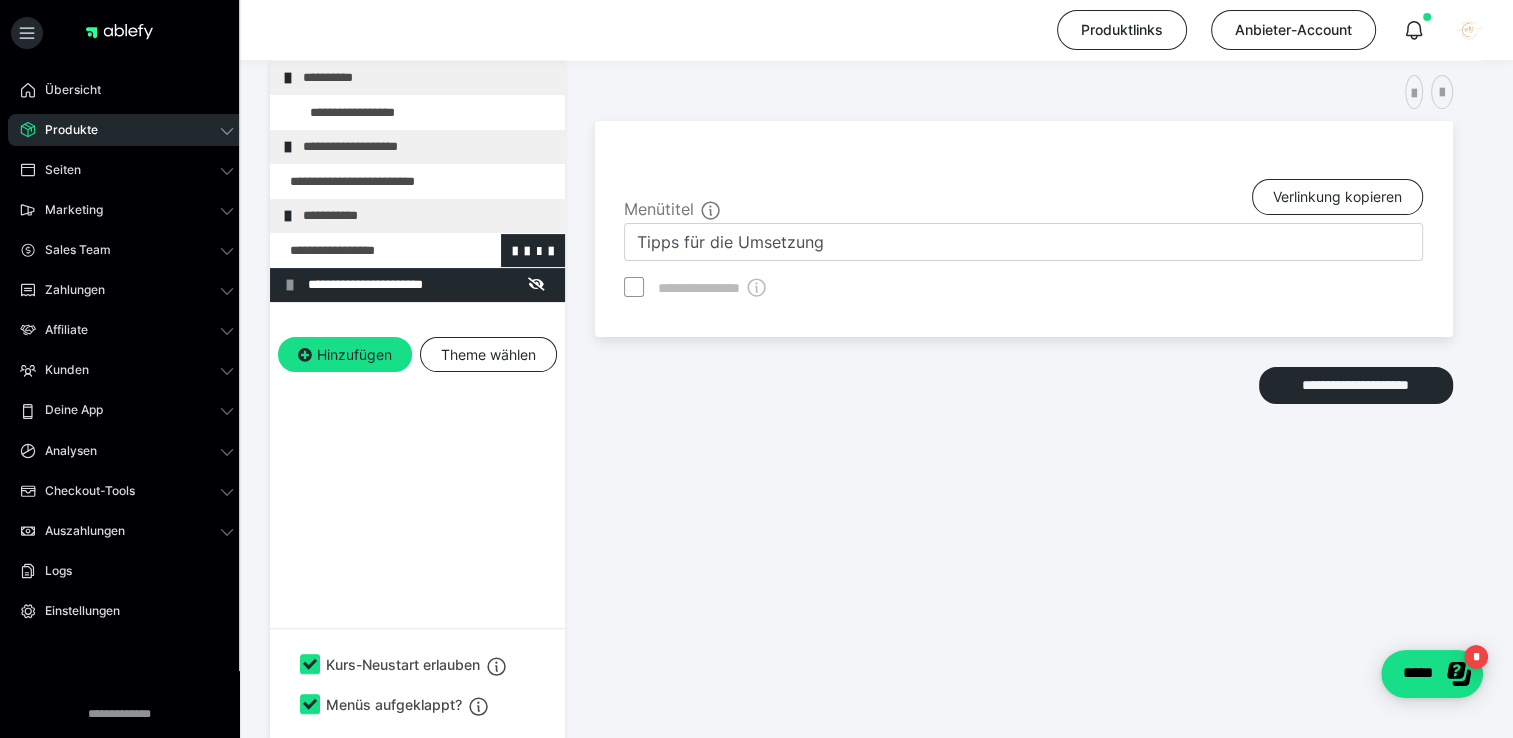 click at bounding box center [365, 251] 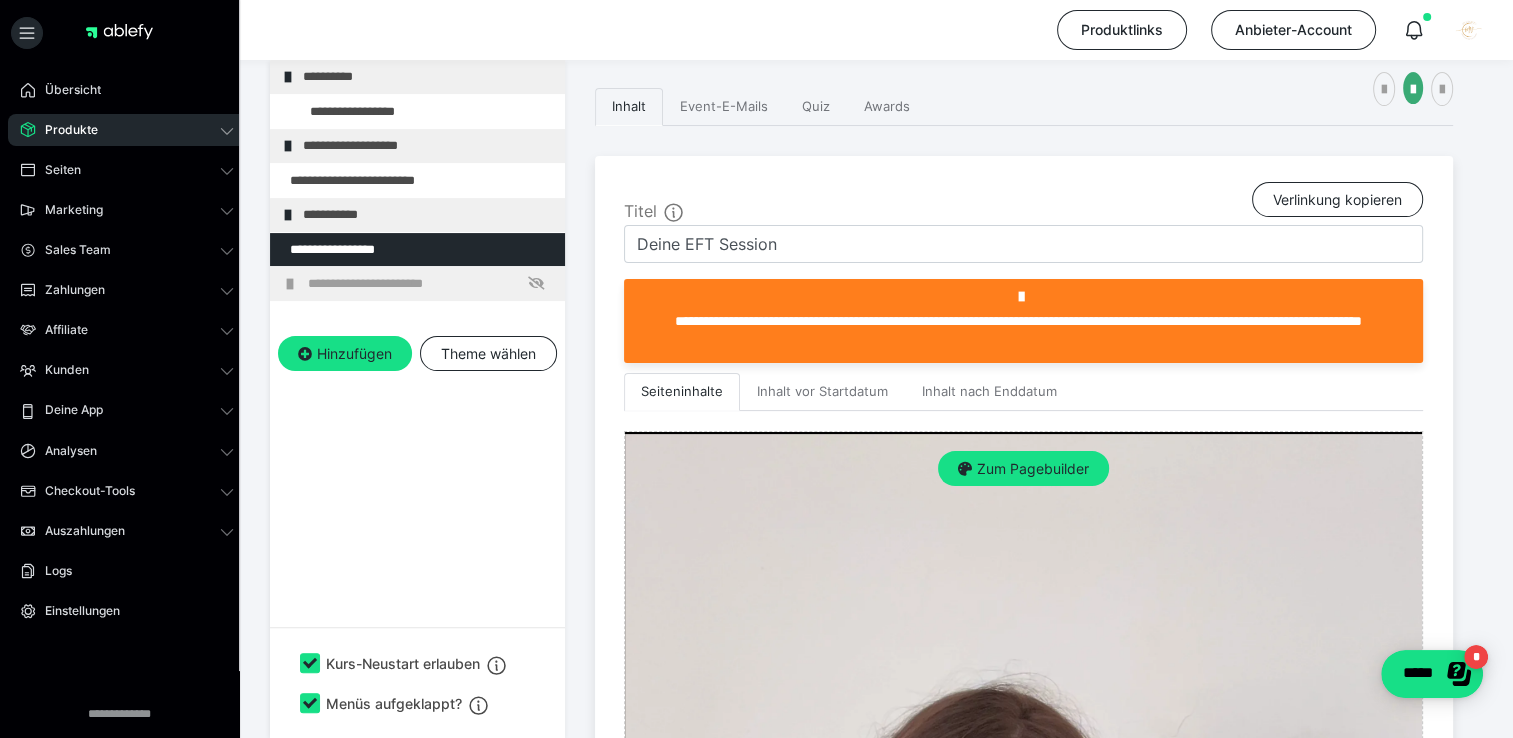 scroll, scrollTop: 373, scrollLeft: 0, axis: vertical 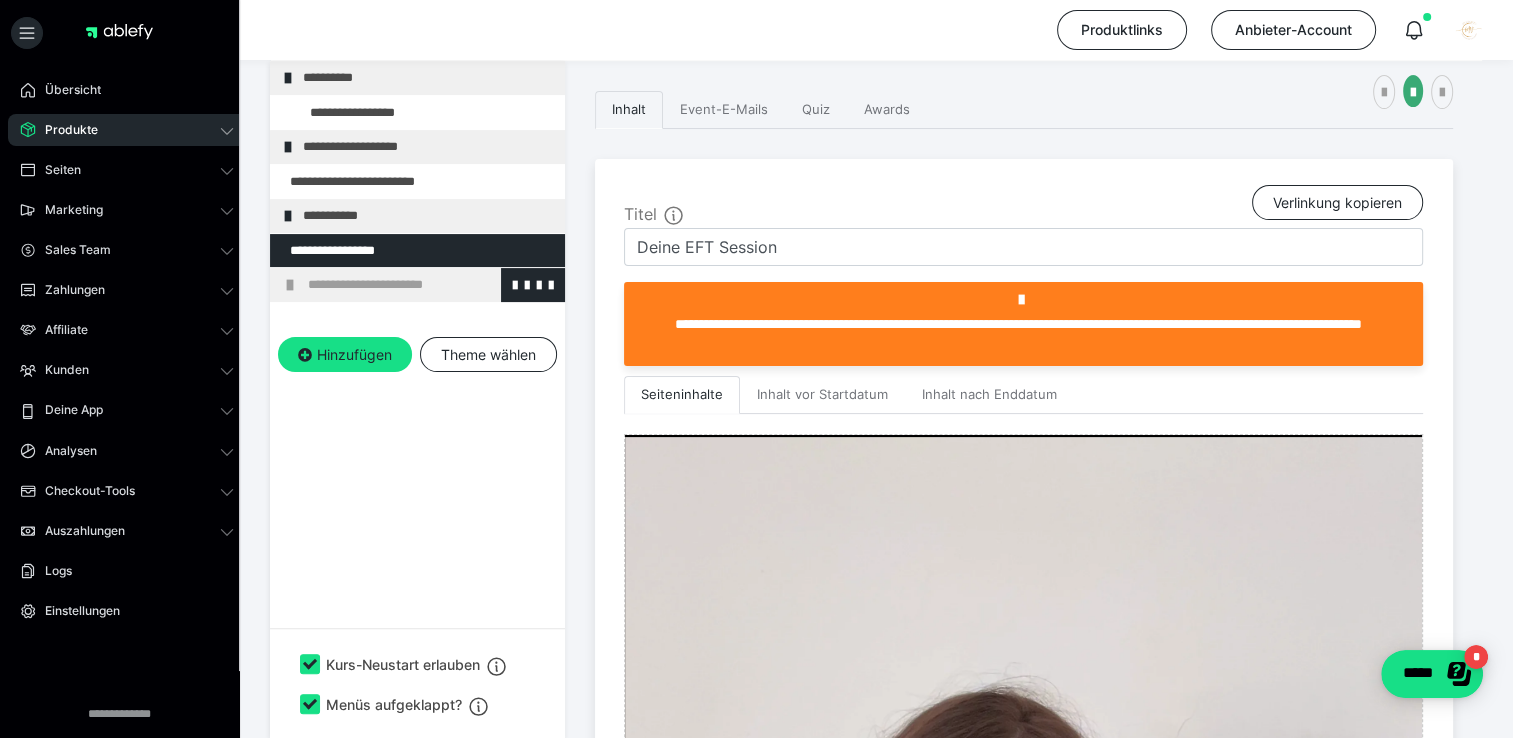 click on "**********" at bounding box center [431, 285] 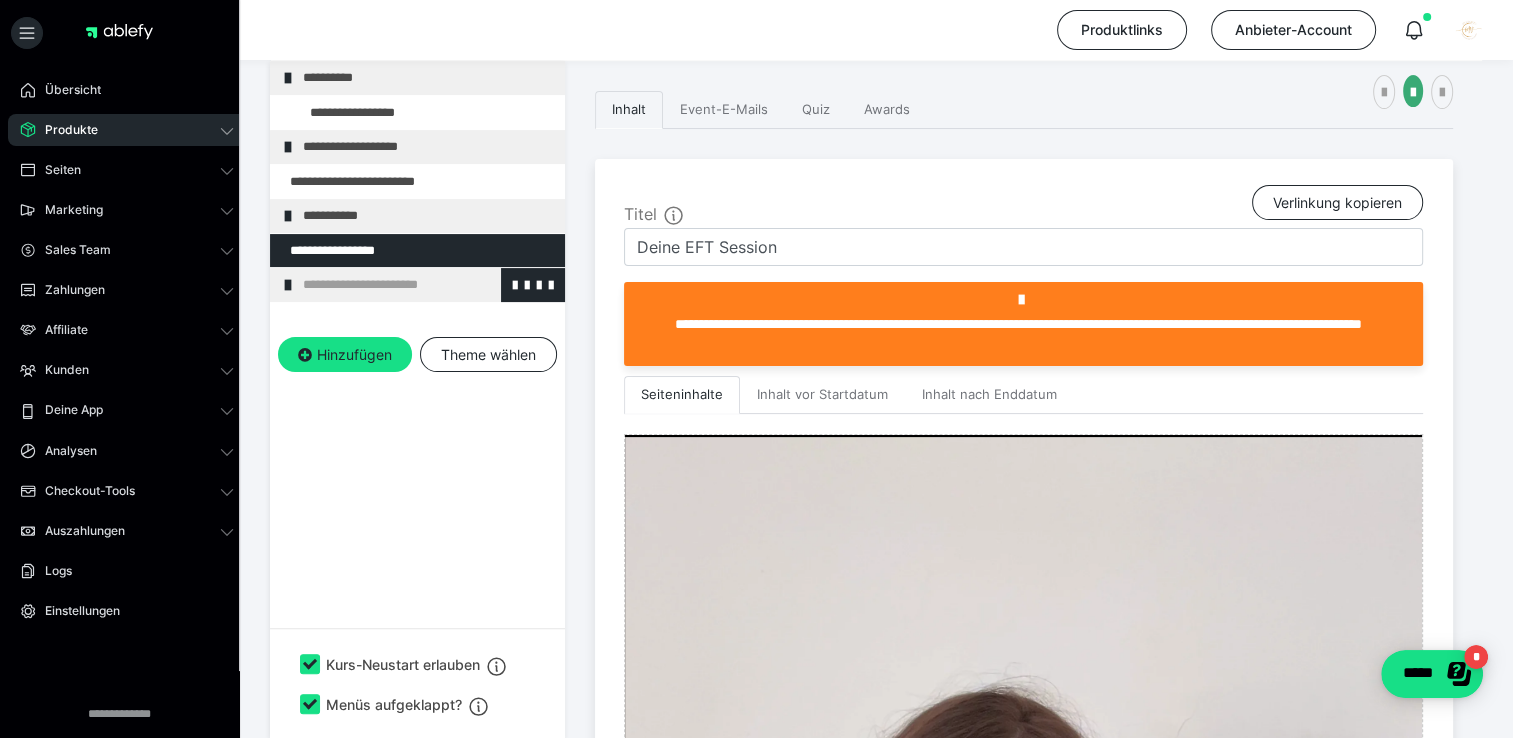 click on "**********" at bounding box center [426, 285] 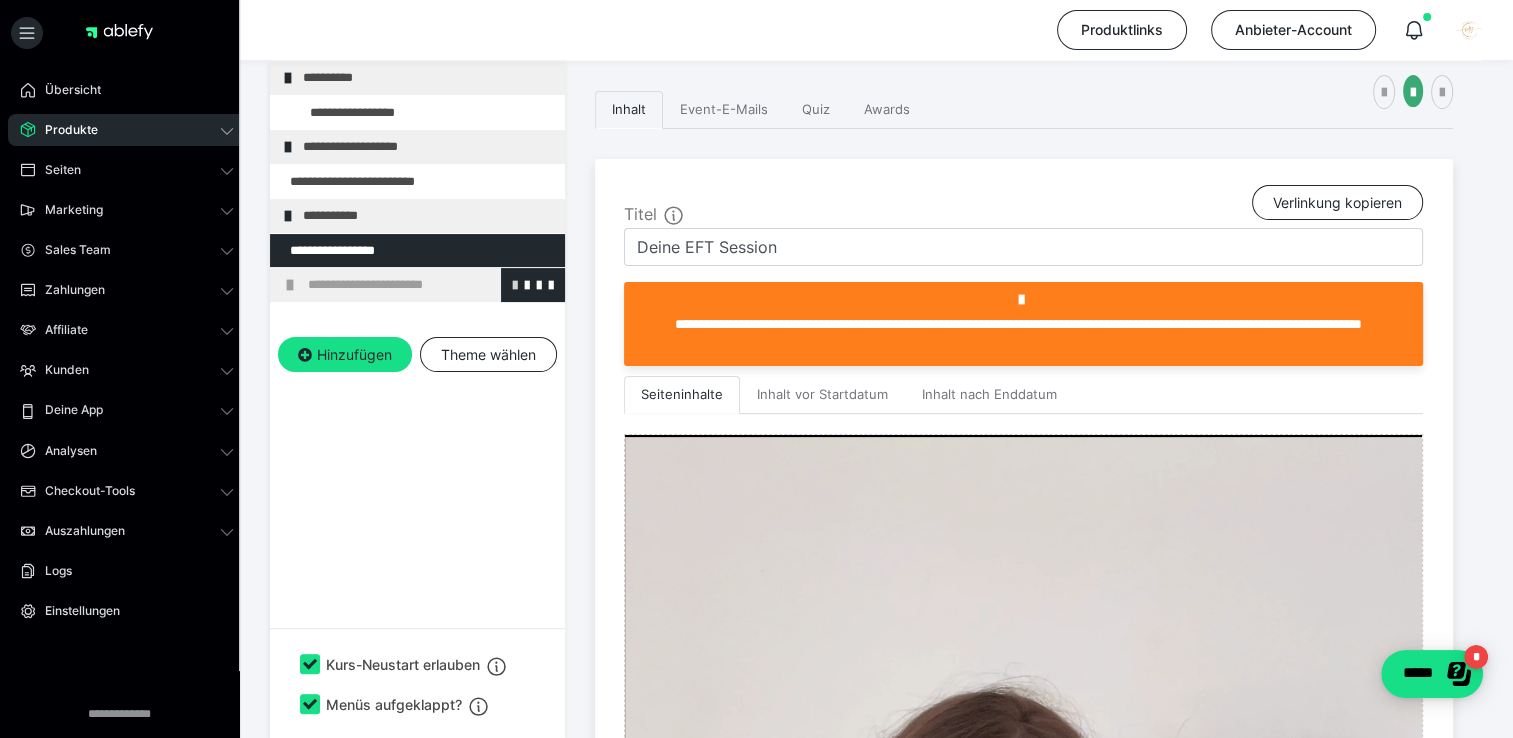 click at bounding box center [515, 284] 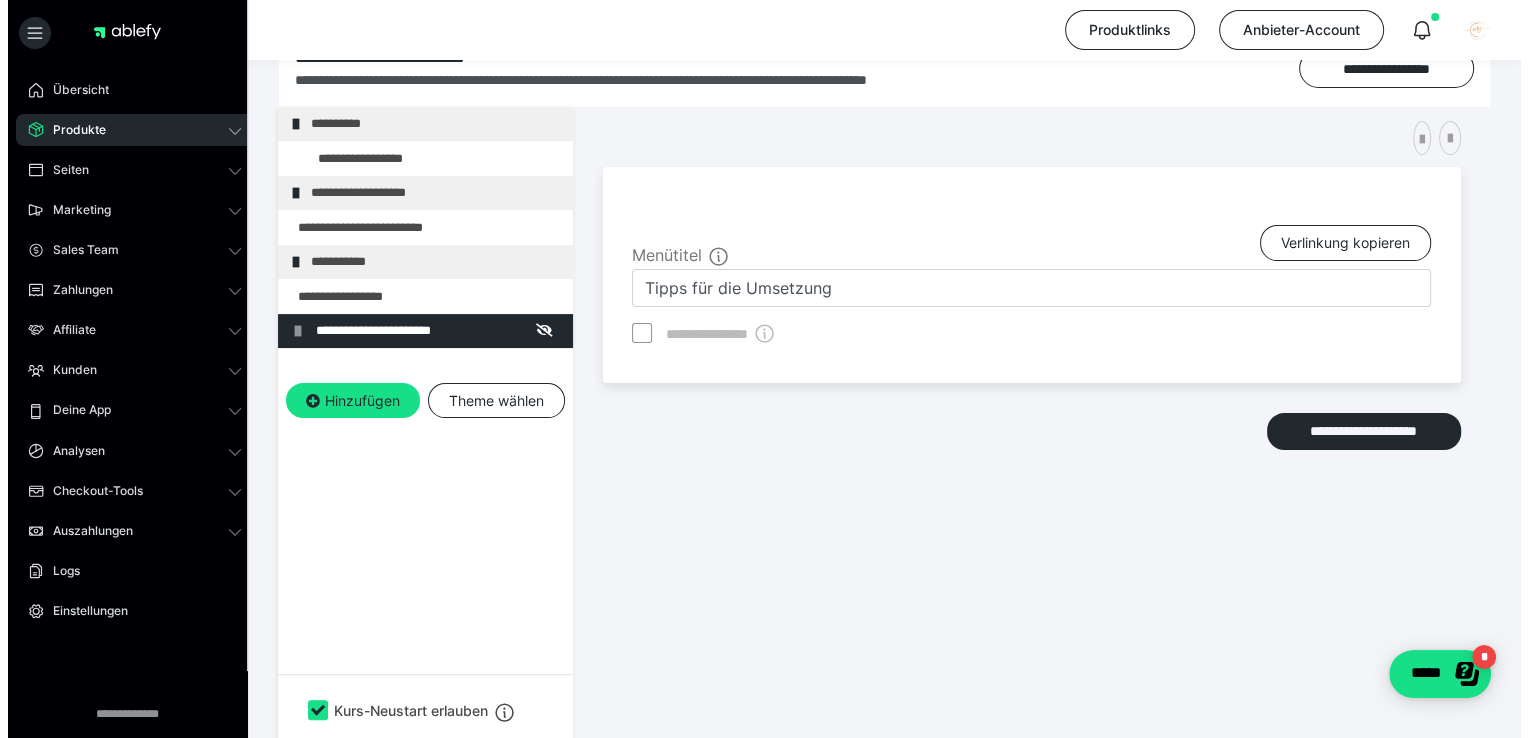 scroll, scrollTop: 373, scrollLeft: 0, axis: vertical 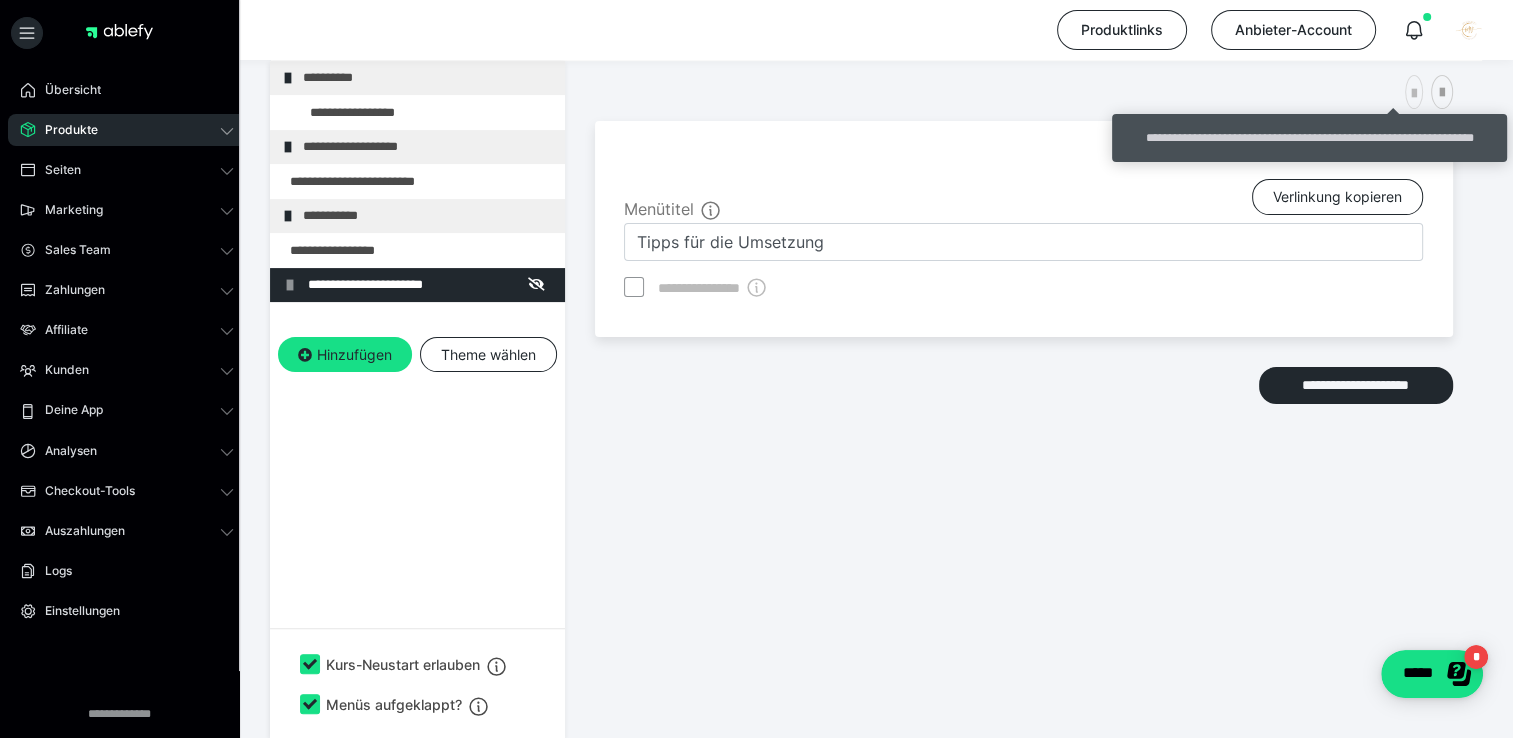 click at bounding box center [1414, 94] 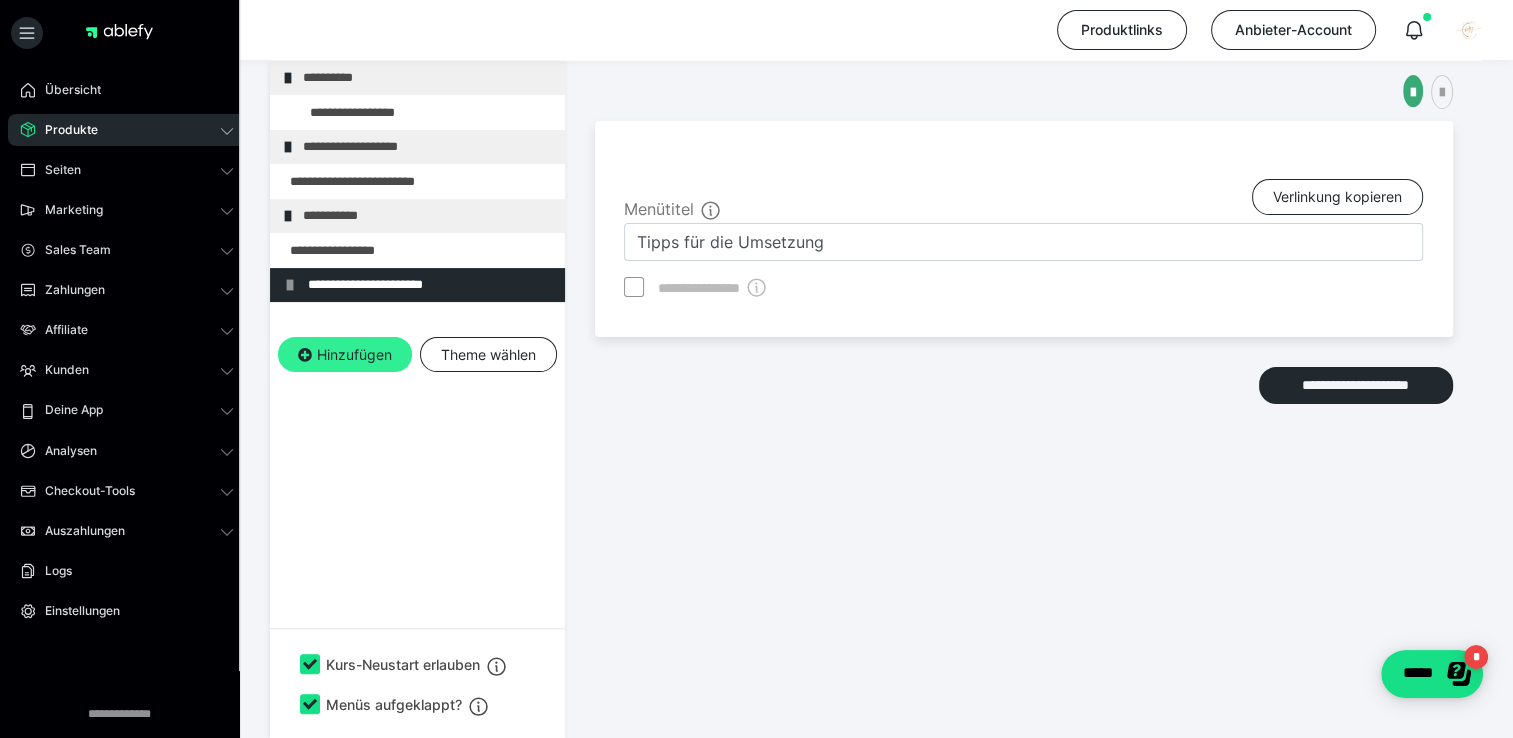 click on "Hinzufügen" at bounding box center [345, 355] 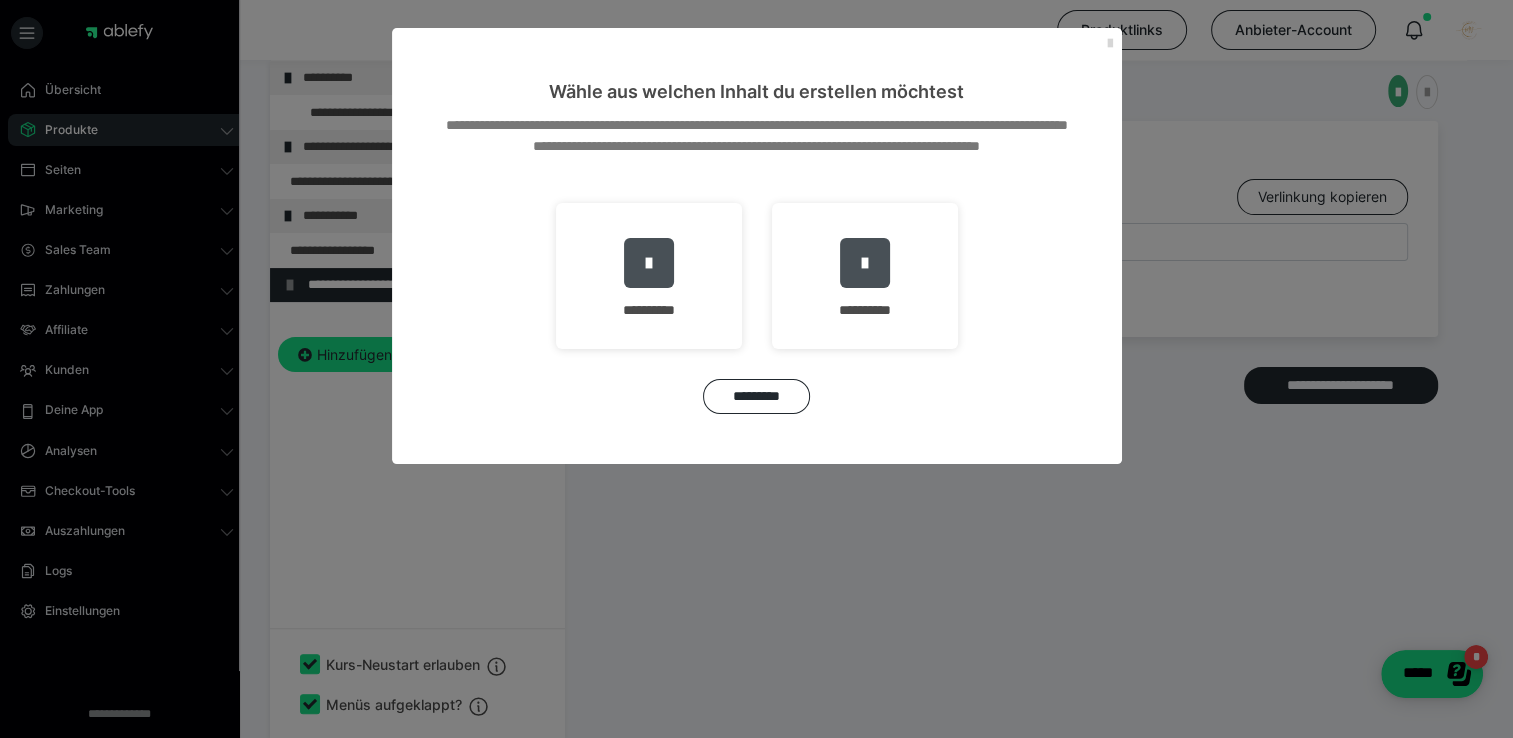 click at bounding box center (1110, 44) 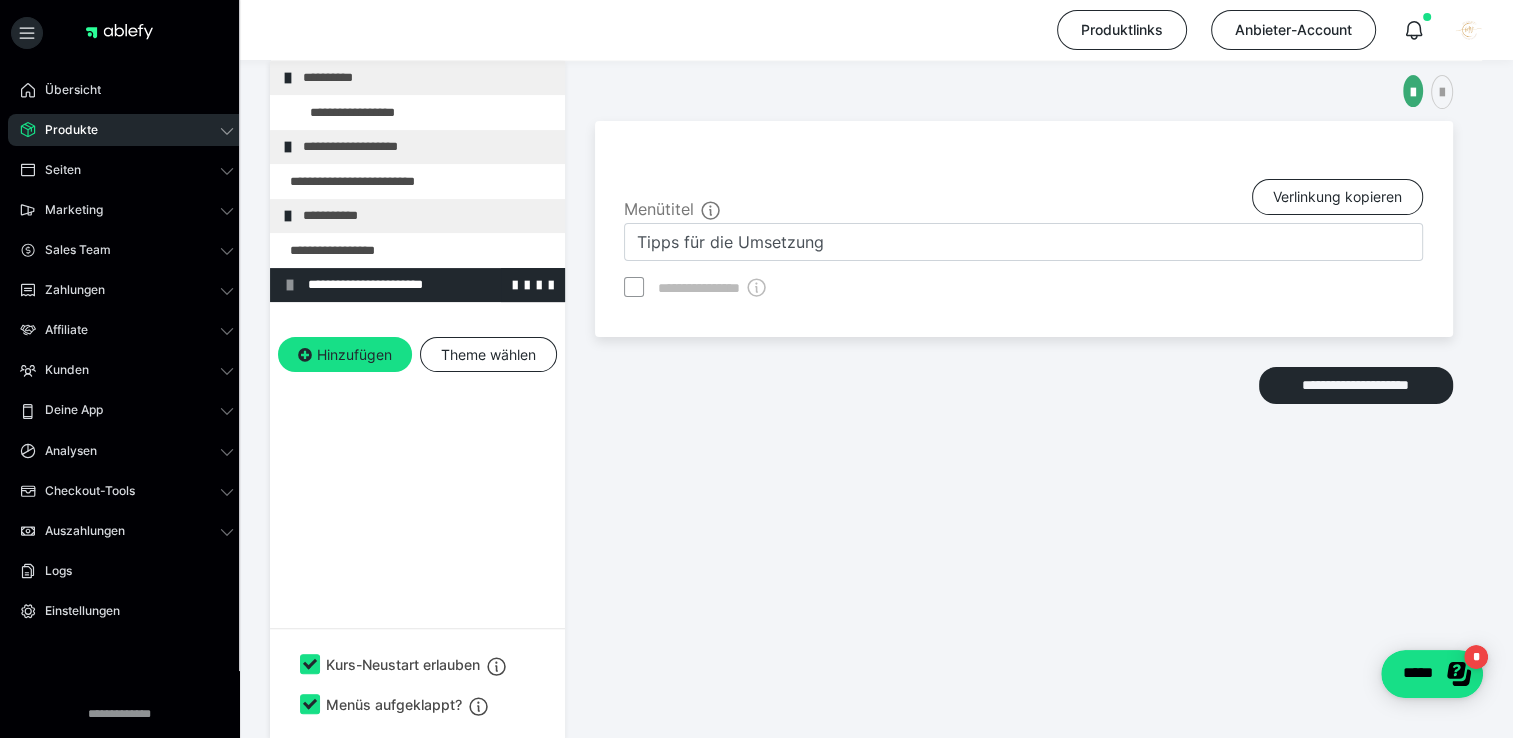 click on "**********" at bounding box center (431, 285) 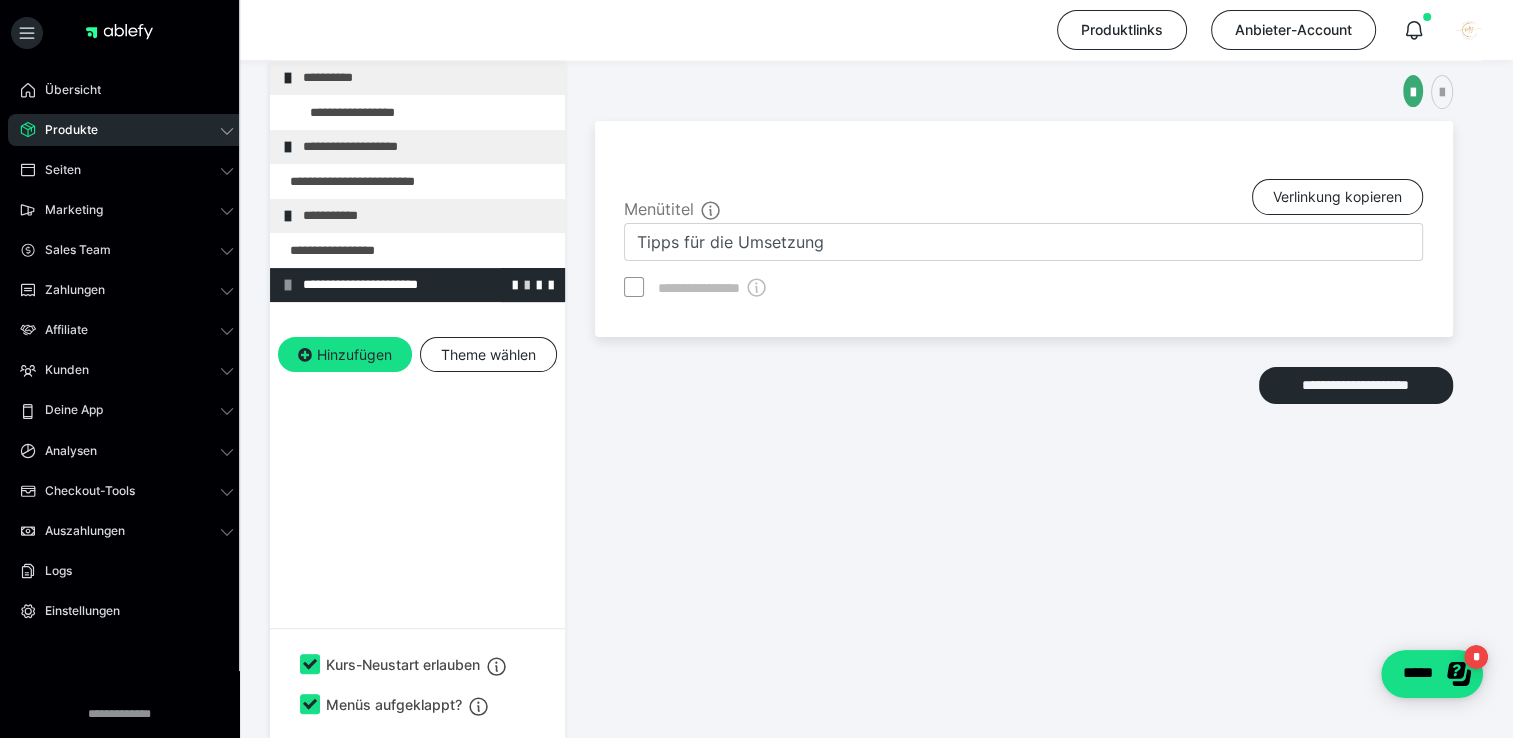 click at bounding box center (527, 284) 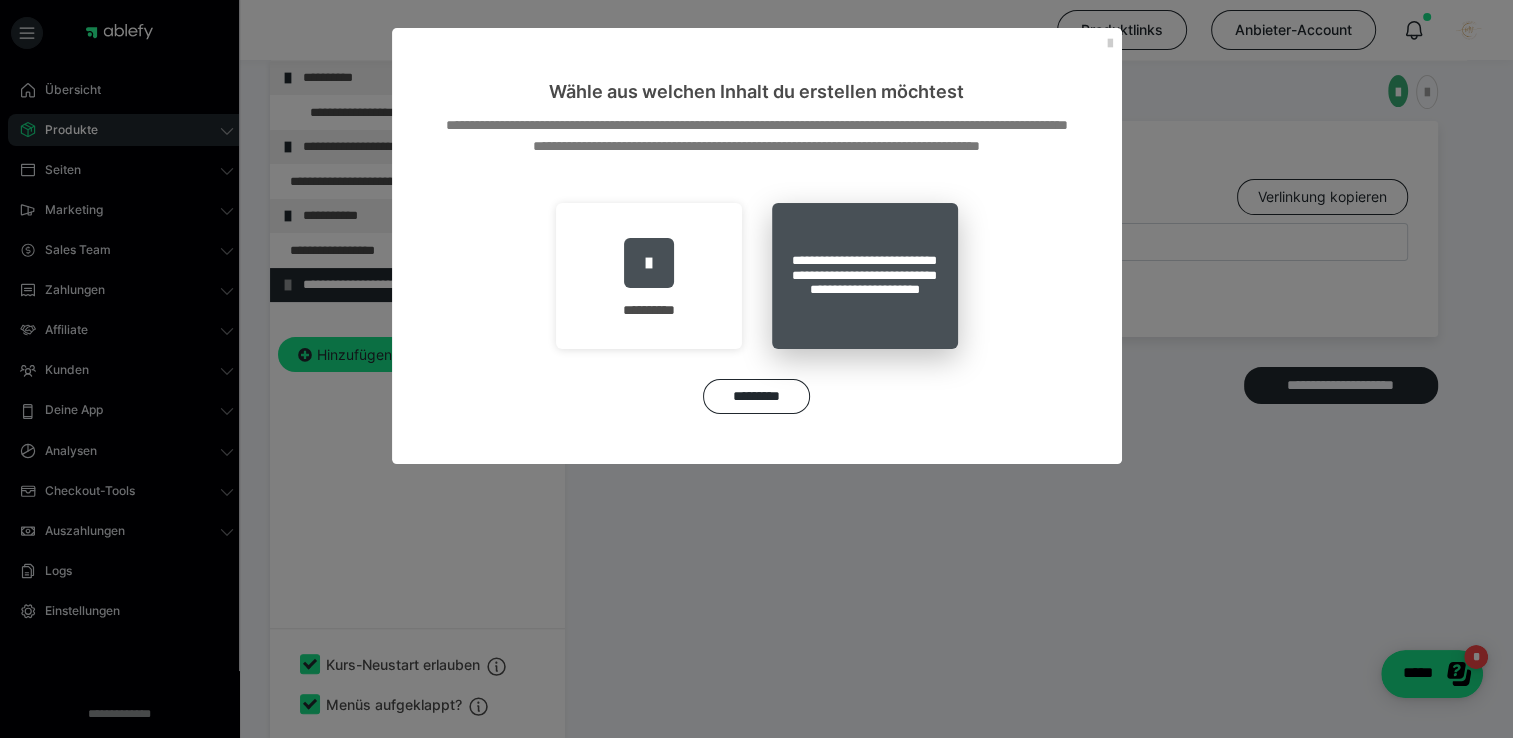 click on "**********" at bounding box center [865, 276] 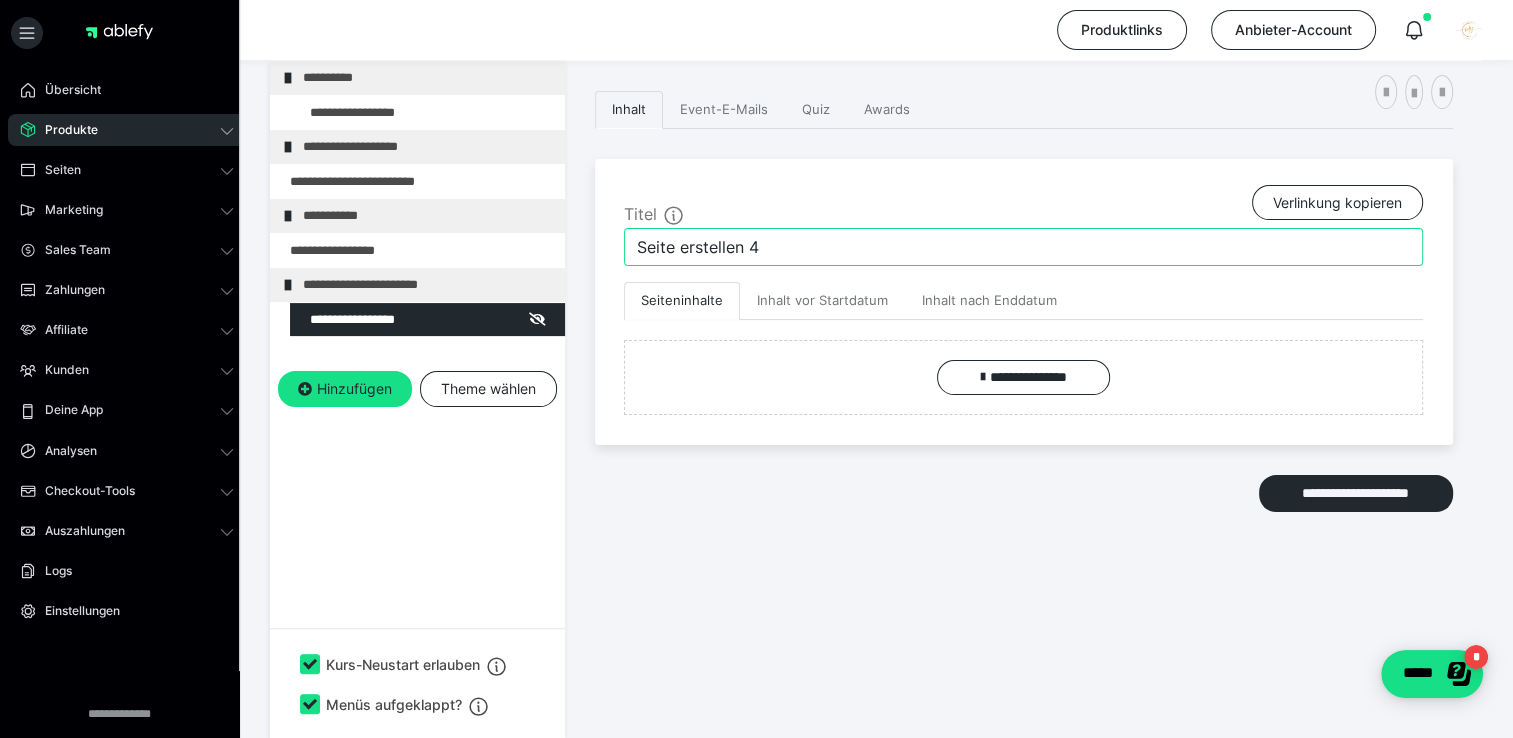 drag, startPoint x: 787, startPoint y: 249, endPoint x: 609, endPoint y: 238, distance: 178.33957 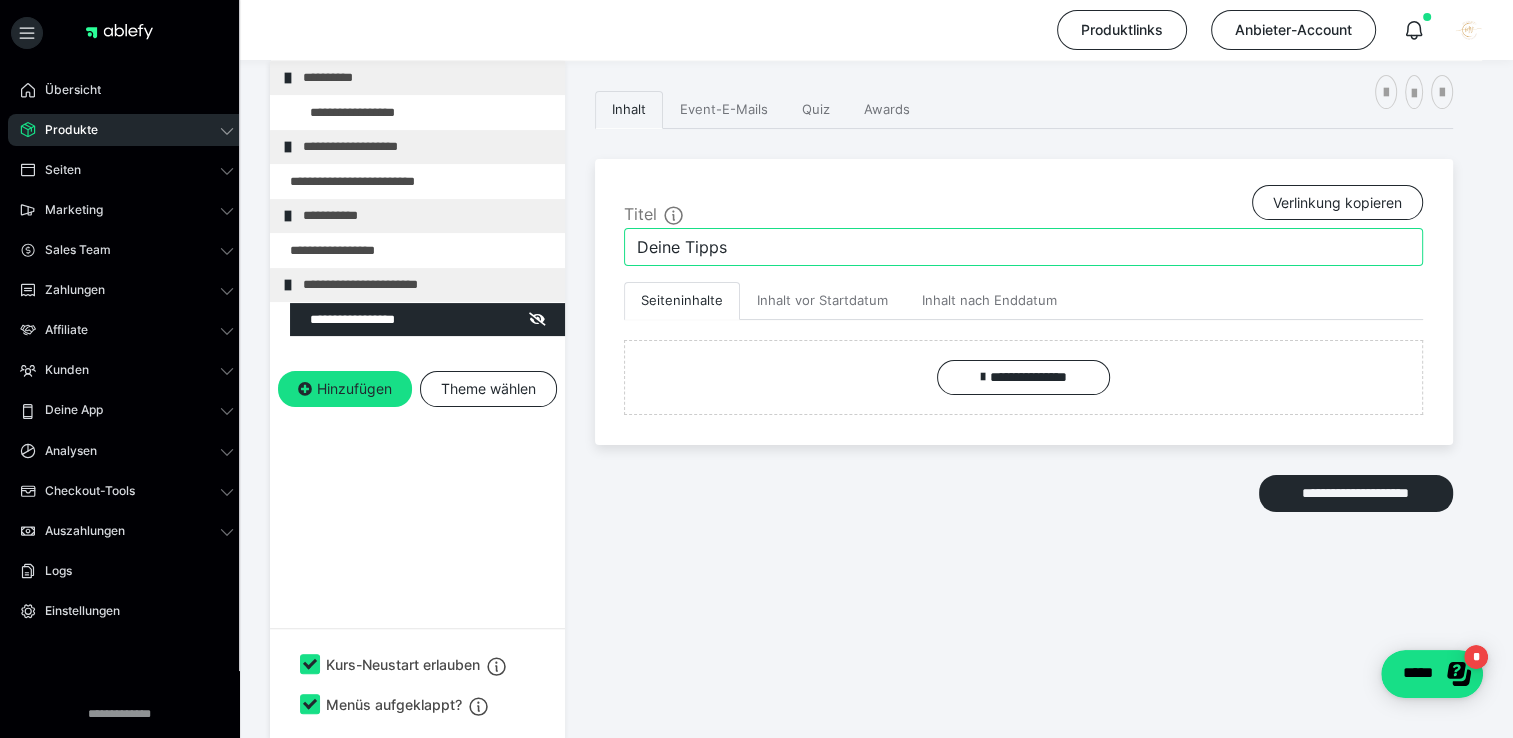 type on "Deine Tipps" 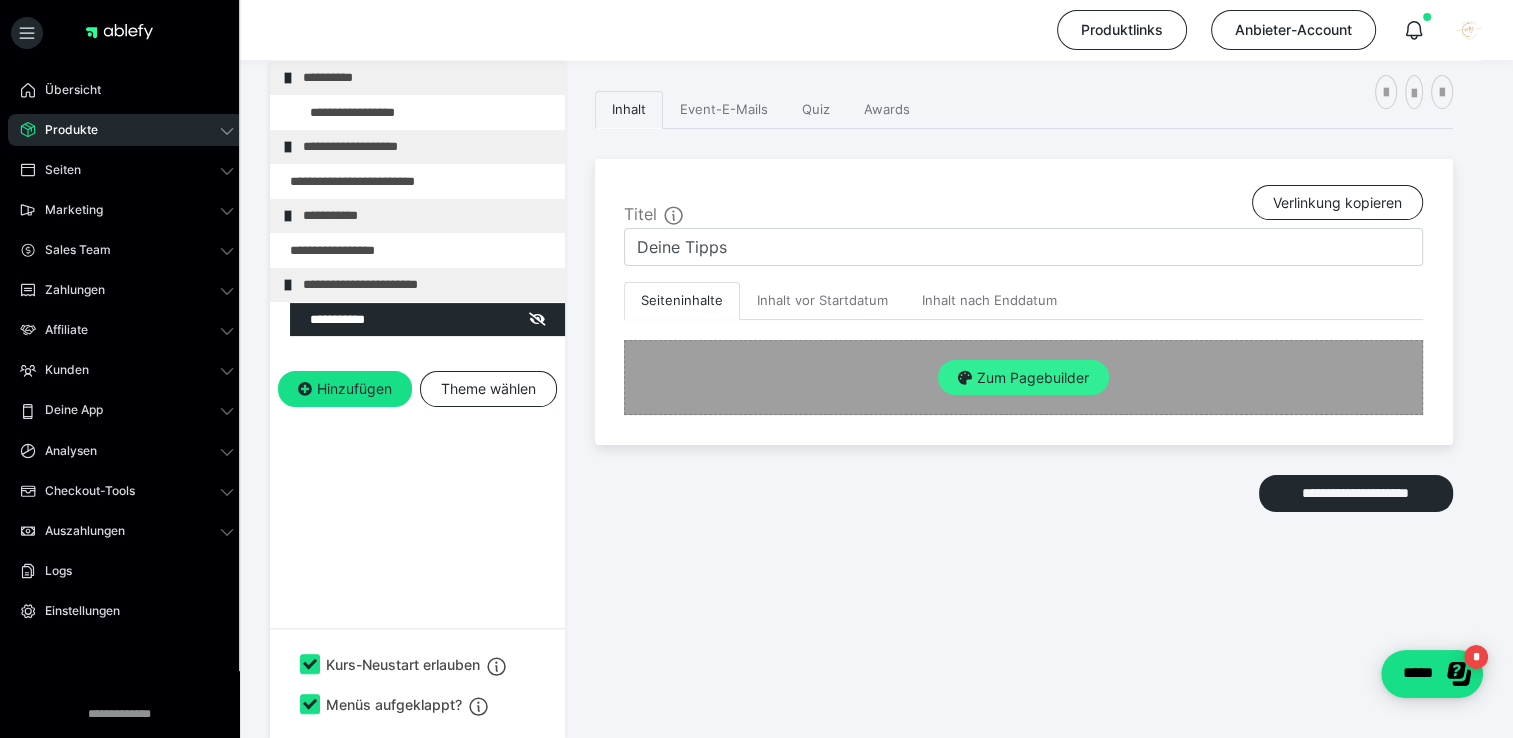 click on "Zum Pagebuilder" at bounding box center (1023, 378) 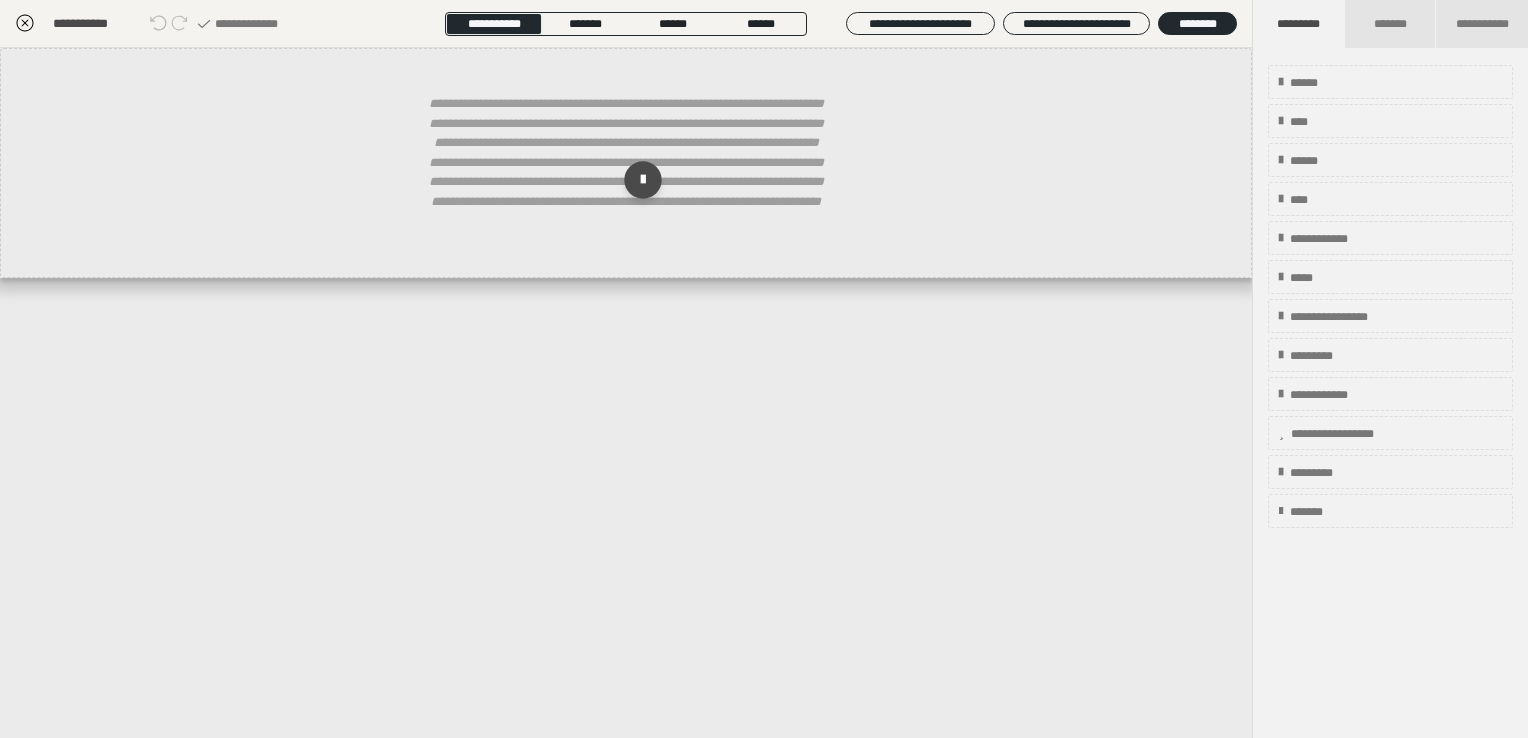 click on "**********" at bounding box center (1390, 296) 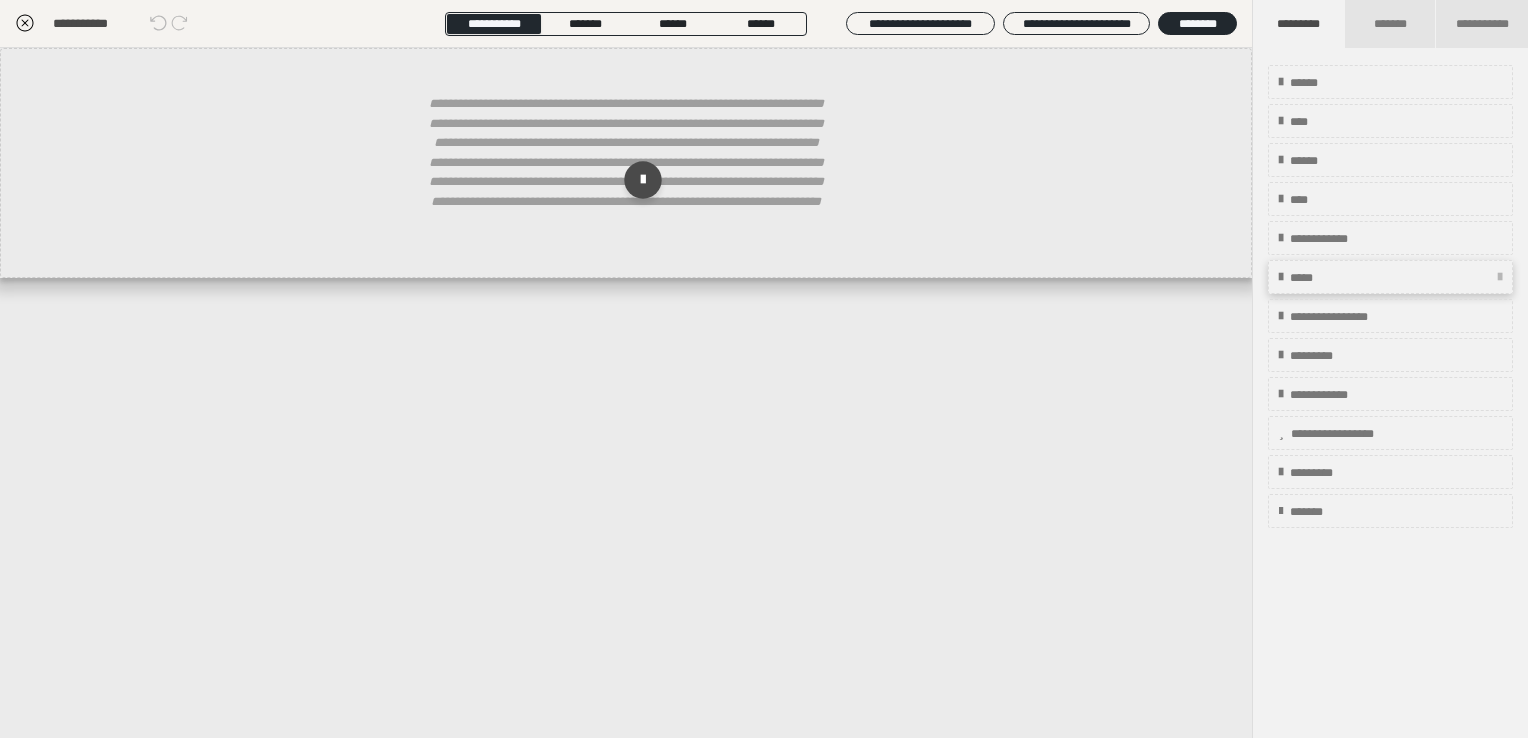 click on "*****" at bounding box center (1310, 278) 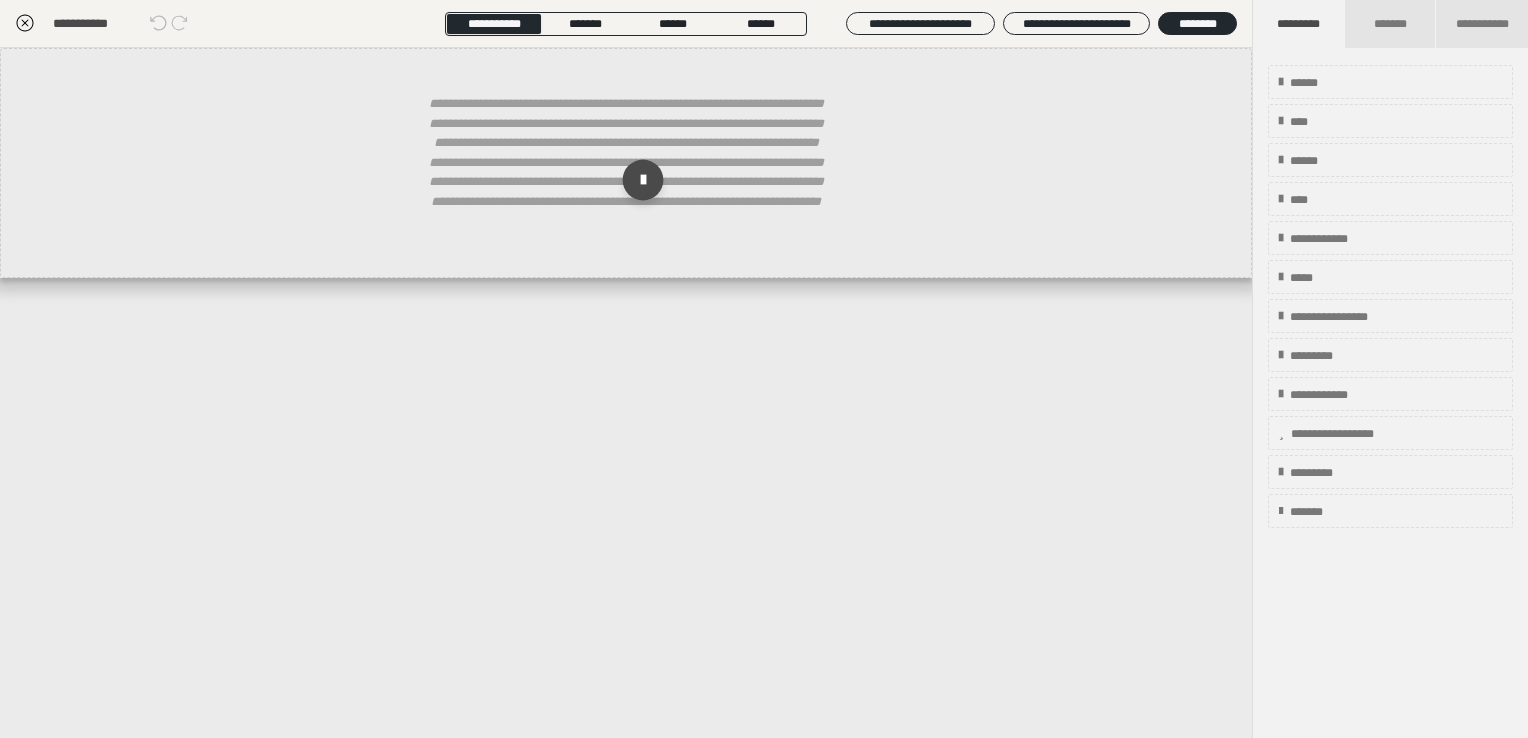 click at bounding box center (643, 180) 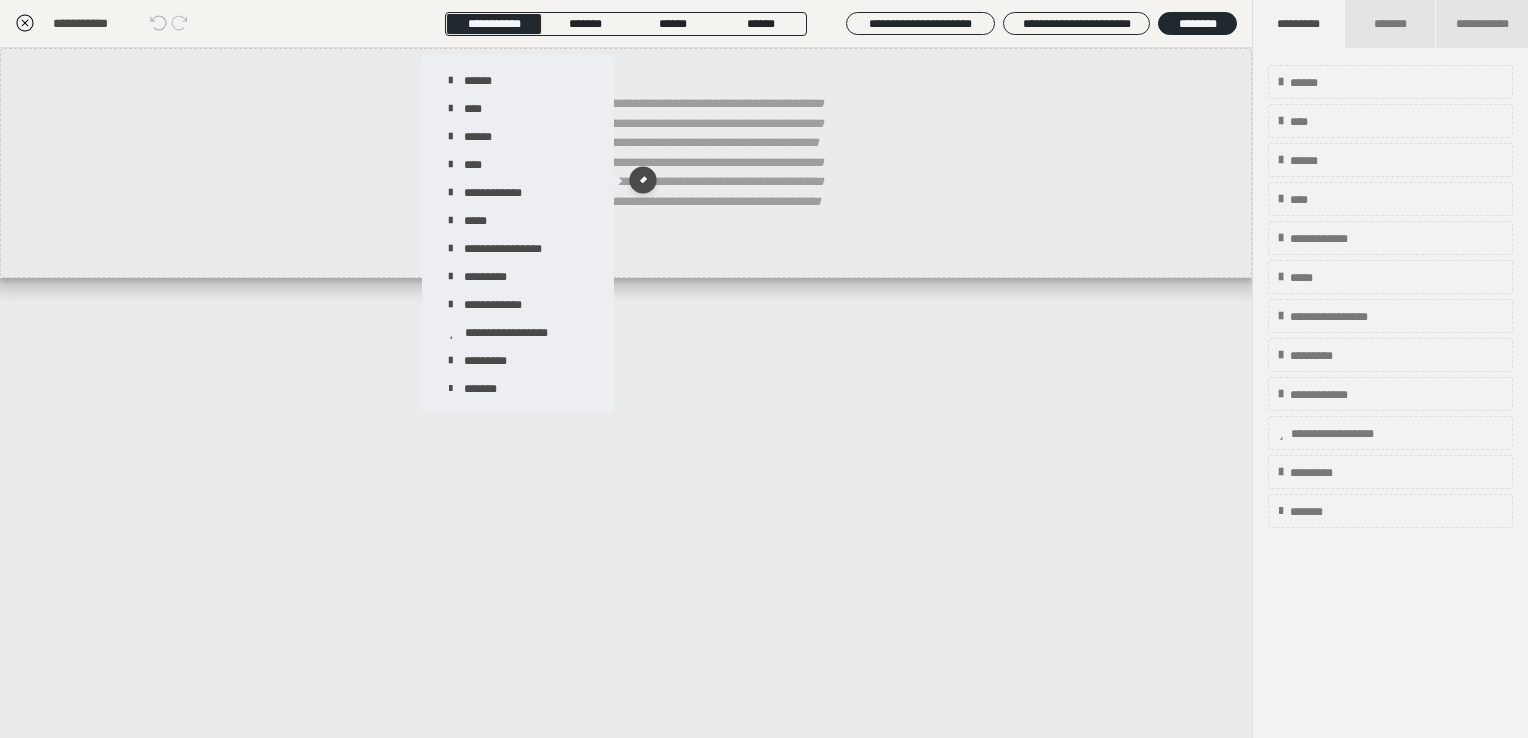 click on "**********" at bounding box center (626, 393) 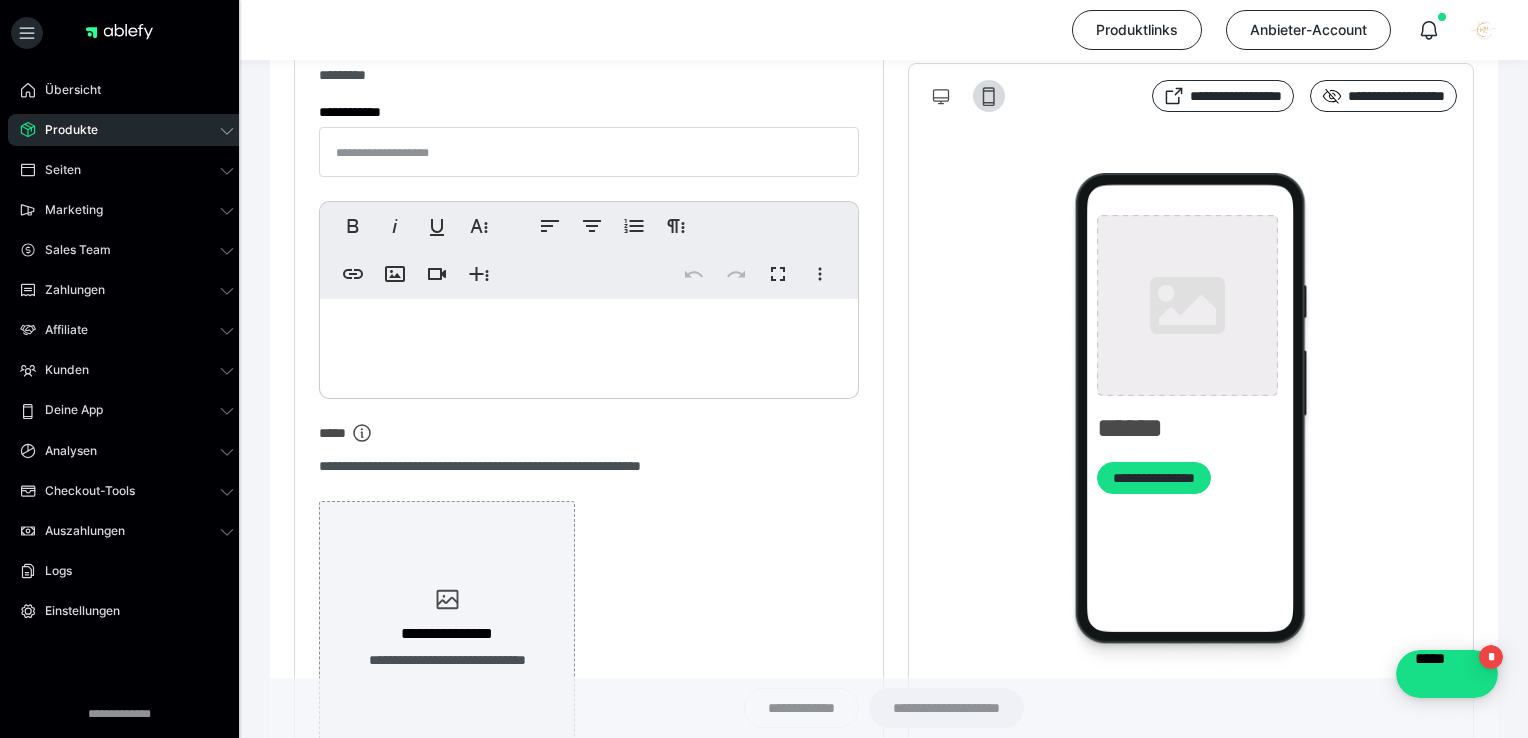 type on "**********" 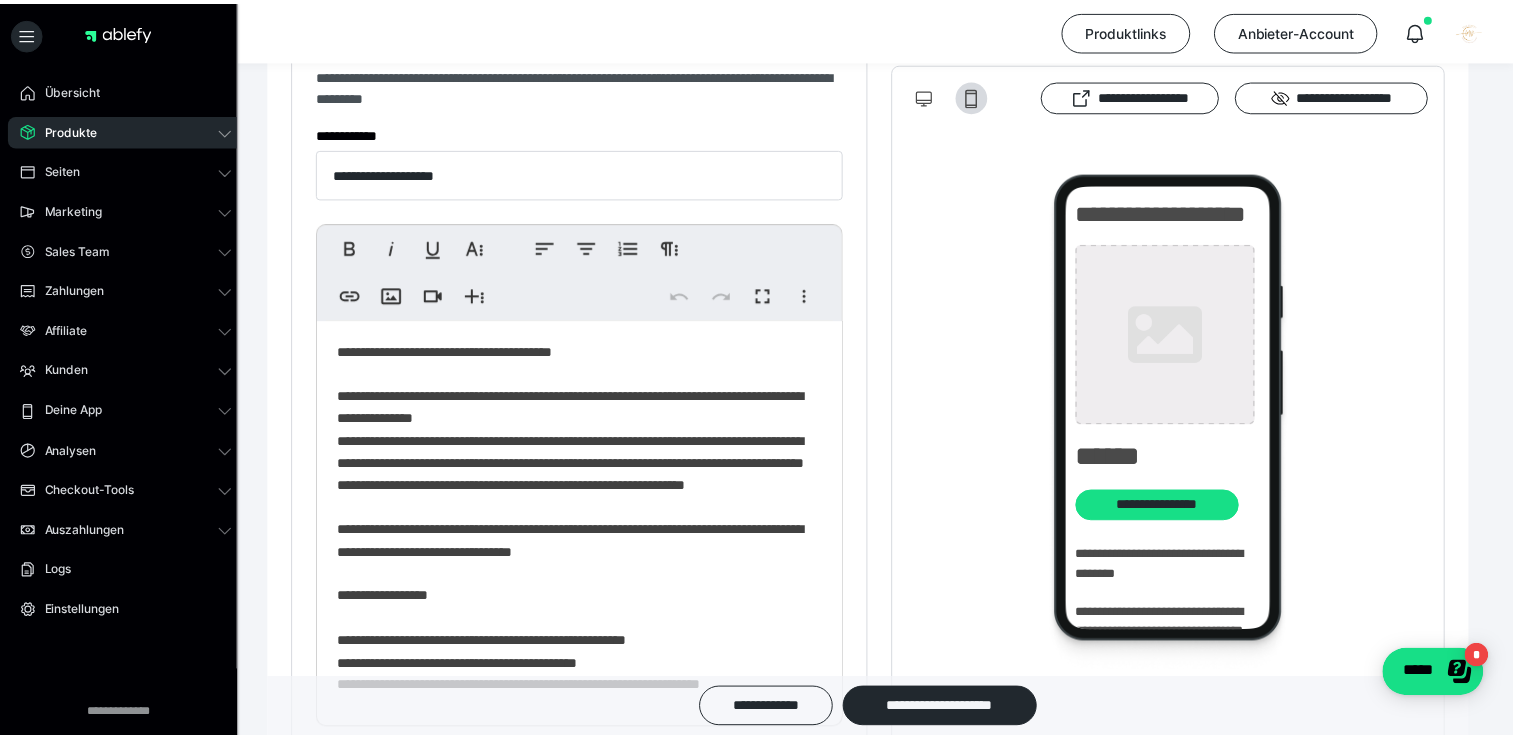 scroll, scrollTop: 0, scrollLeft: 0, axis: both 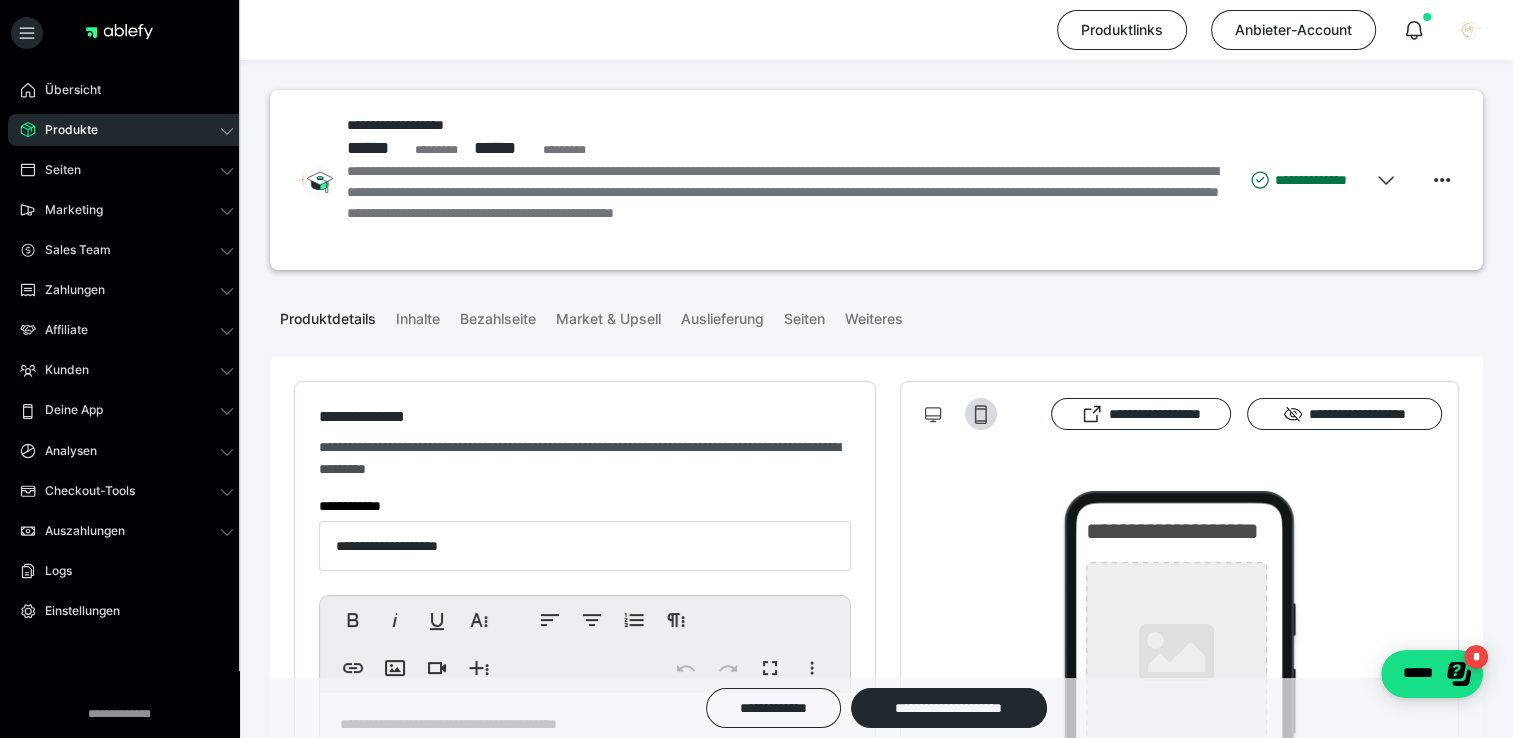 type on "**********" 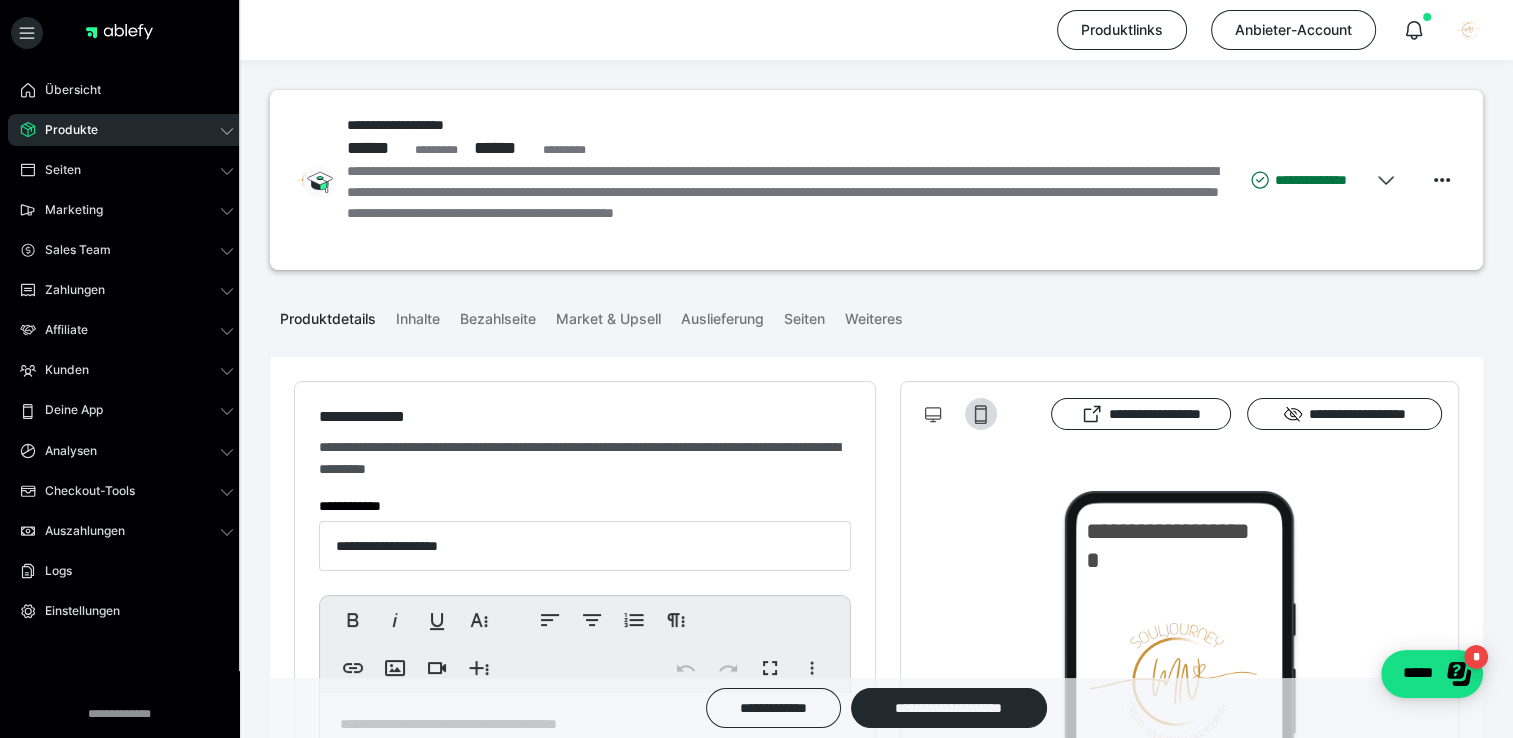 click on "Produkte" at bounding box center [127, 130] 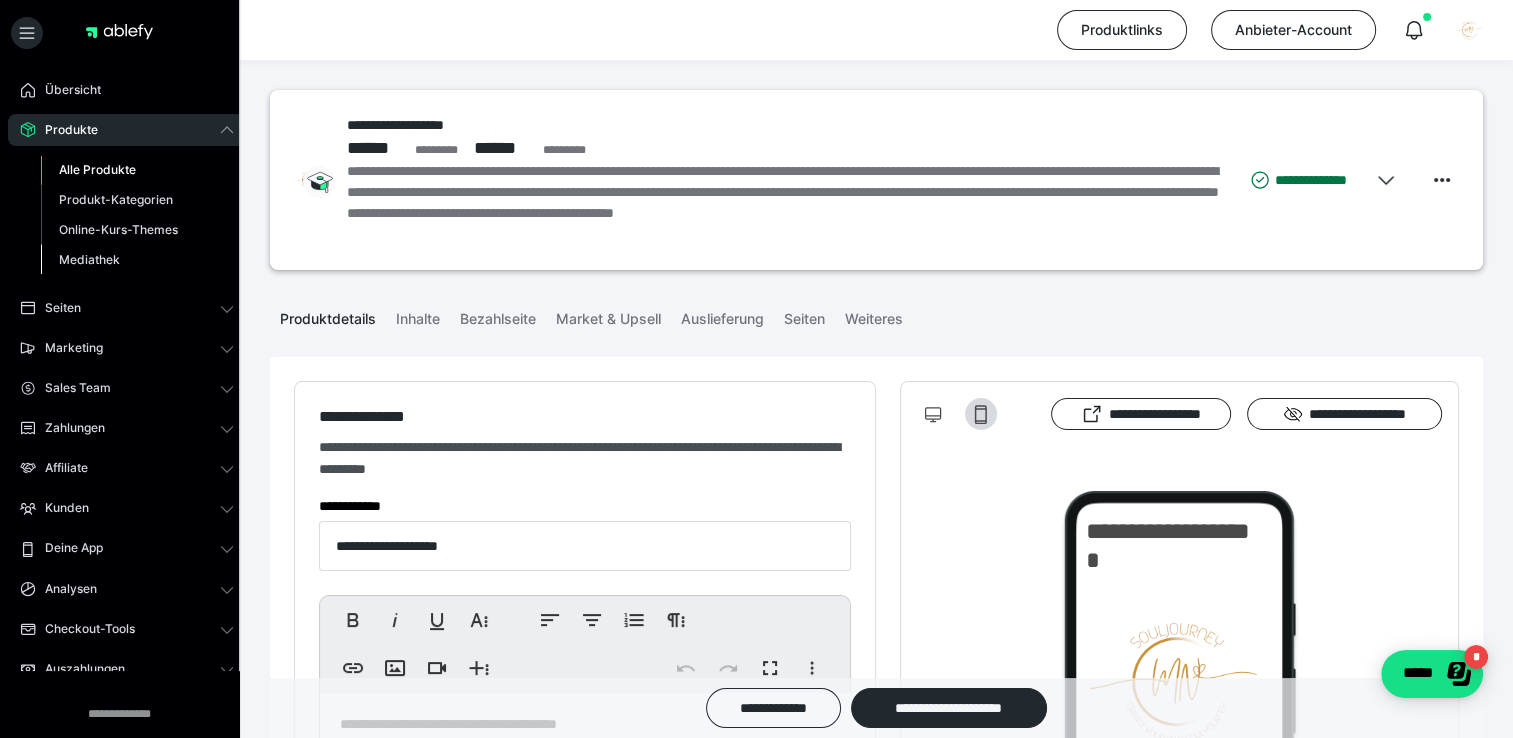 click on "Mediathek" at bounding box center [137, 260] 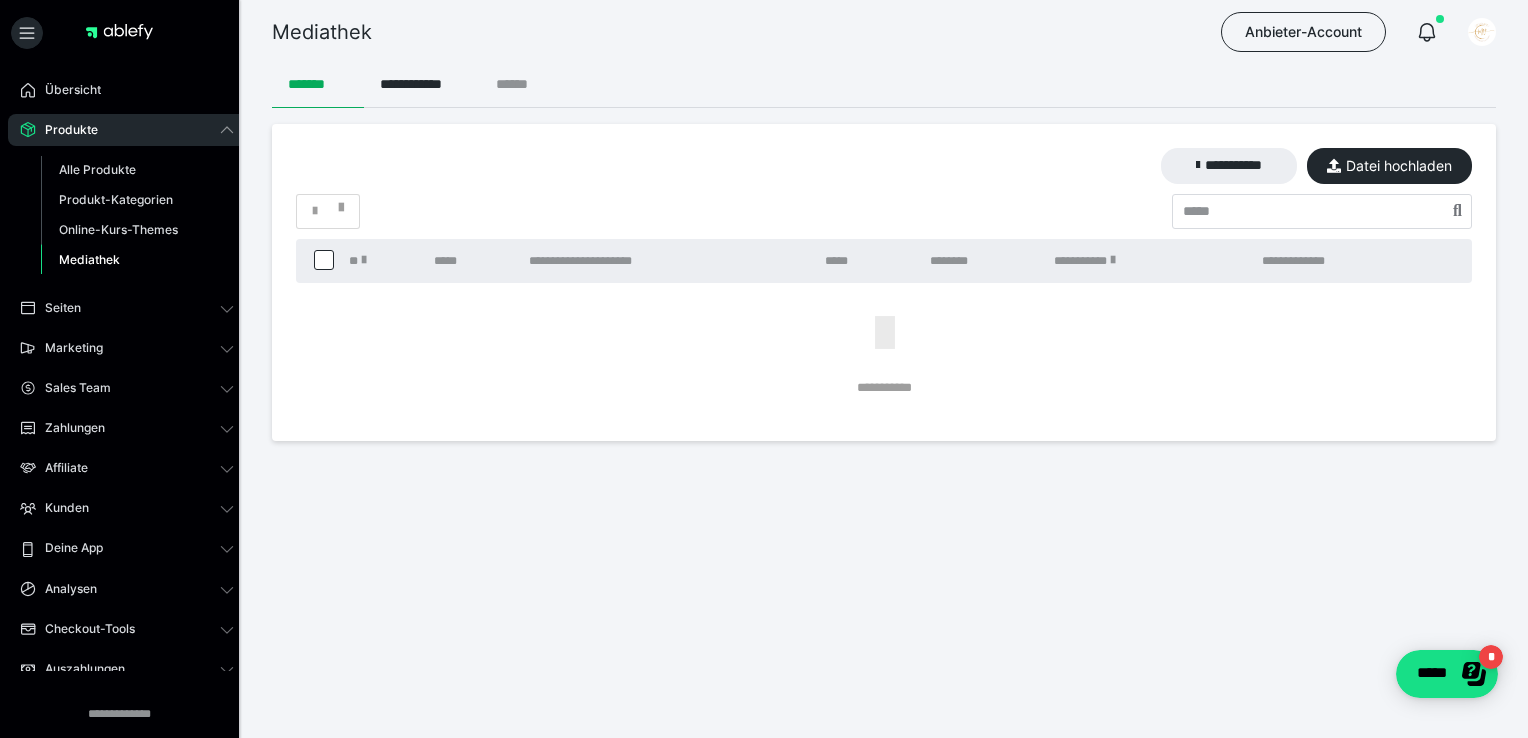 click on "******" at bounding box center (520, 84) 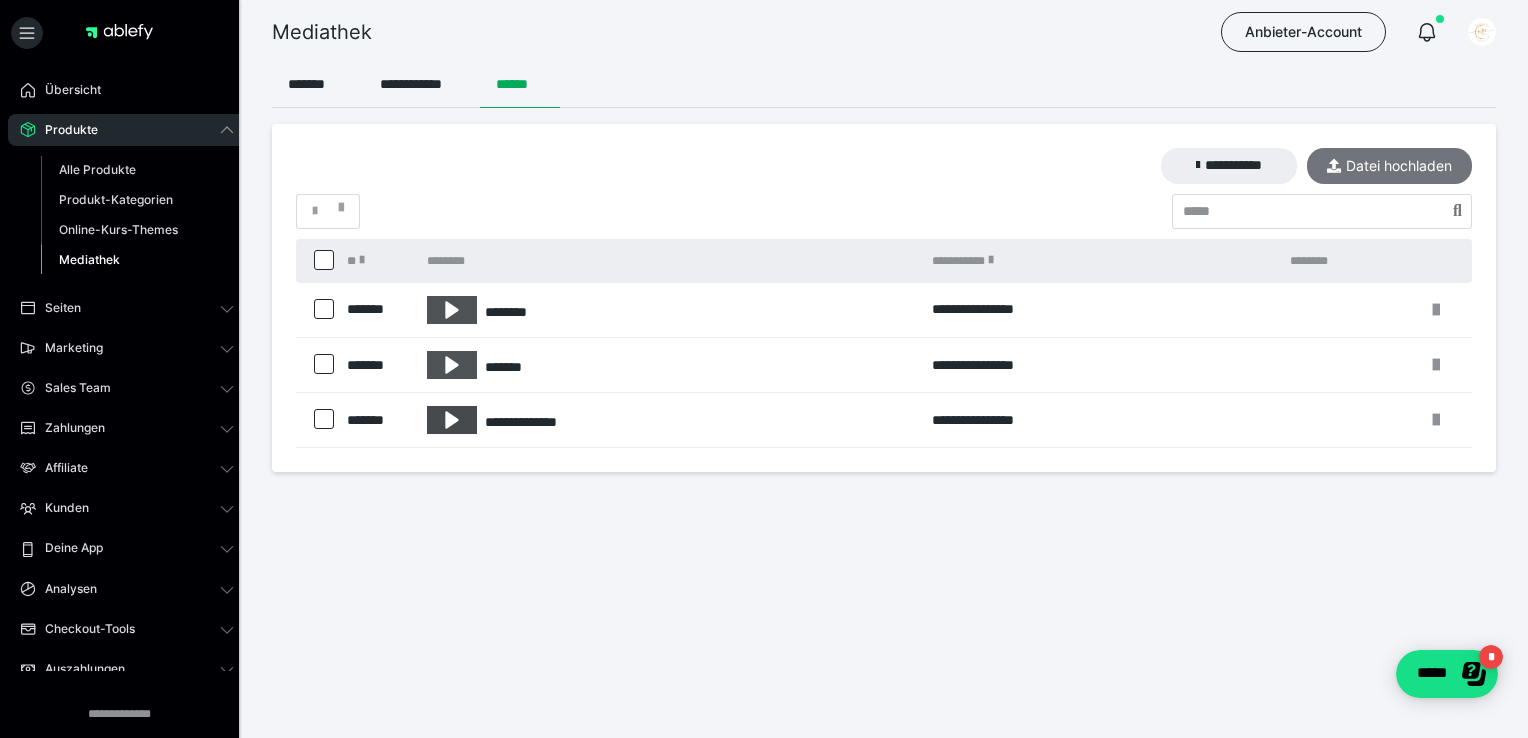 click on "Datei hochladen" at bounding box center [1389, 166] 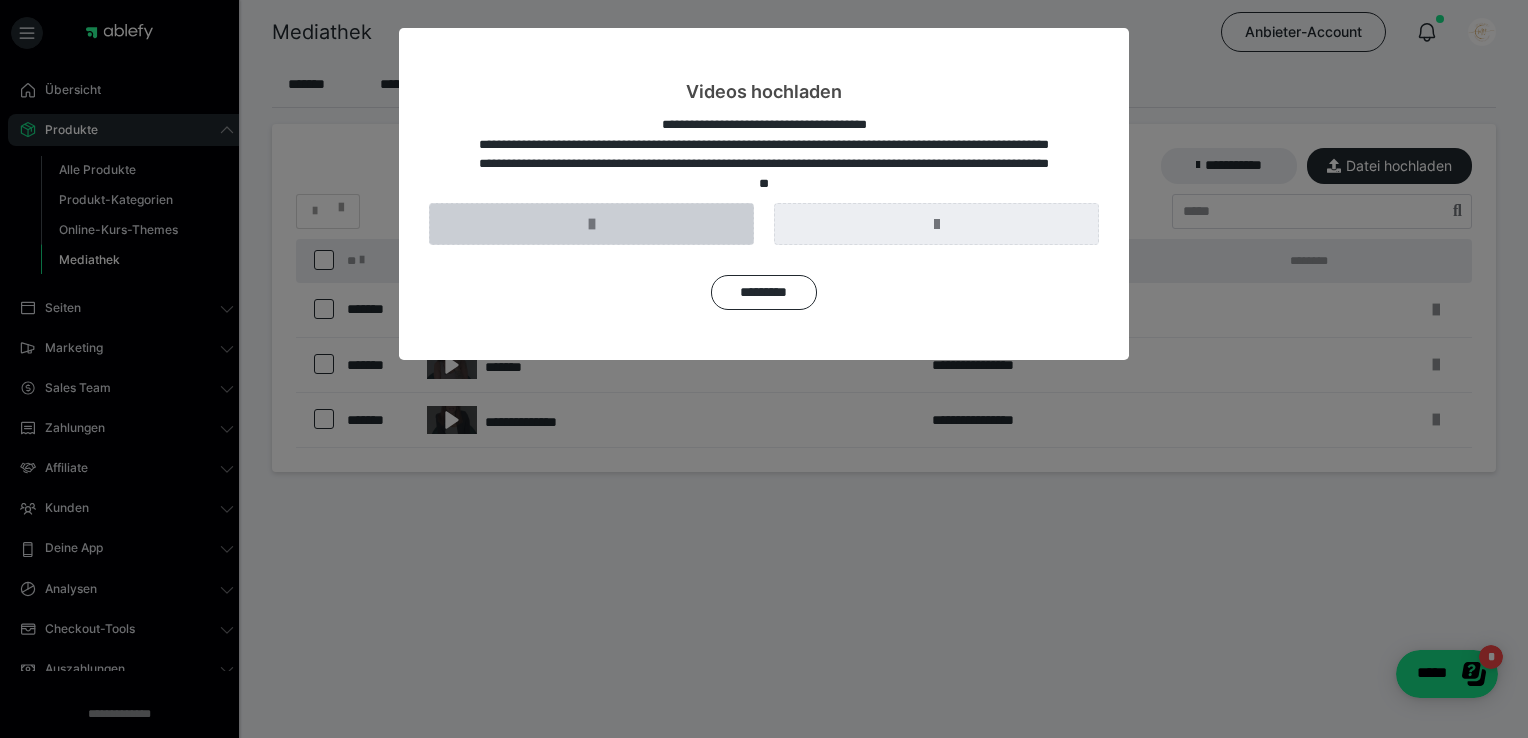 click at bounding box center (591, 224) 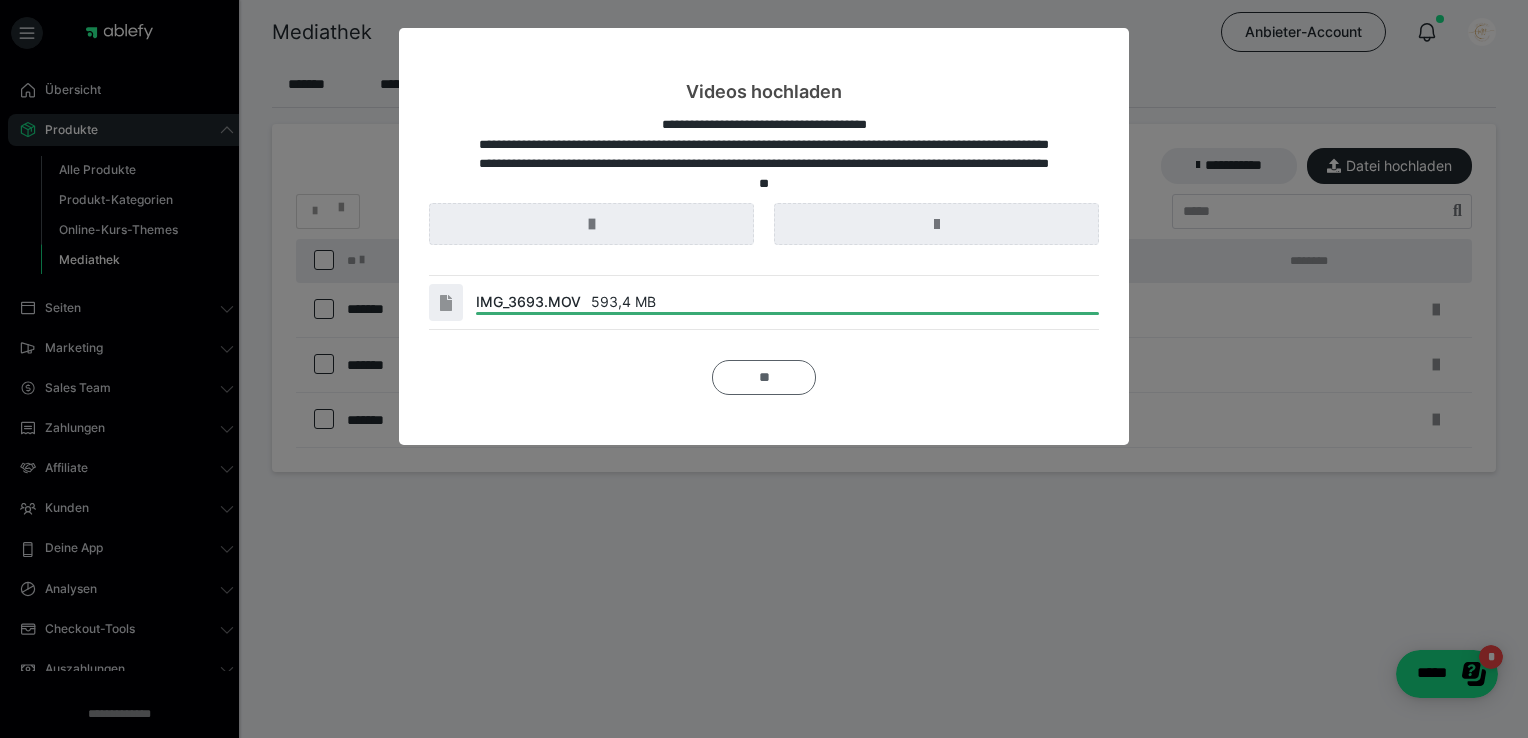 click on "**" at bounding box center [764, 377] 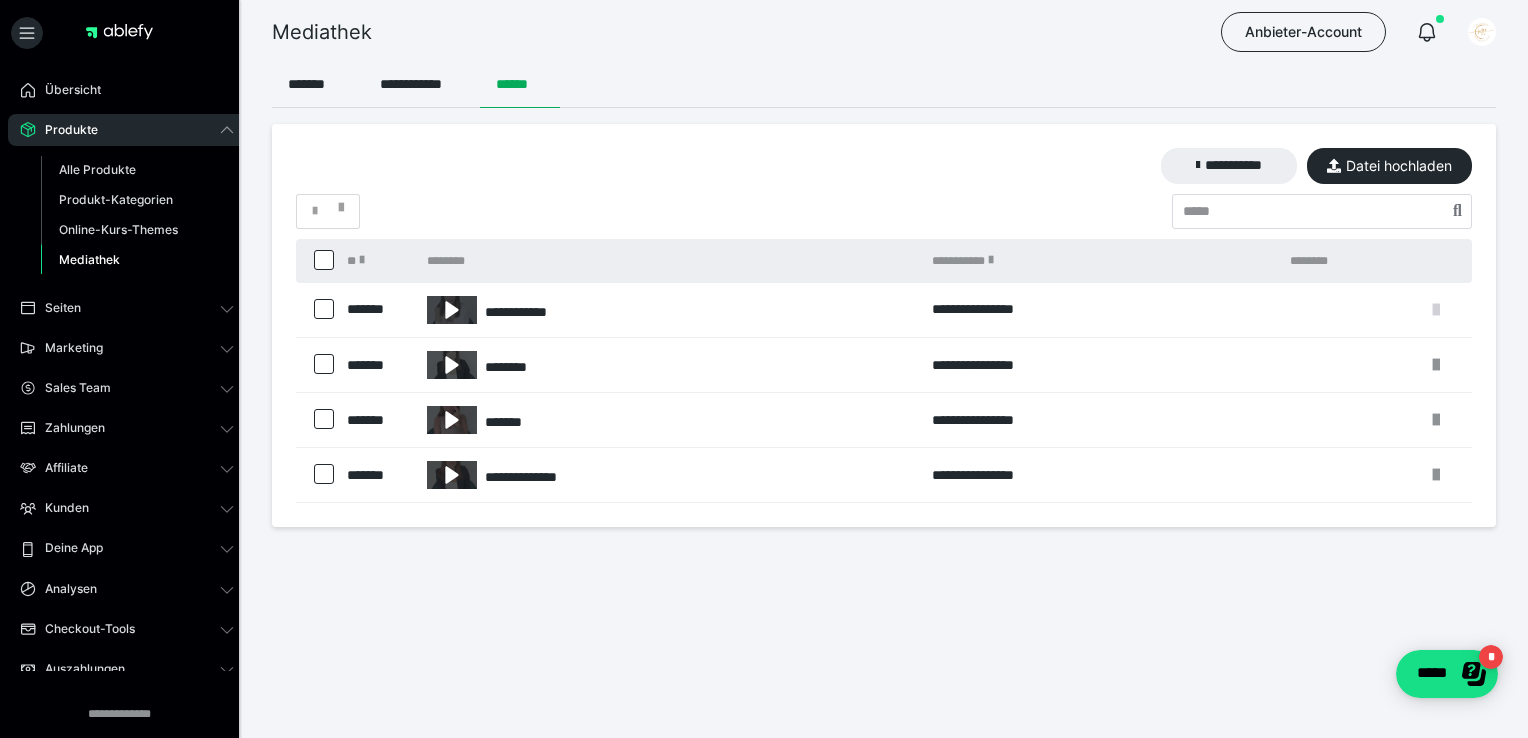 click at bounding box center [1436, 310] 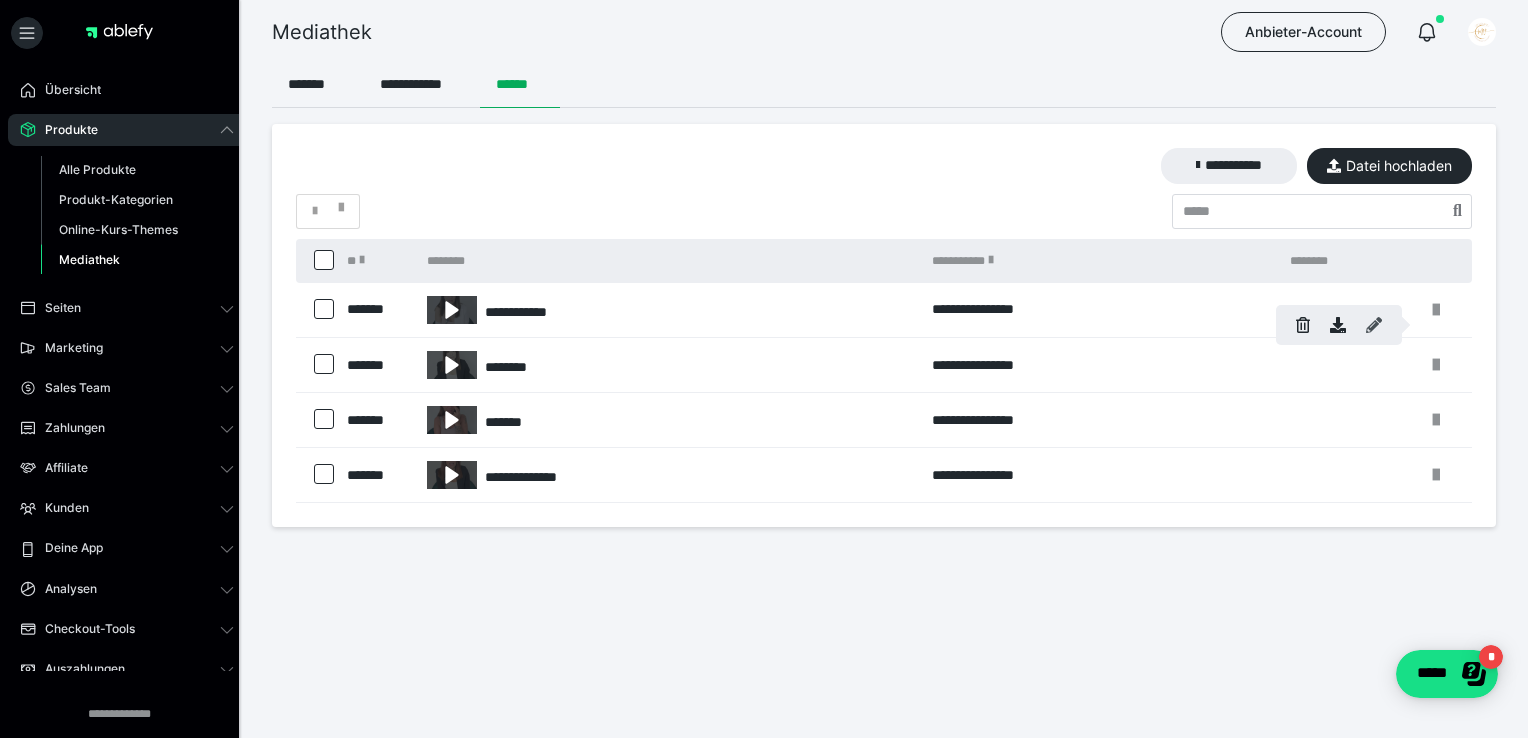 click at bounding box center [1374, 325] 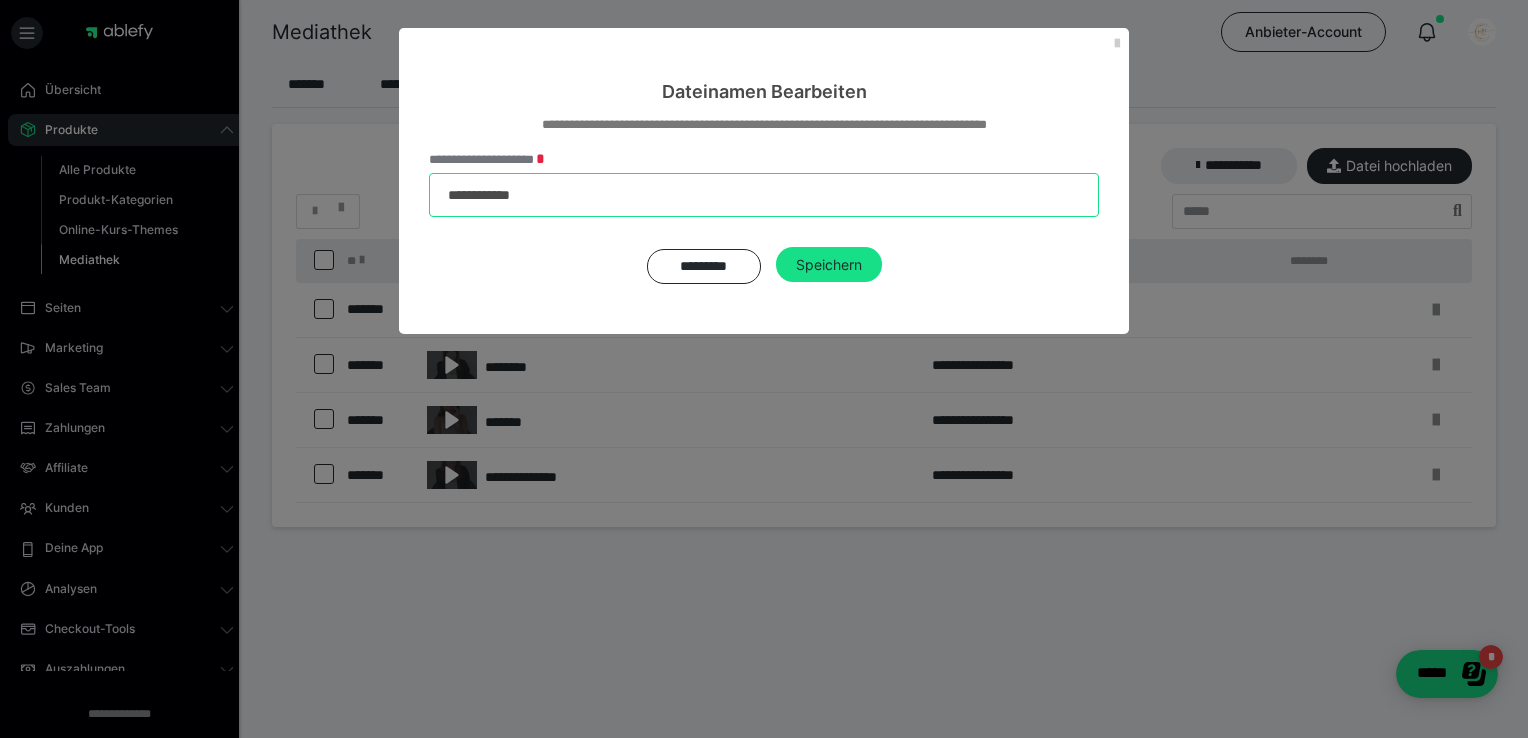 drag, startPoint x: 567, startPoint y: 198, endPoint x: 411, endPoint y: 185, distance: 156.54073 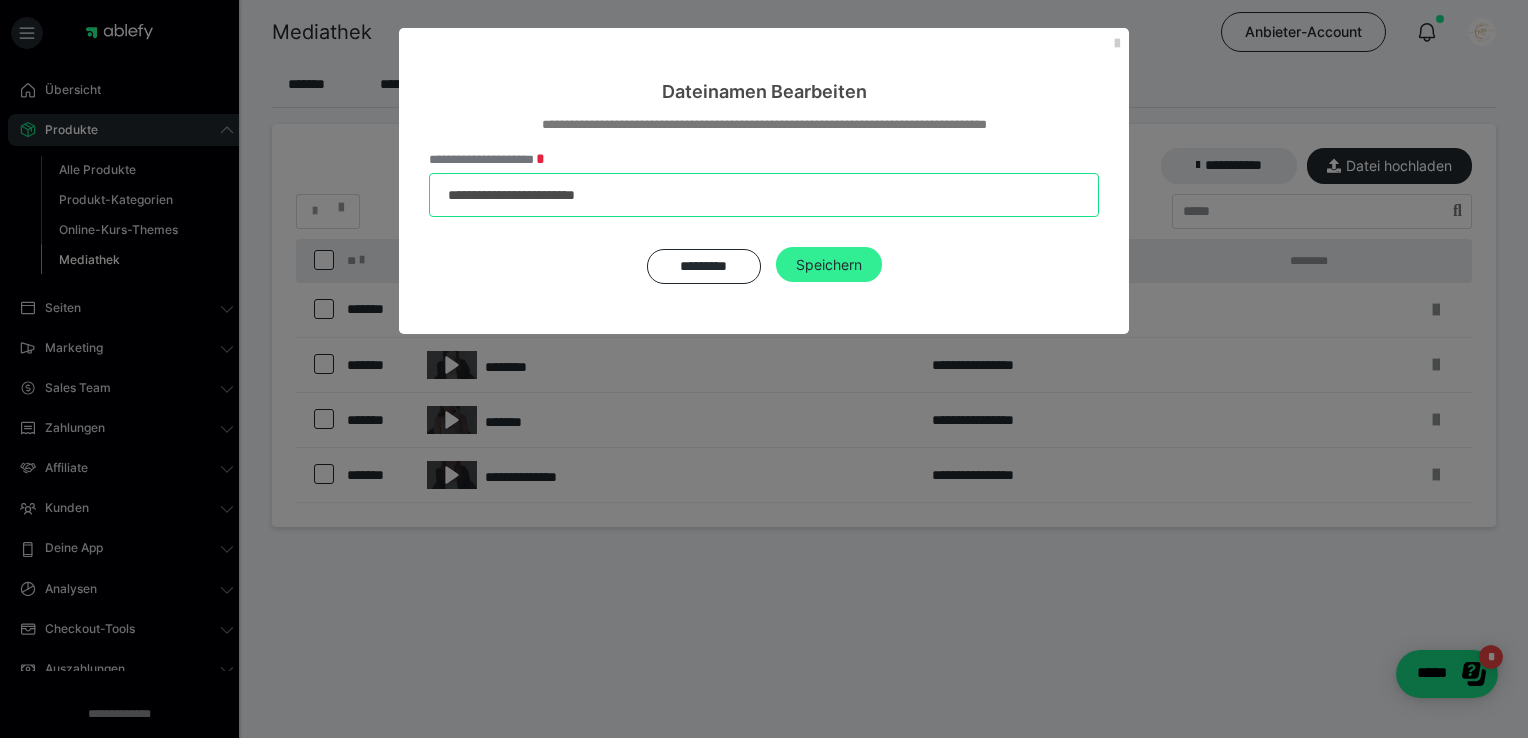 type on "**********" 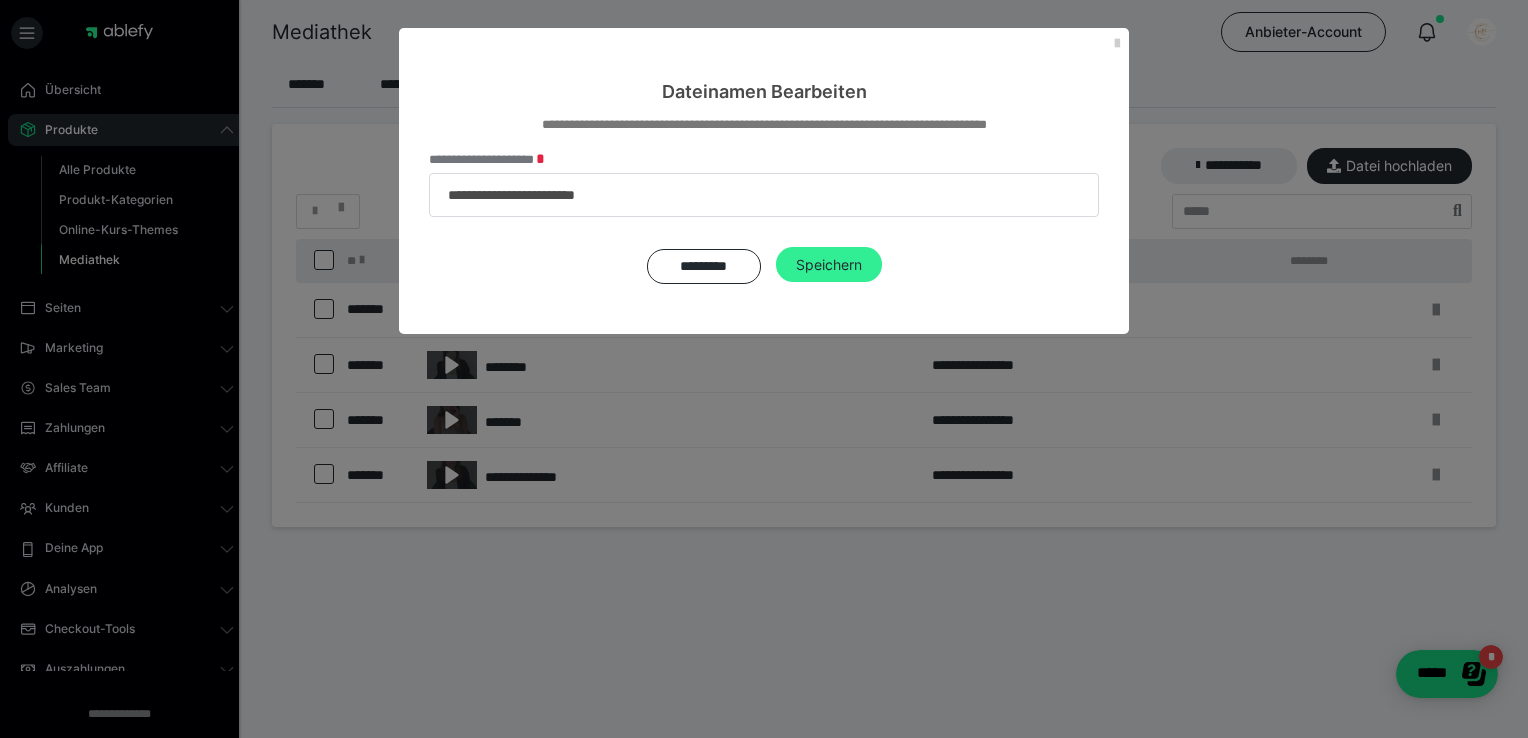 click on "Speichern" at bounding box center [829, 265] 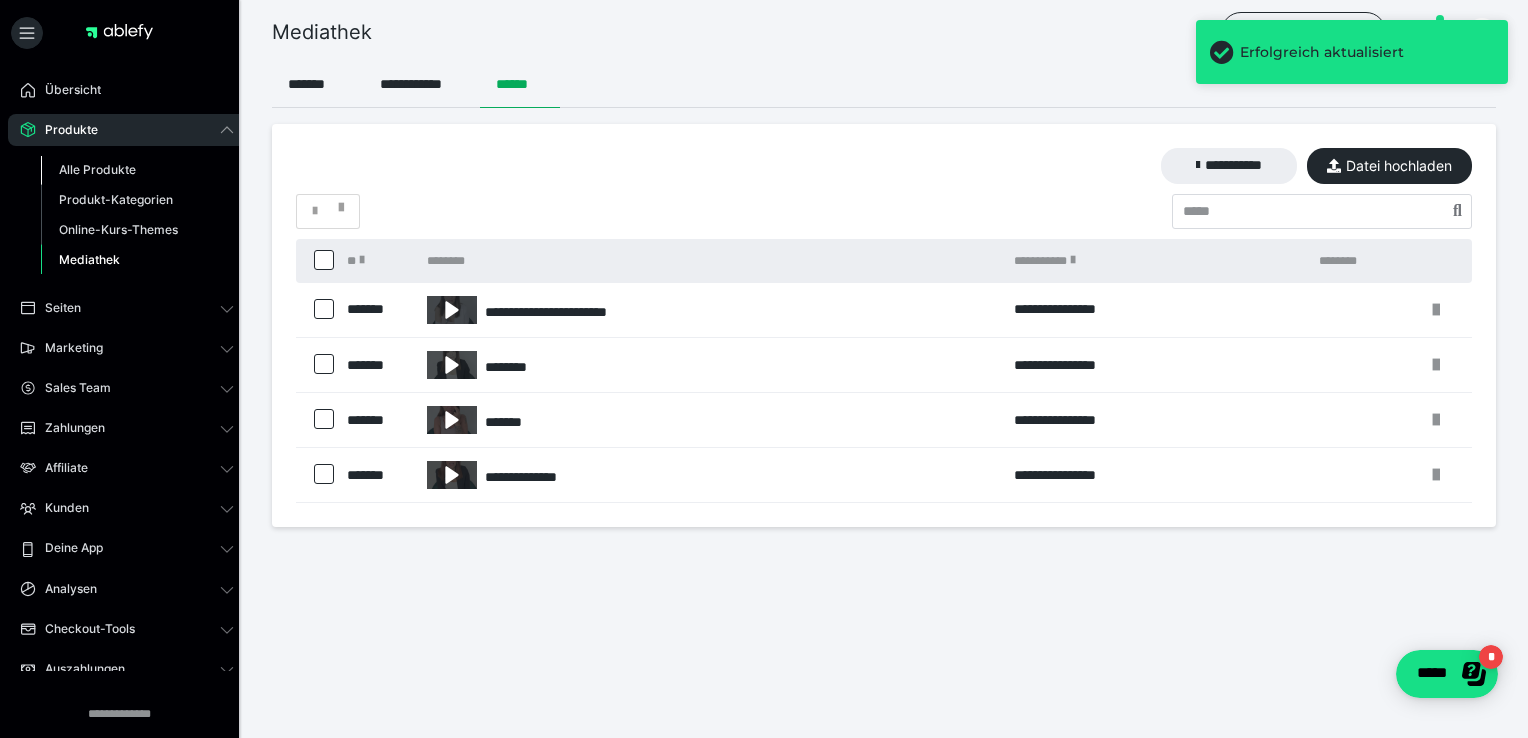 click on "Alle Produkte" at bounding box center [137, 170] 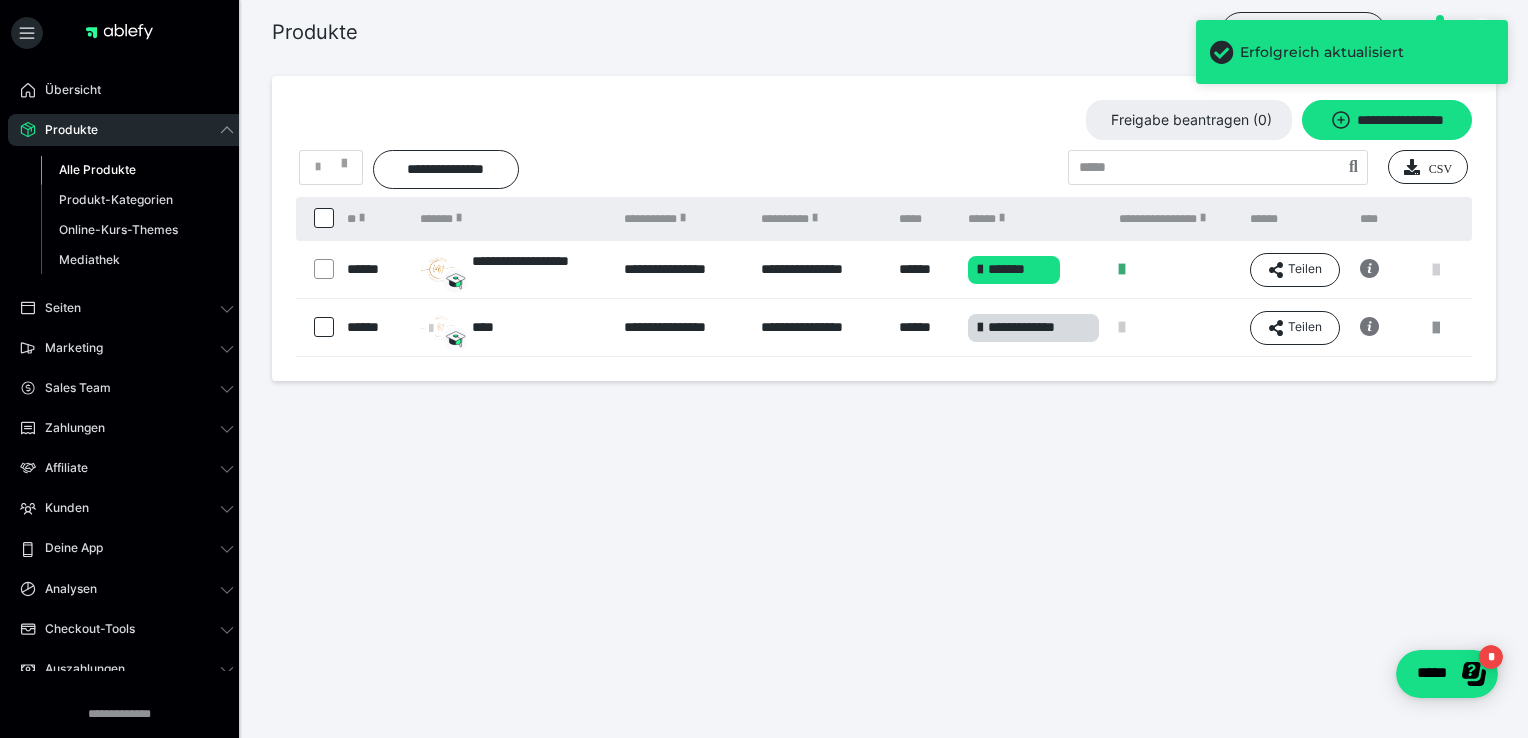 click at bounding box center (1436, 270) 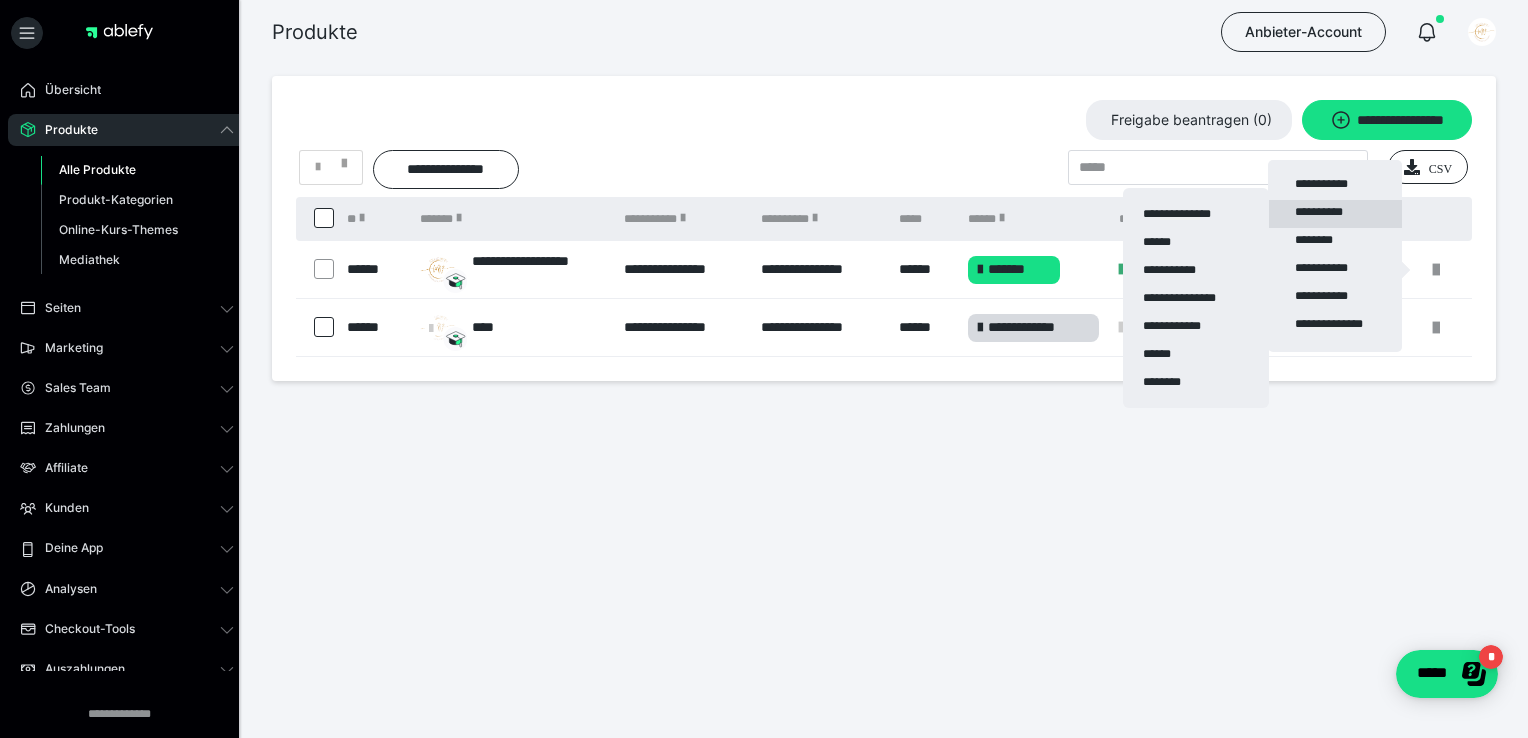 click on "**********" at bounding box center (1335, 214) 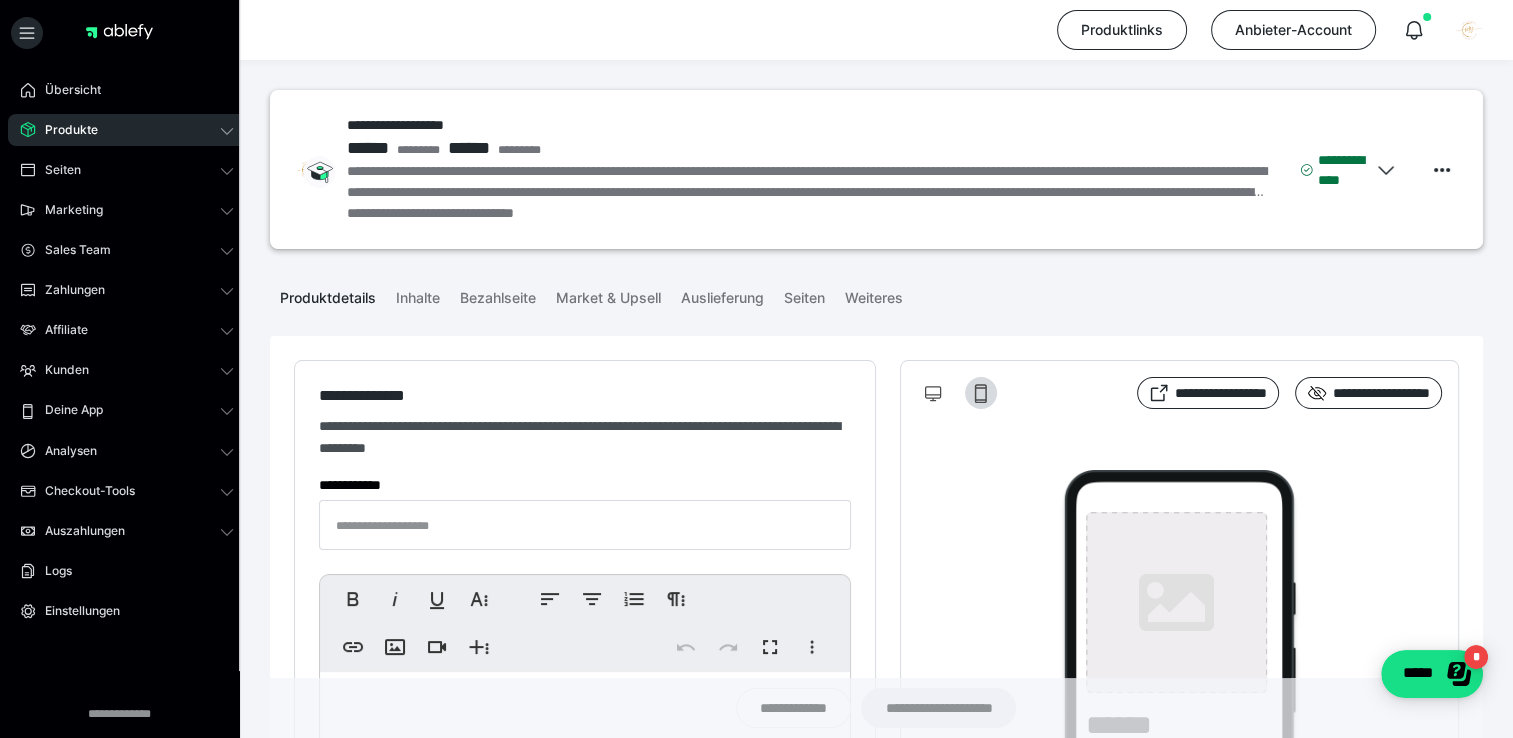 type on "**********" 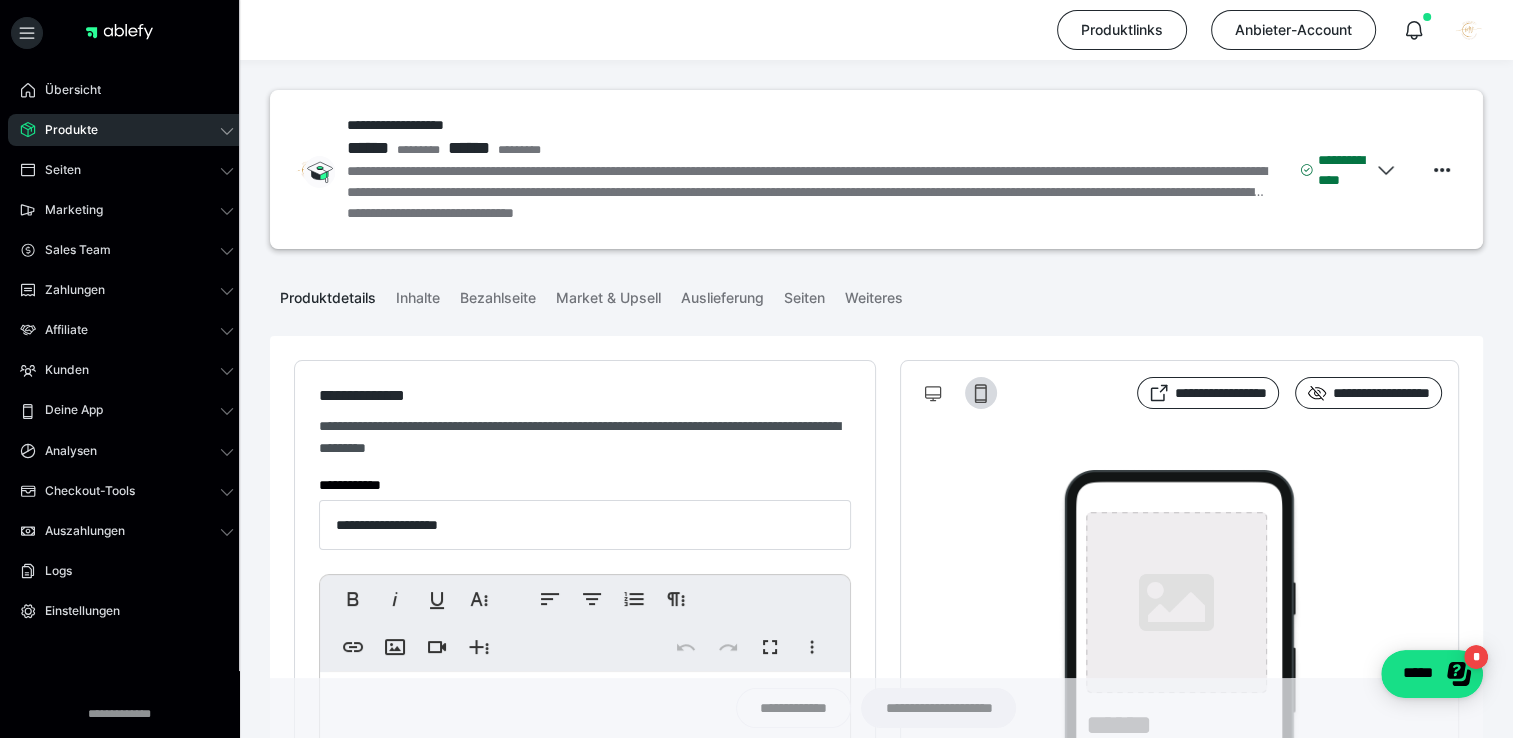 type on "**********" 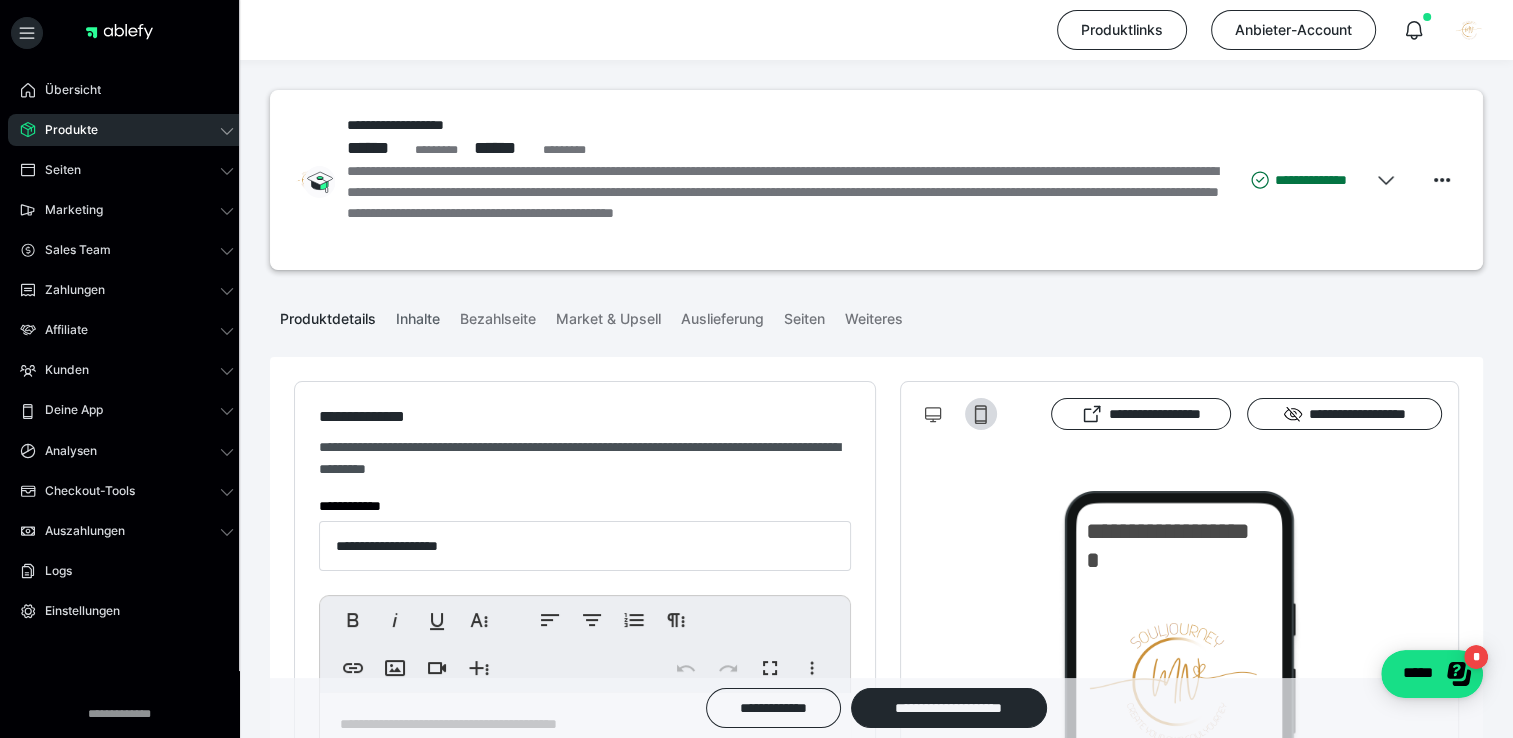click on "Inhalte" at bounding box center (418, 315) 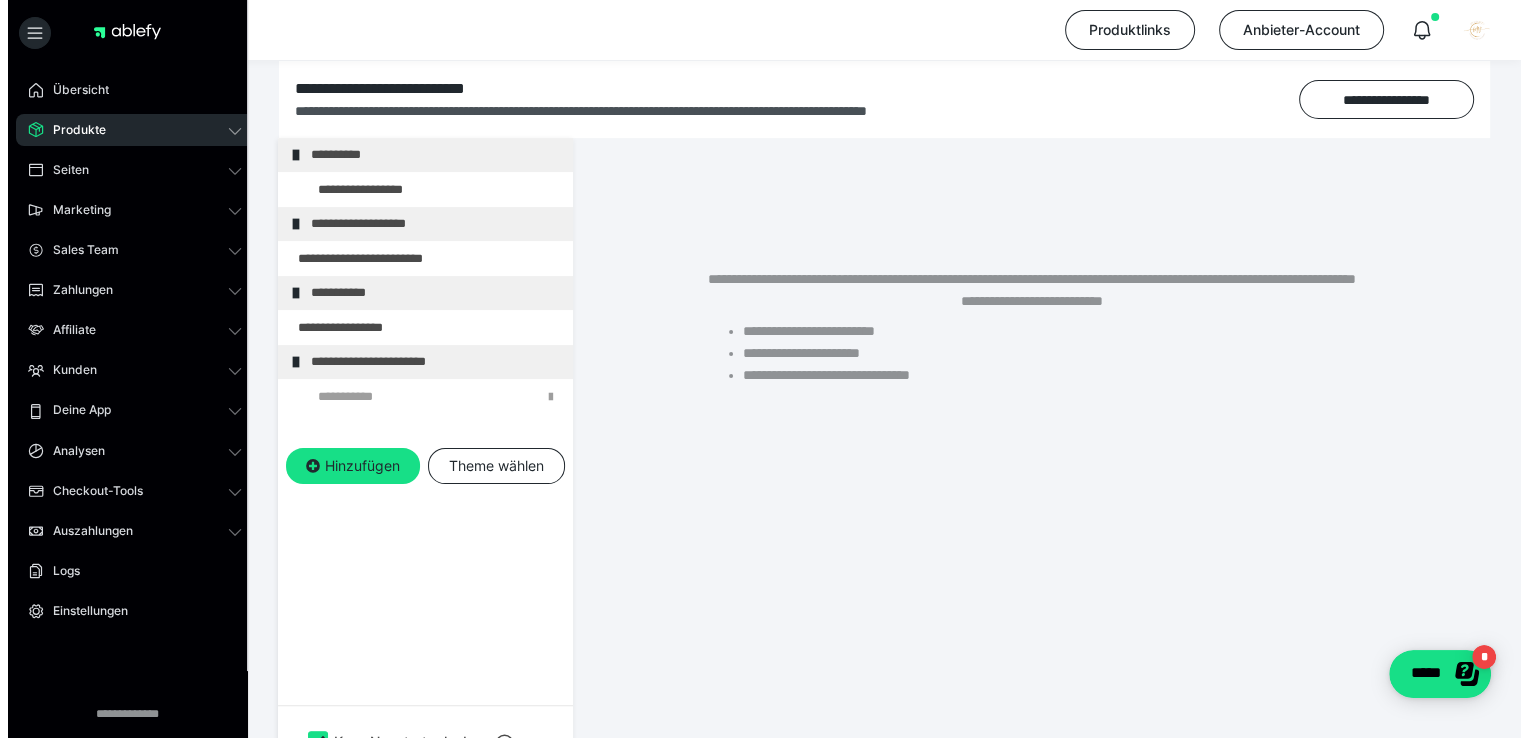 scroll, scrollTop: 300, scrollLeft: 0, axis: vertical 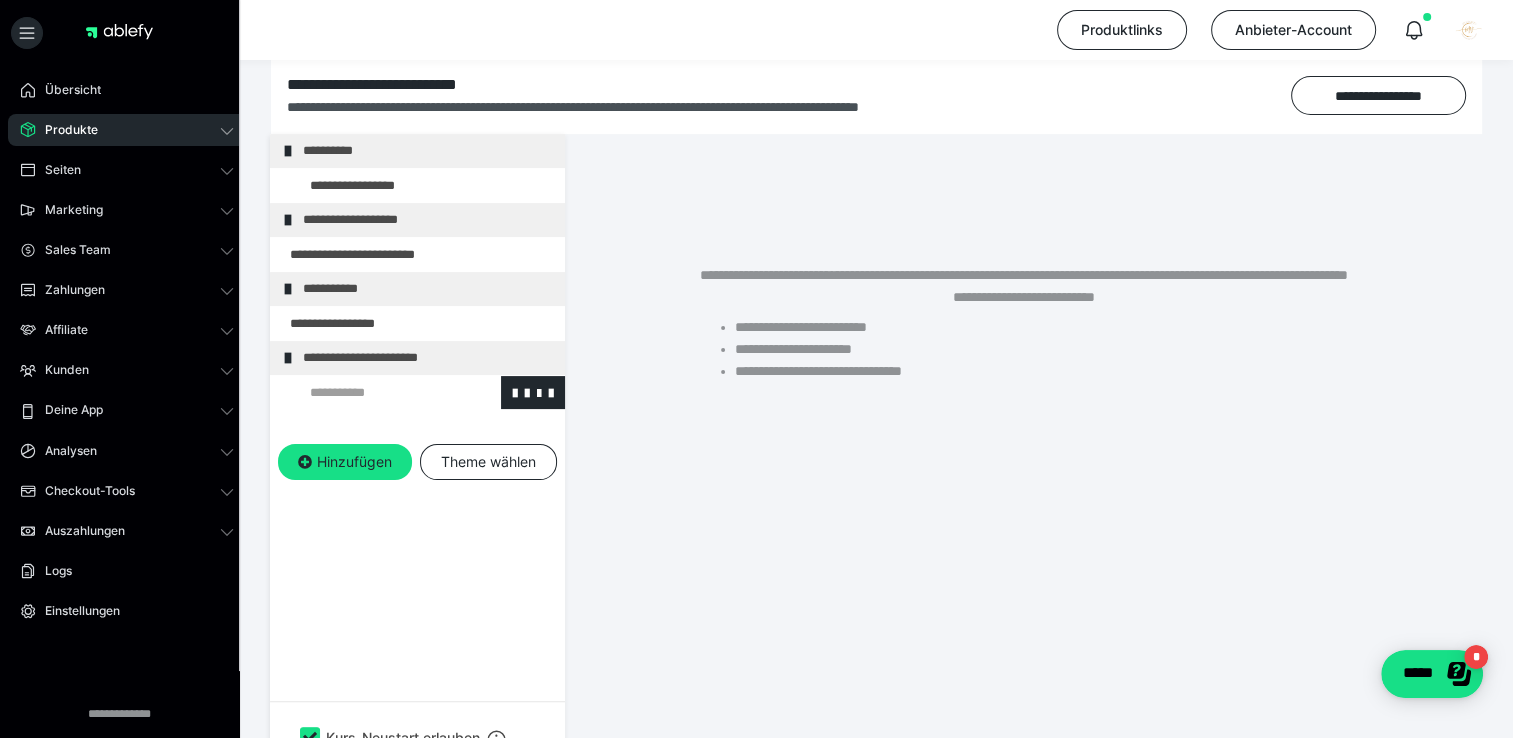 click at bounding box center [375, 393] 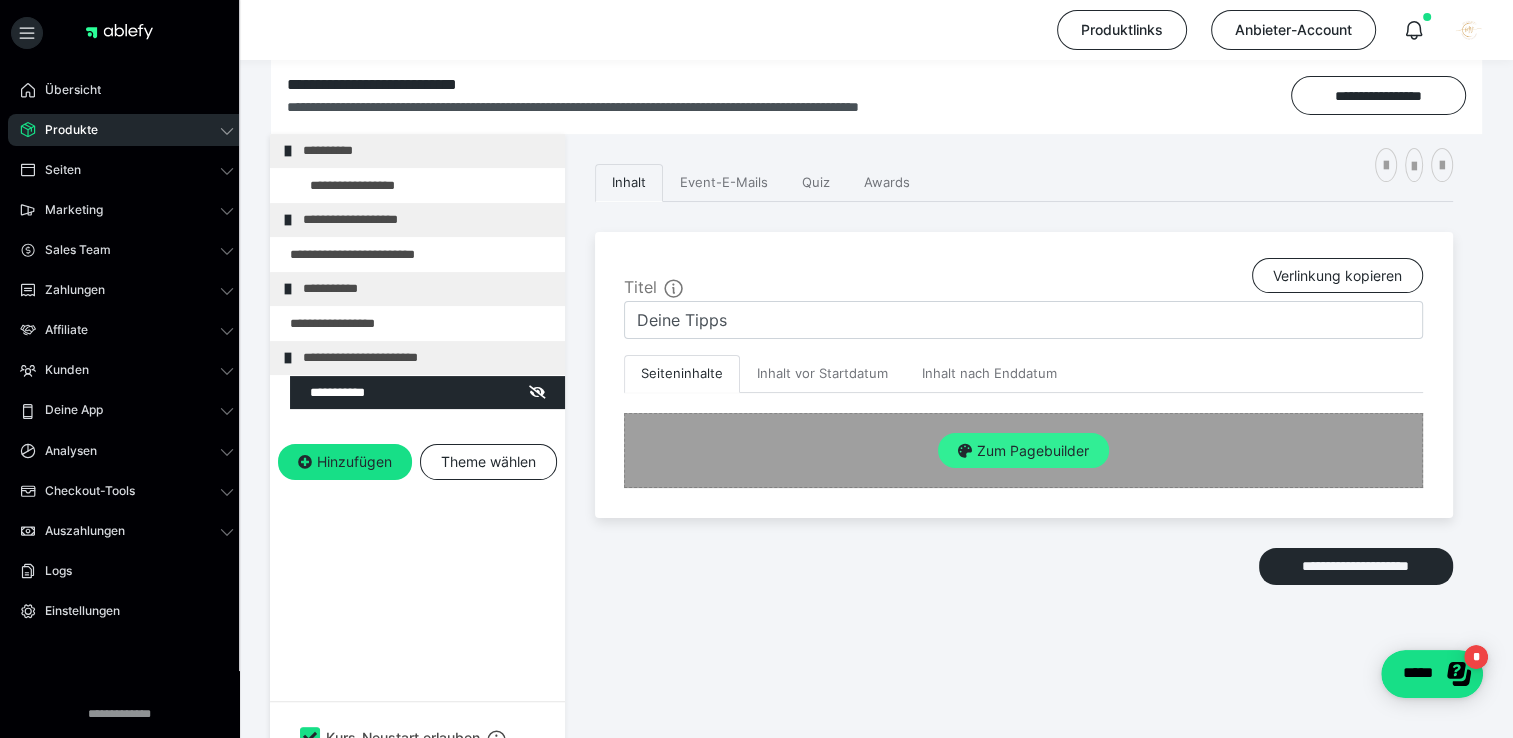click at bounding box center (965, 451) 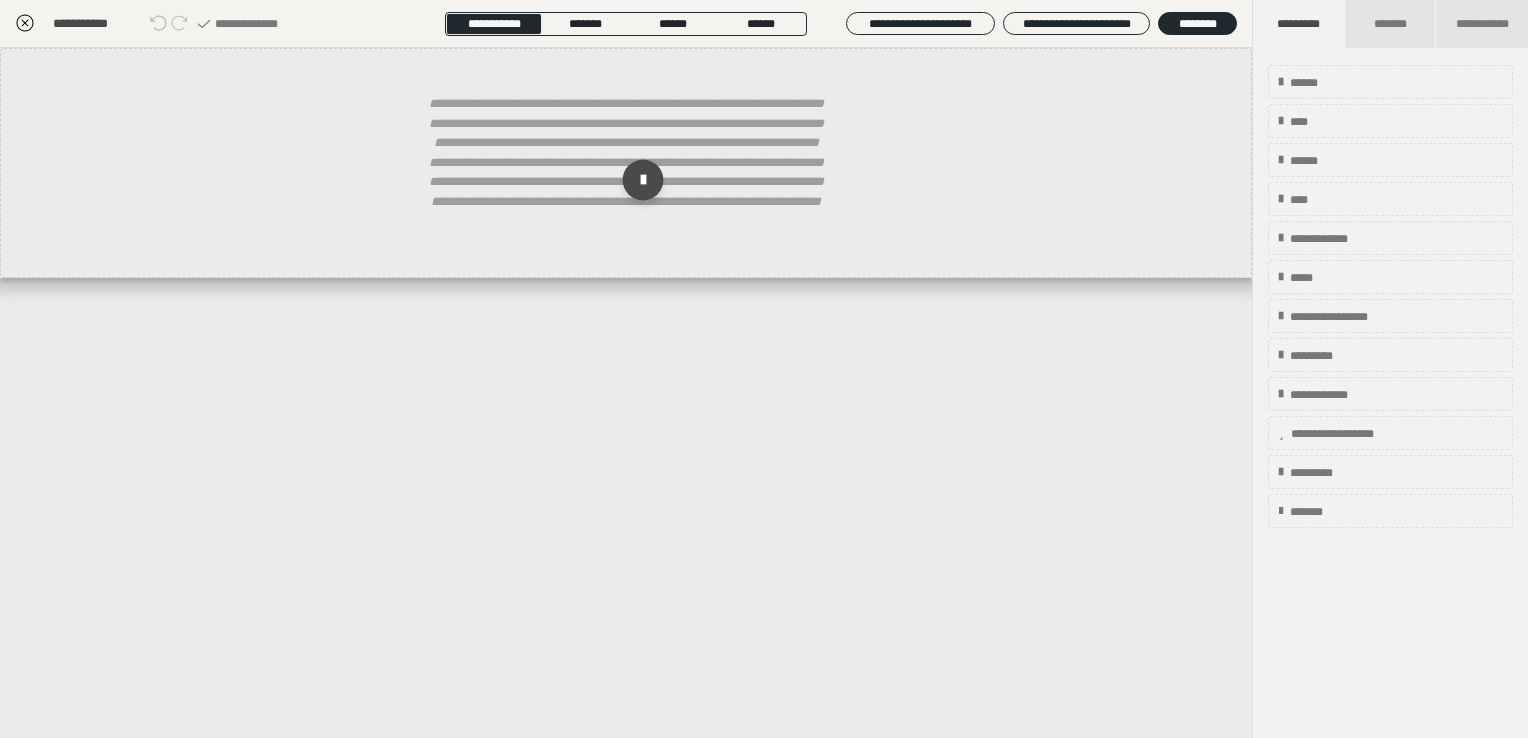 click at bounding box center (643, 180) 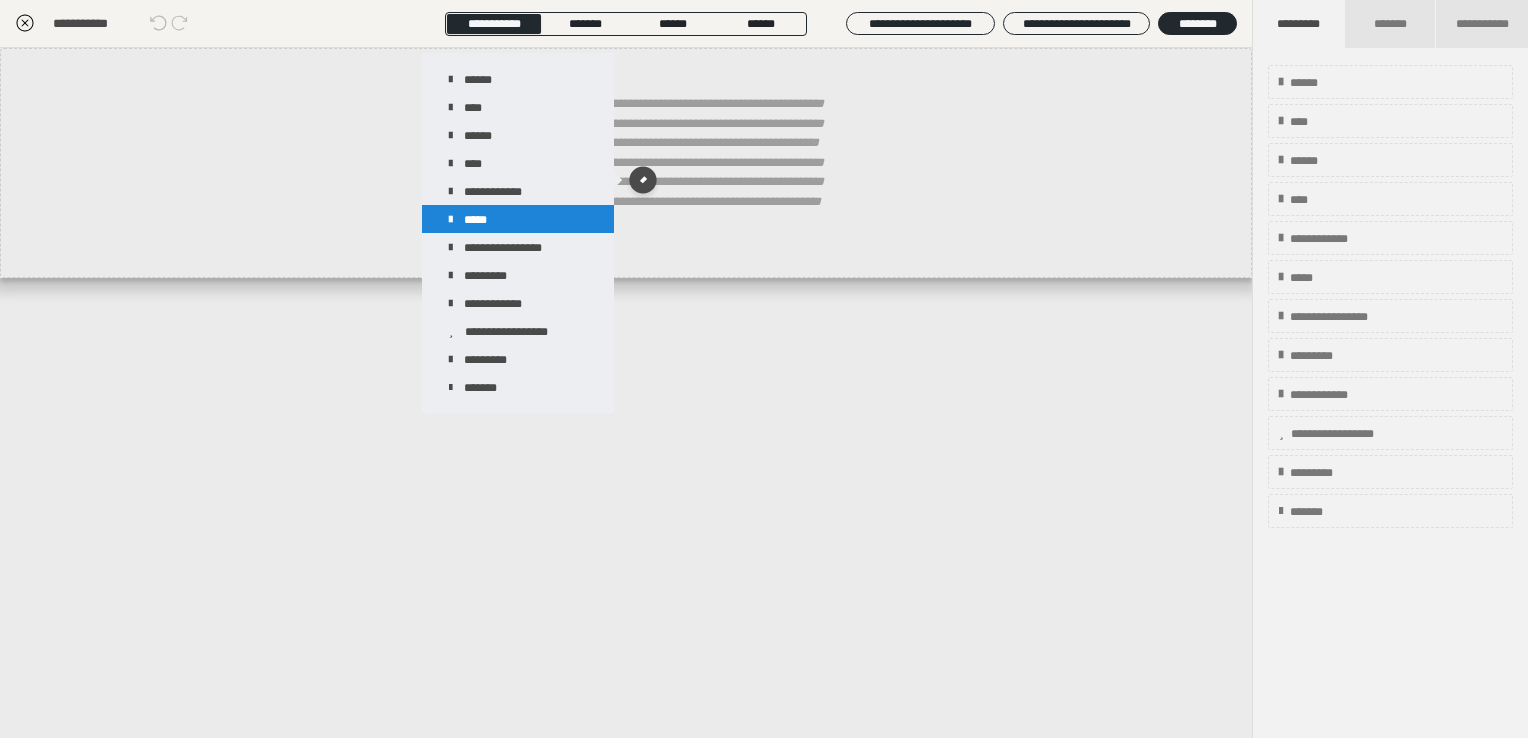 click on "*****" at bounding box center [518, 219] 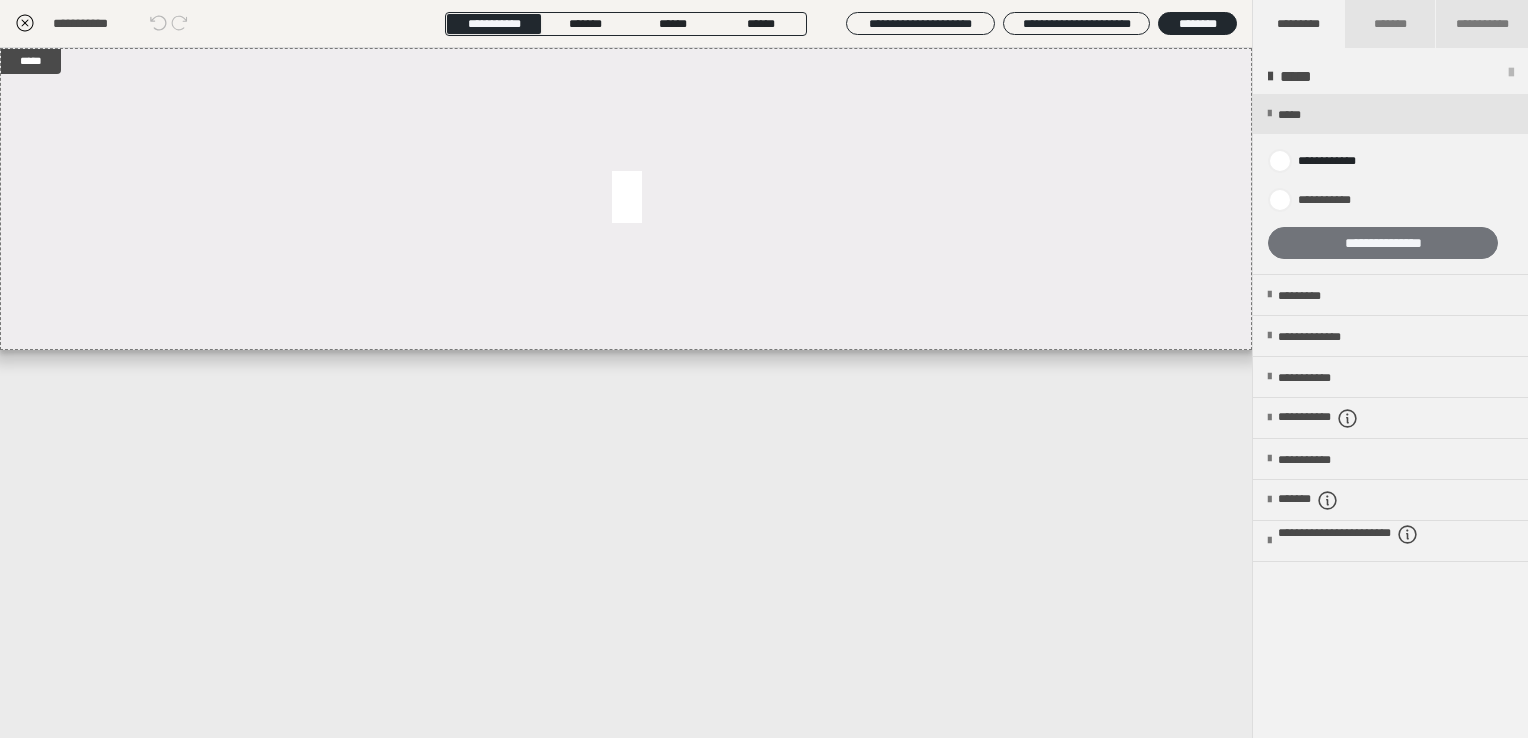 click on "**********" at bounding box center [1383, 243] 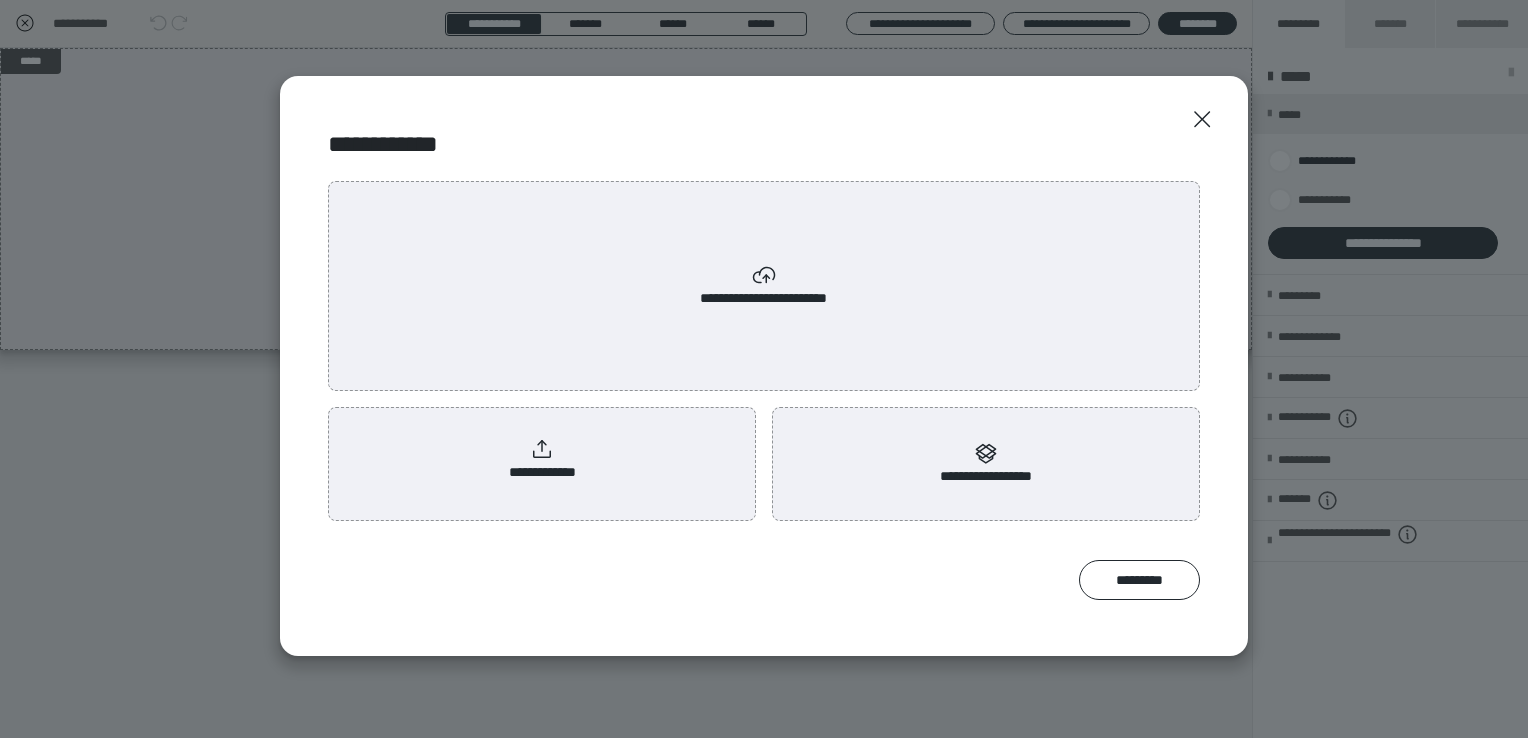 click on "**********" at bounding box center (764, 286) 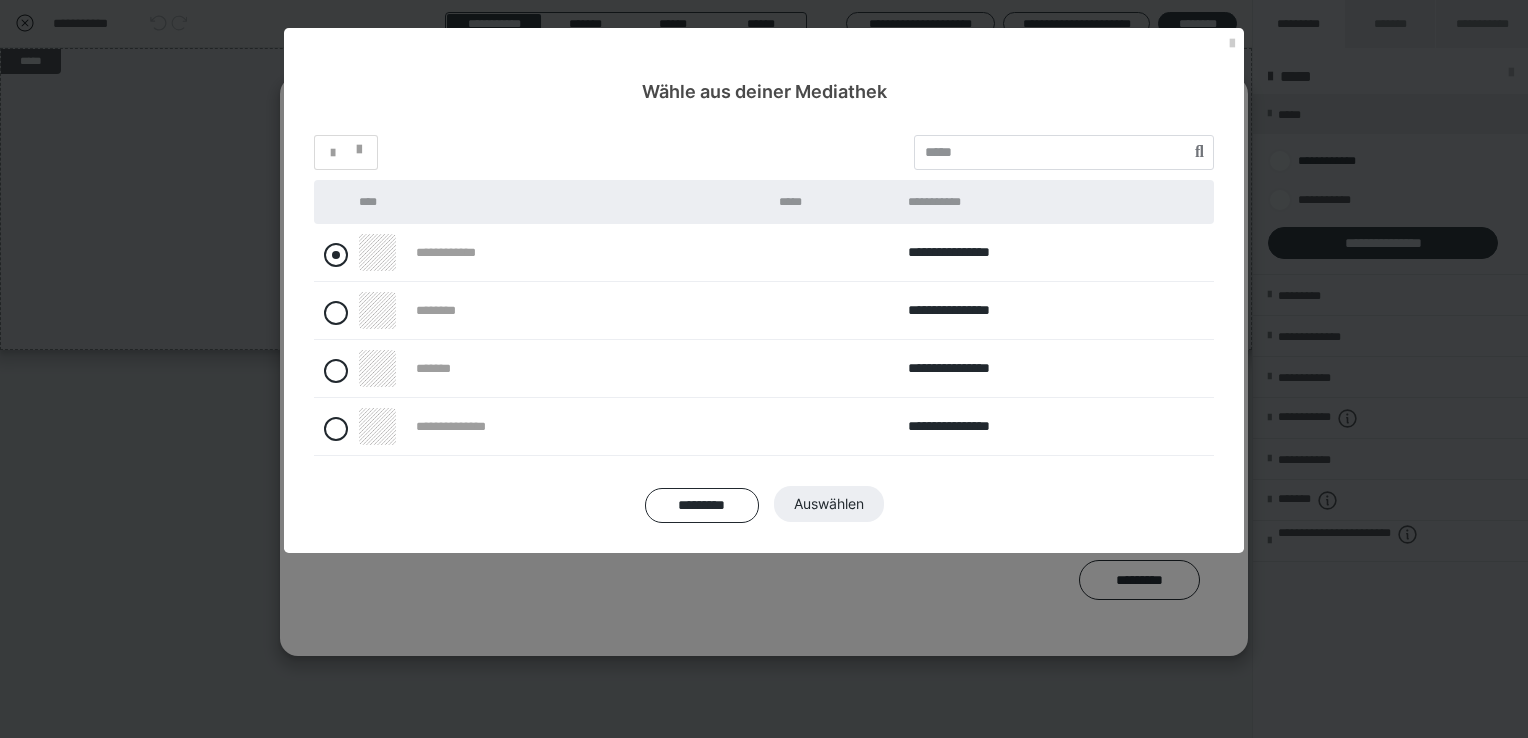 click at bounding box center [336, 255] 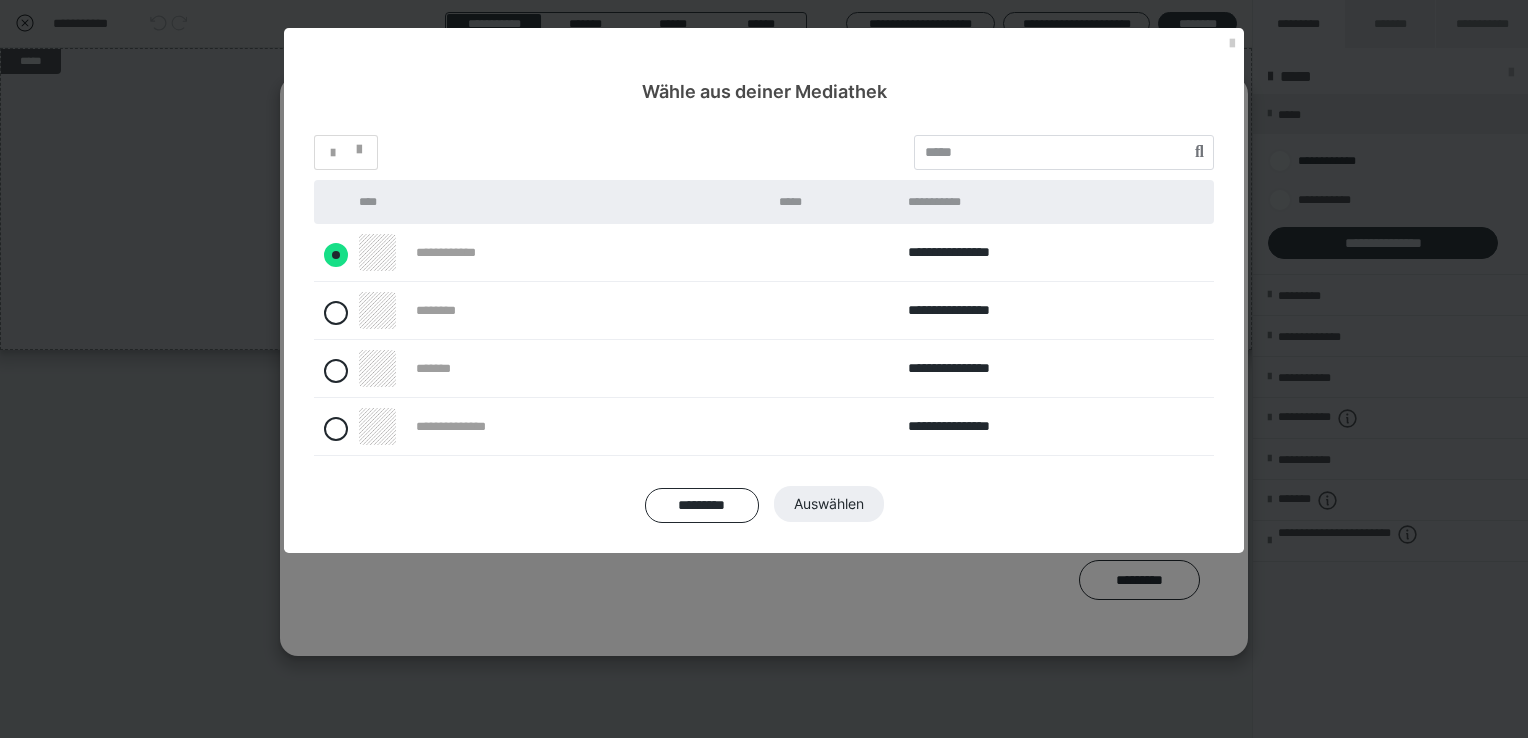radio on "****" 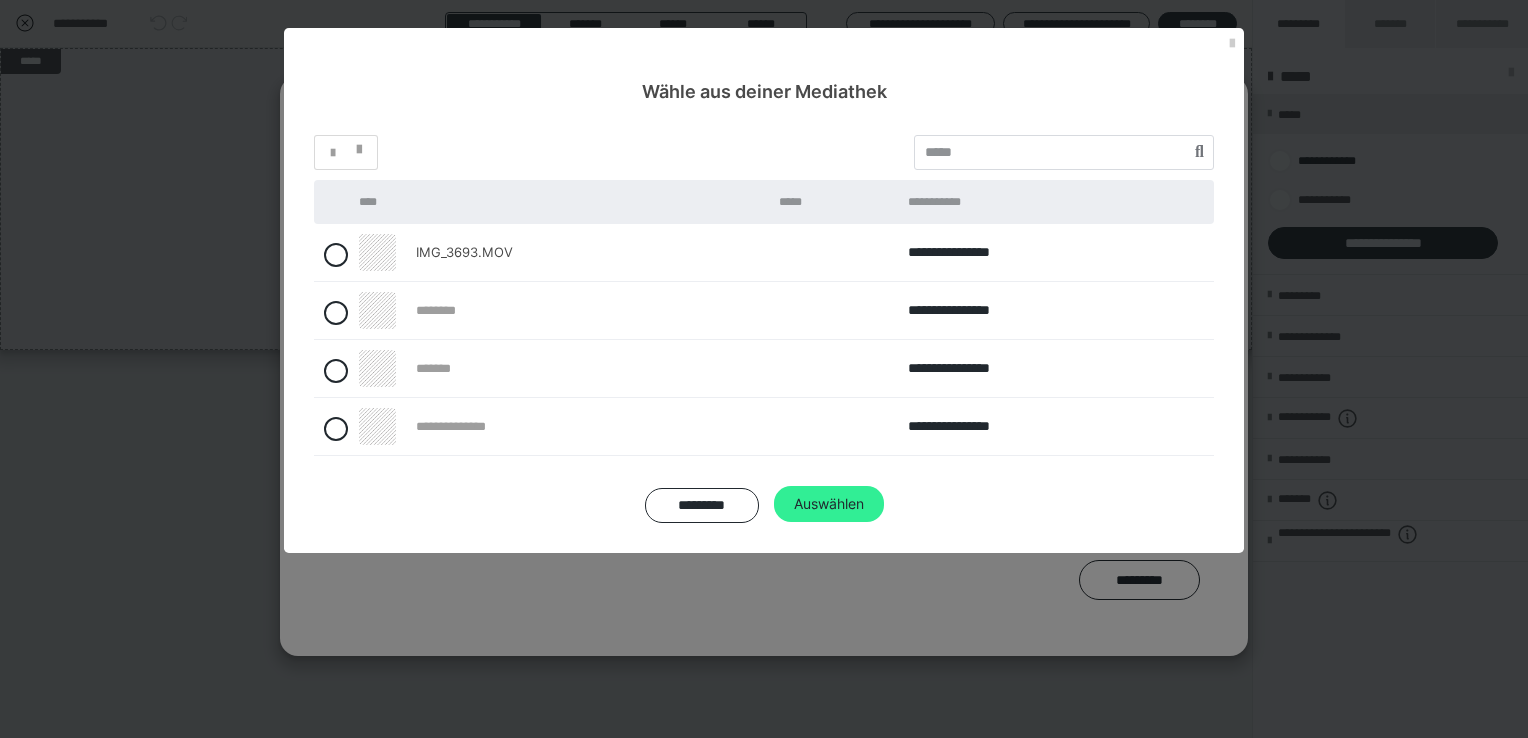 click on "Auswählen" at bounding box center [829, 504] 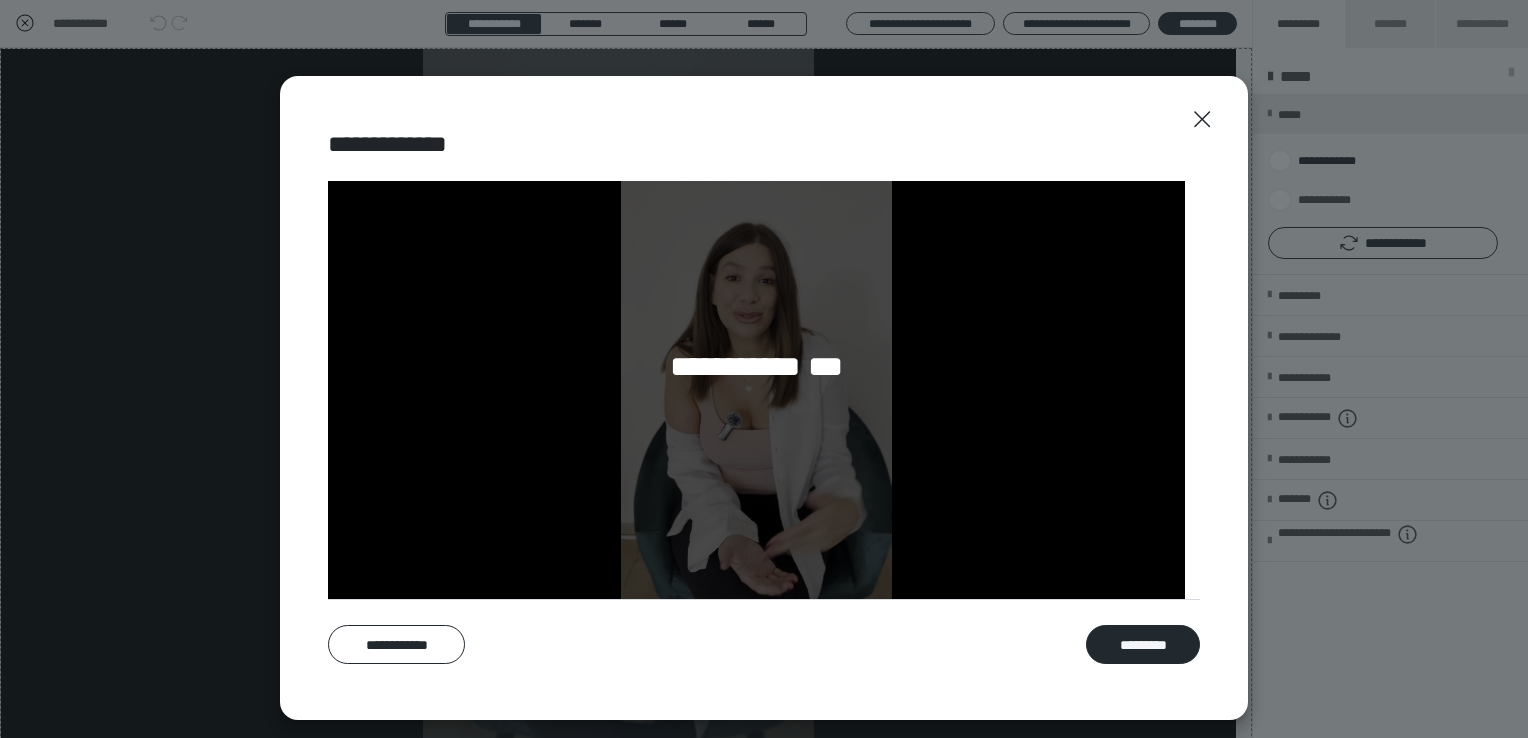 scroll, scrollTop: 0, scrollLeft: 0, axis: both 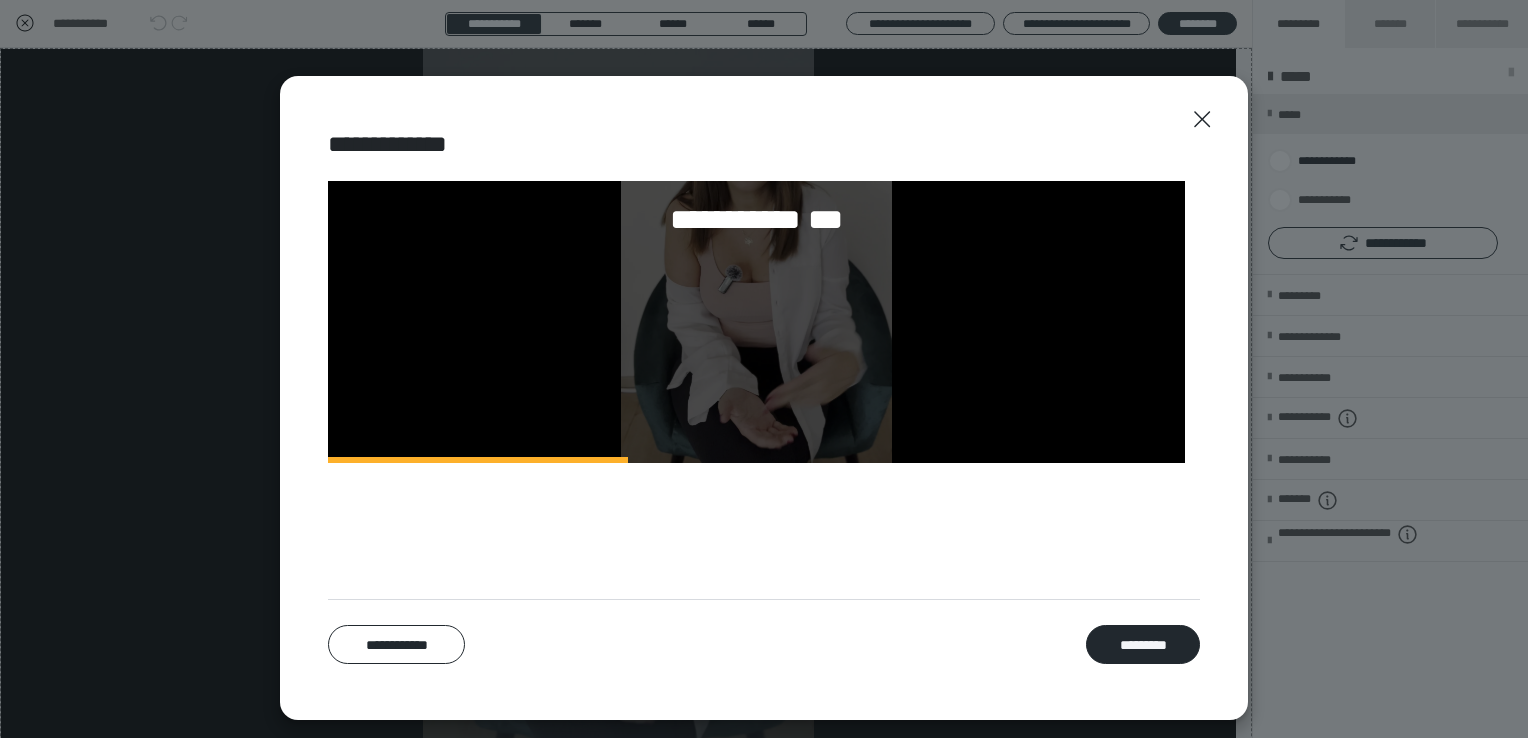 click on "**********" at bounding box center (756, 222) 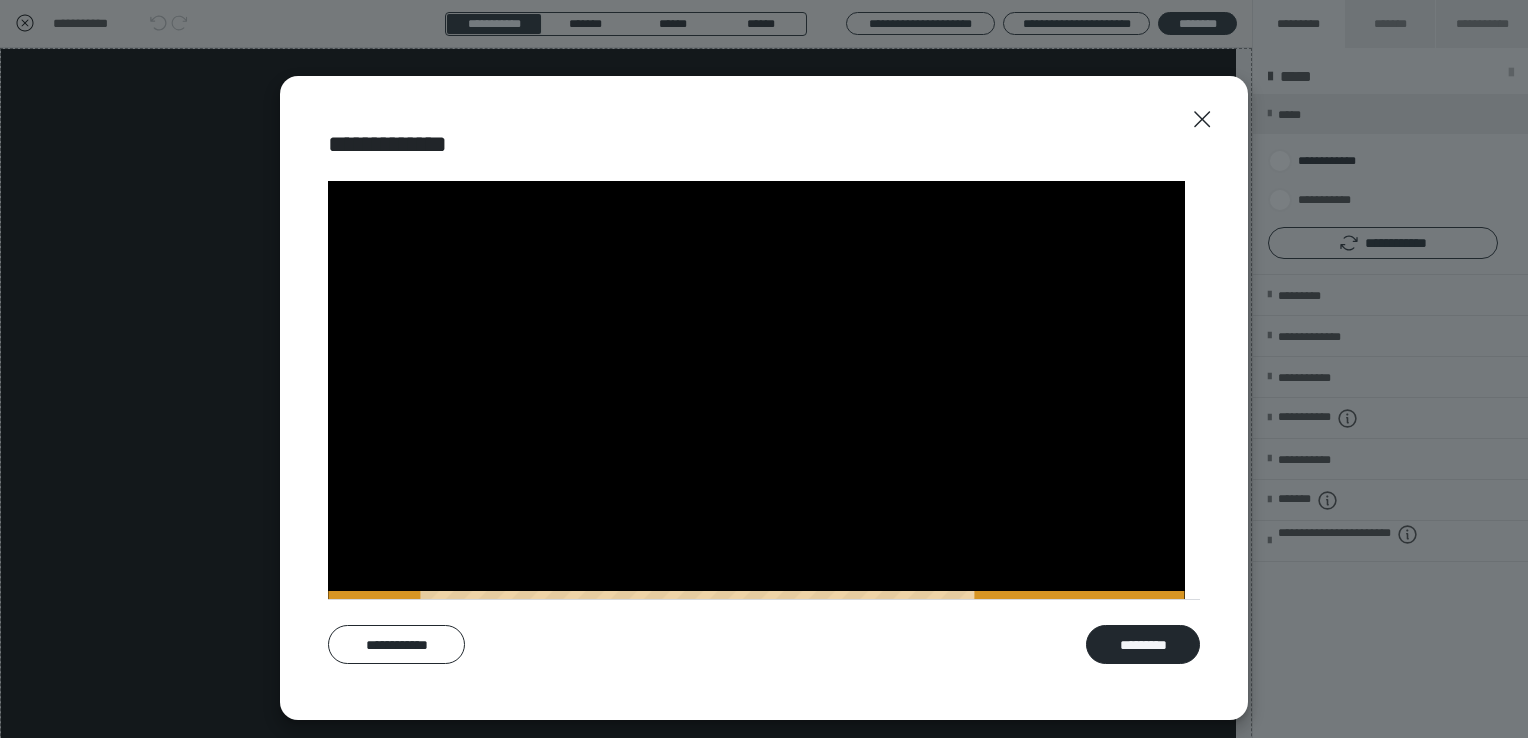 scroll, scrollTop: 1105, scrollLeft: 0, axis: vertical 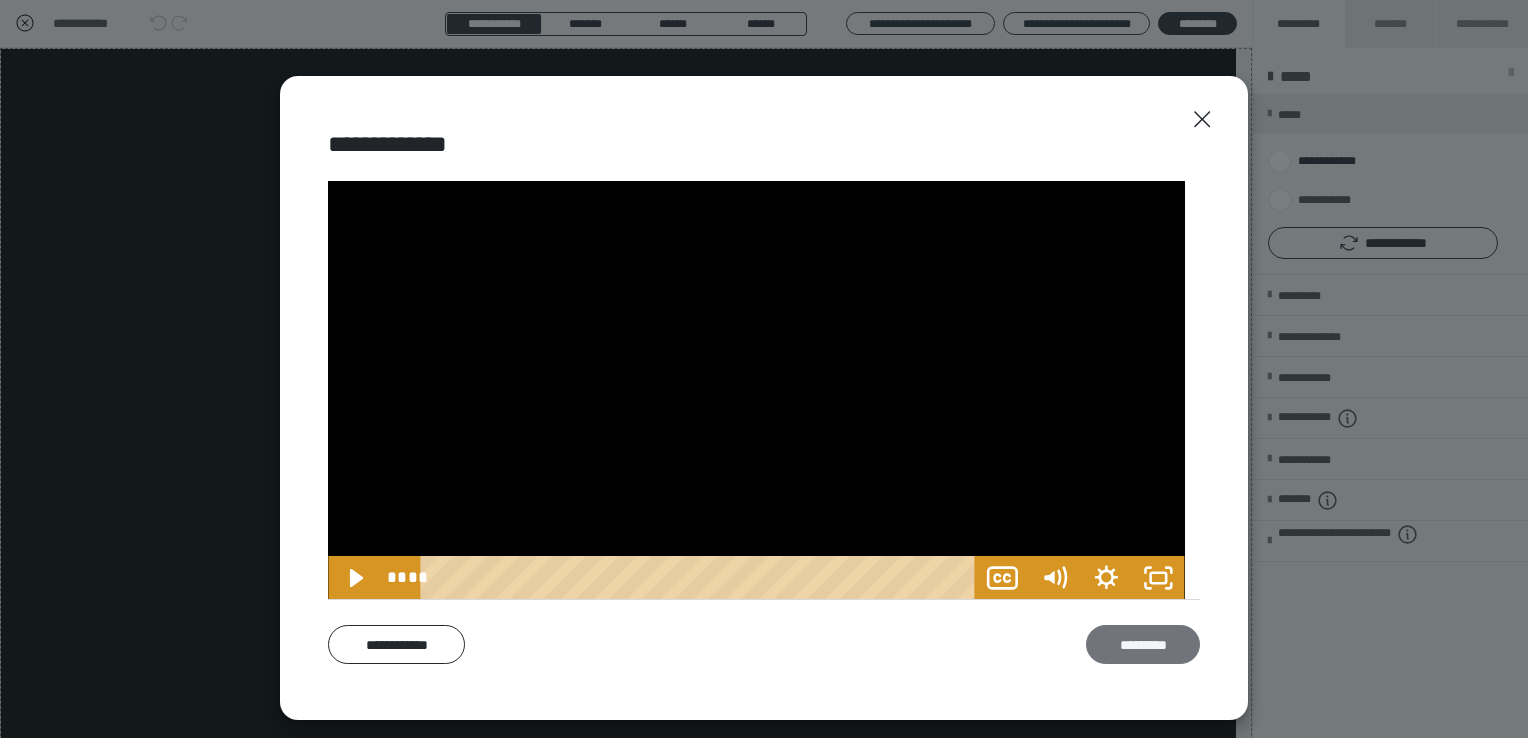 click on "*********" at bounding box center (1143, 645) 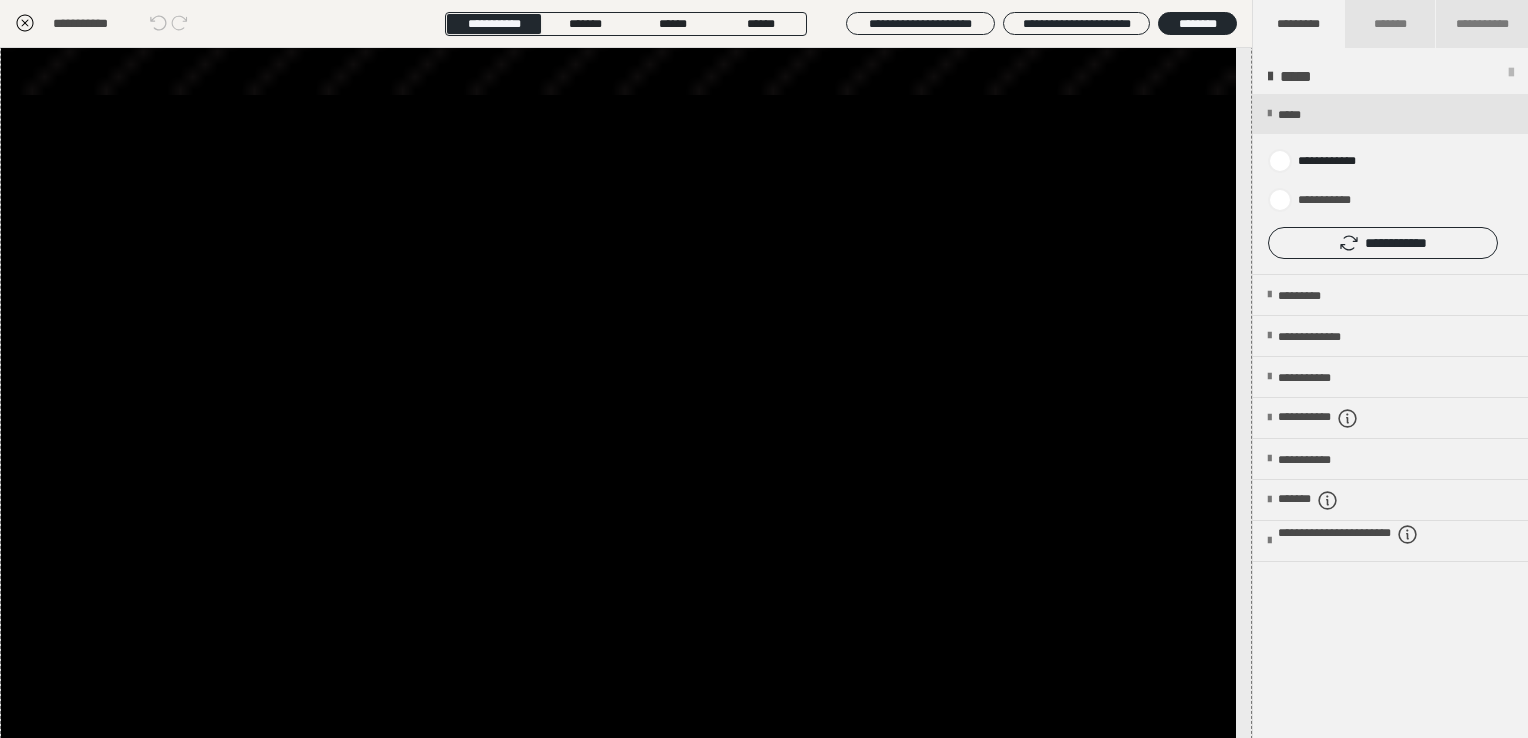 scroll, scrollTop: 1592, scrollLeft: 0, axis: vertical 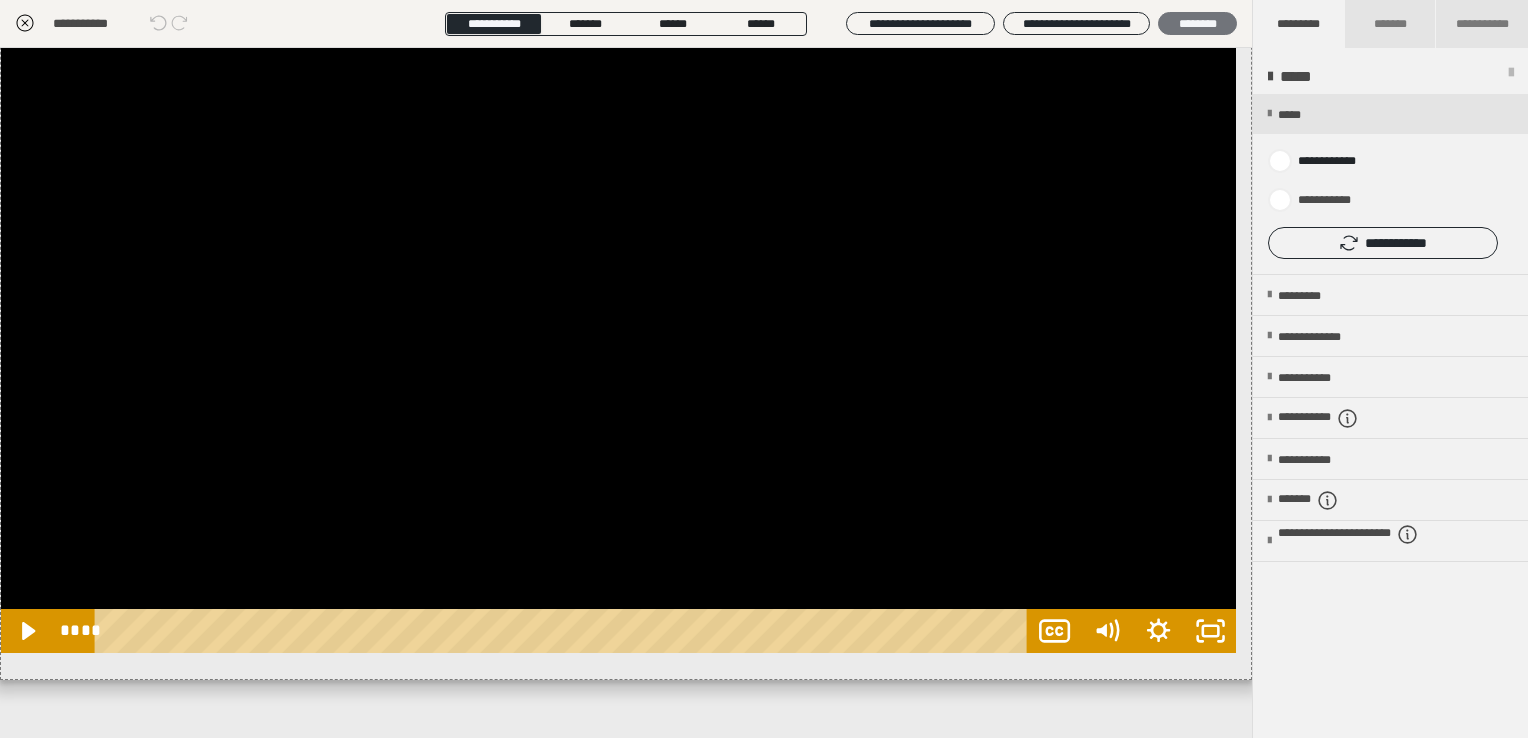 click on "********" at bounding box center [1197, 24] 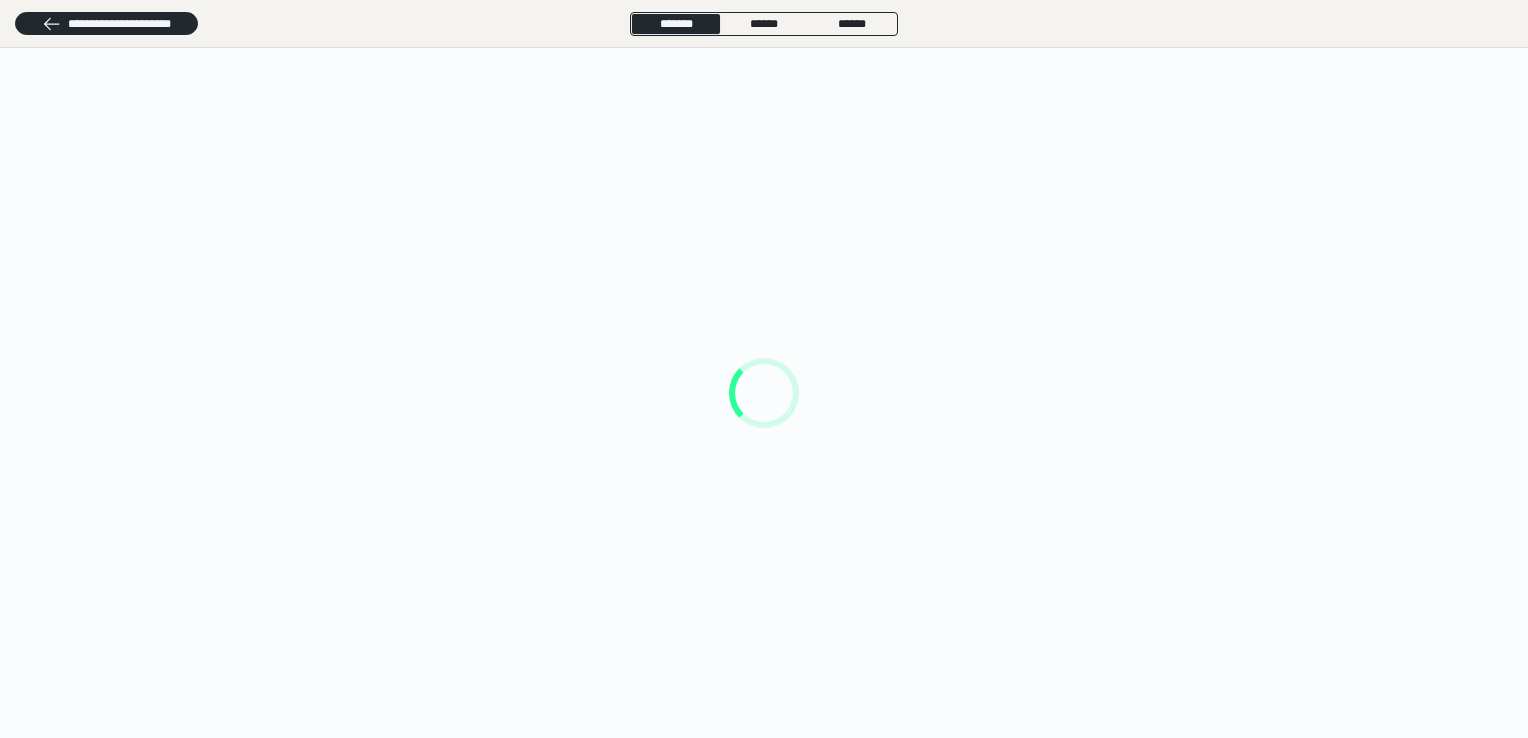 scroll, scrollTop: 0, scrollLeft: 0, axis: both 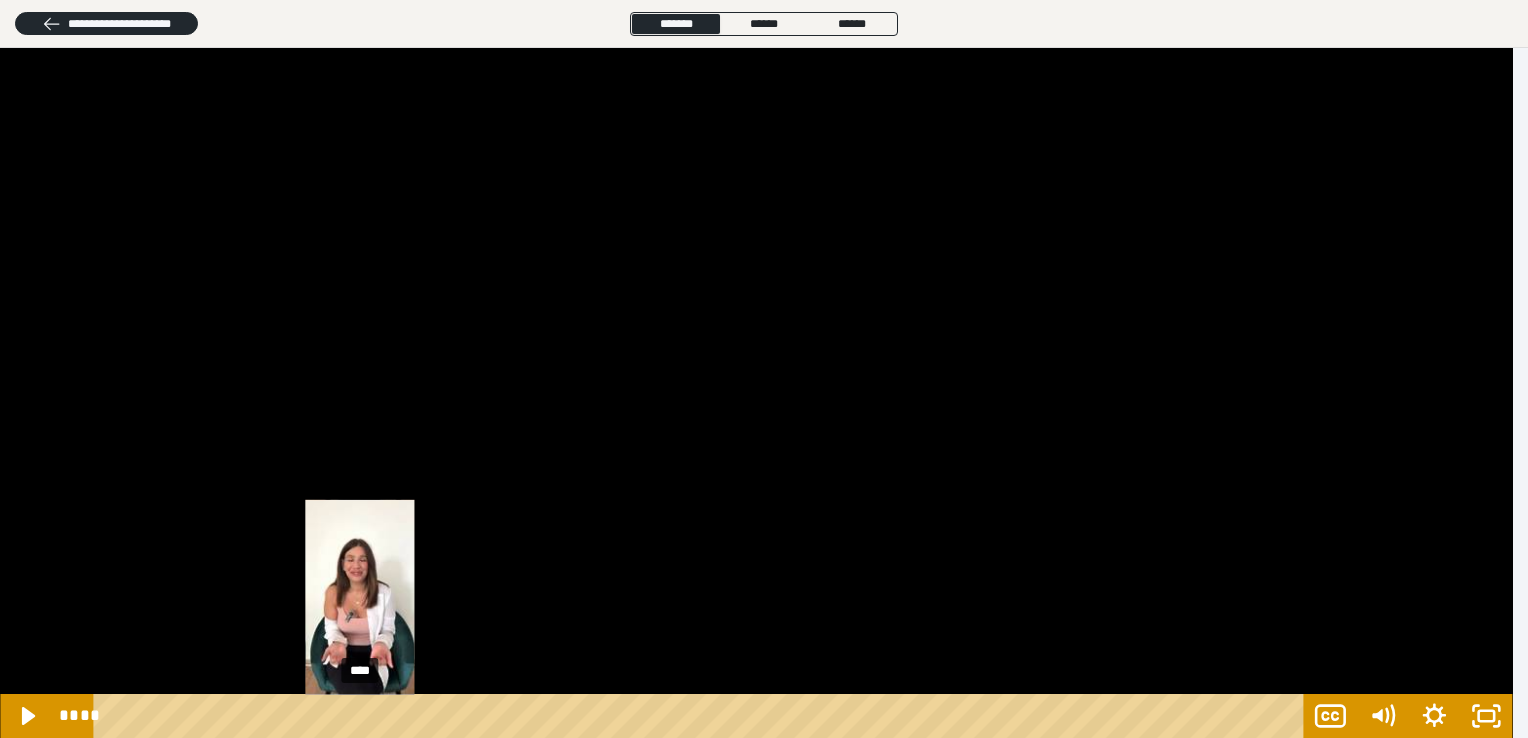 click at bounding box center [359, 716] 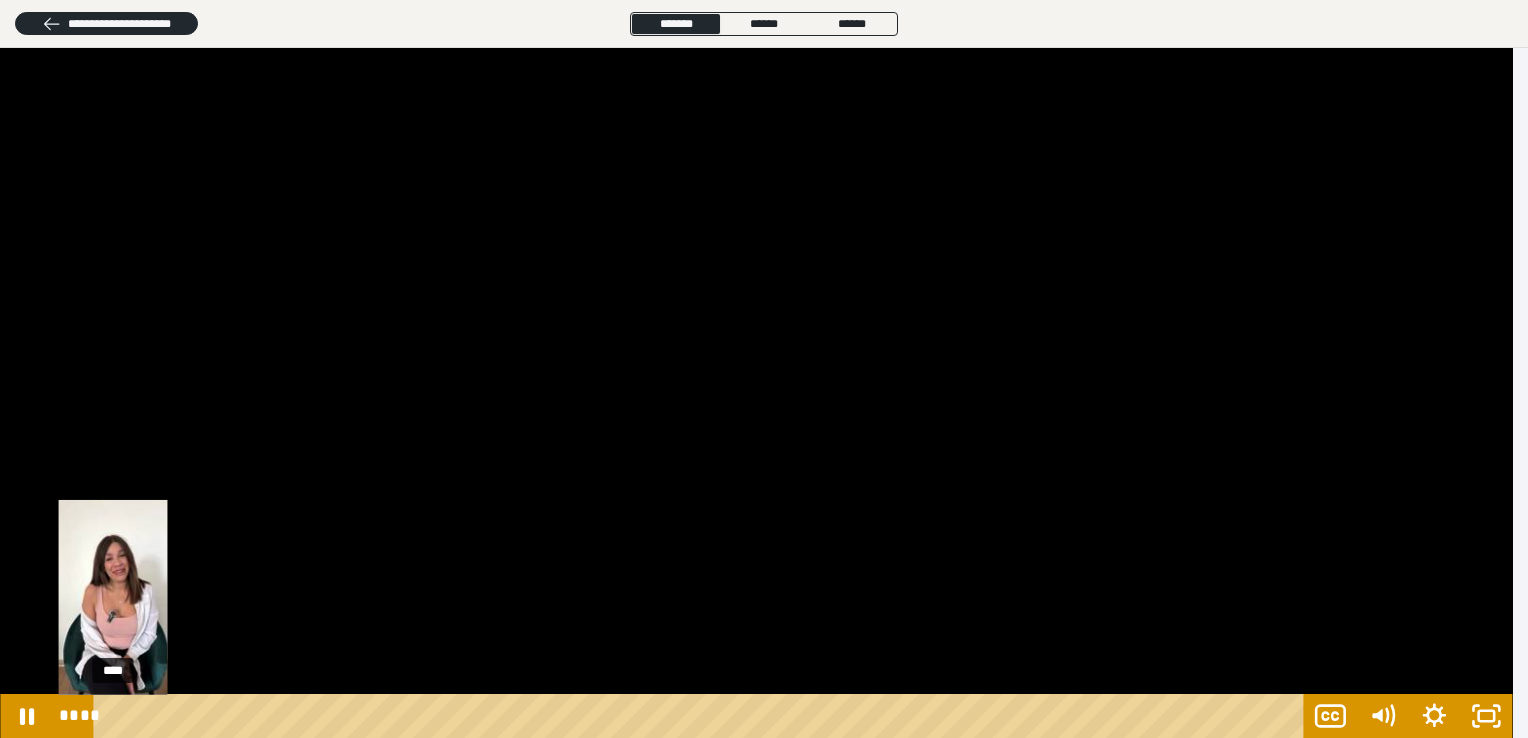 drag, startPoint x: 360, startPoint y: 718, endPoint x: 72, endPoint y: 722, distance: 288.02777 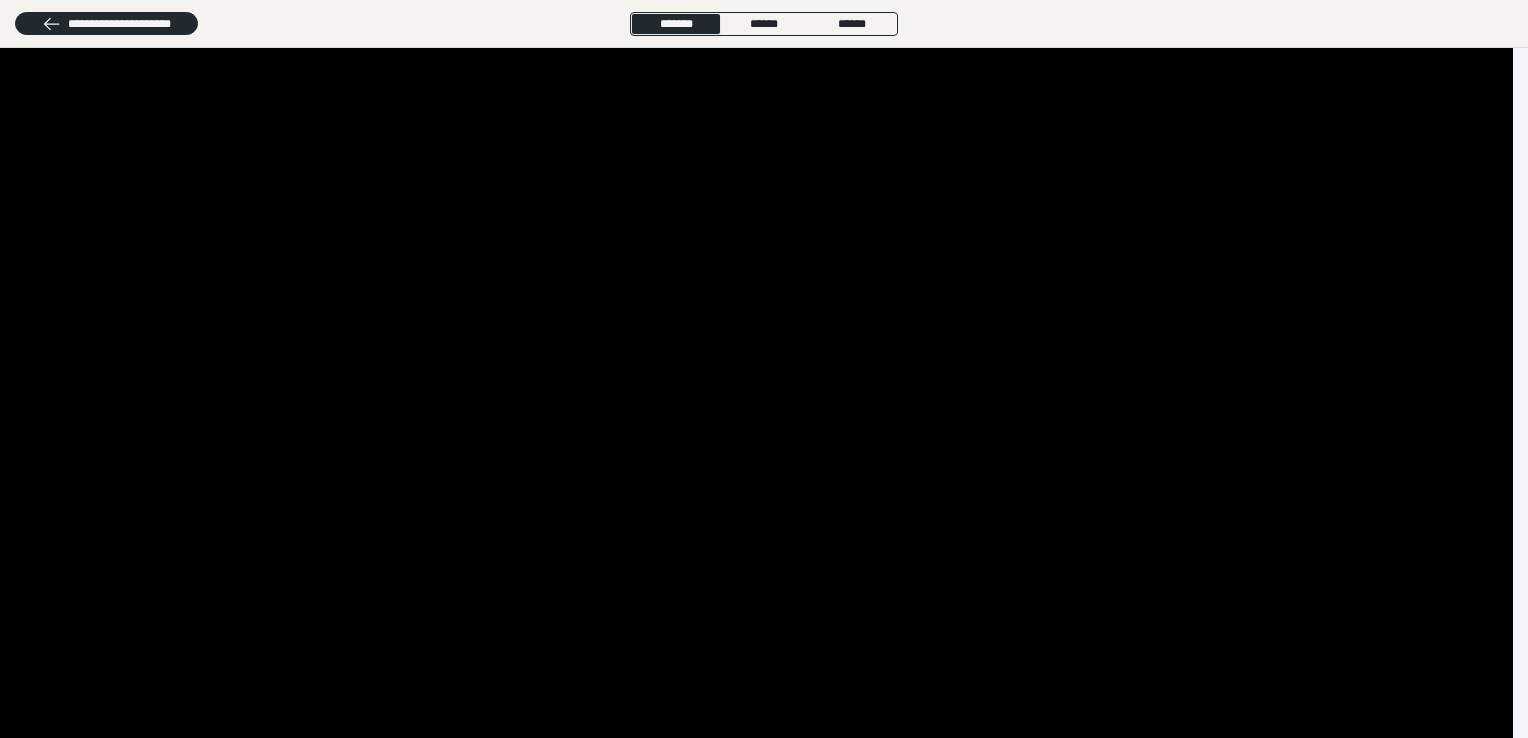 scroll, scrollTop: 1999, scrollLeft: 0, axis: vertical 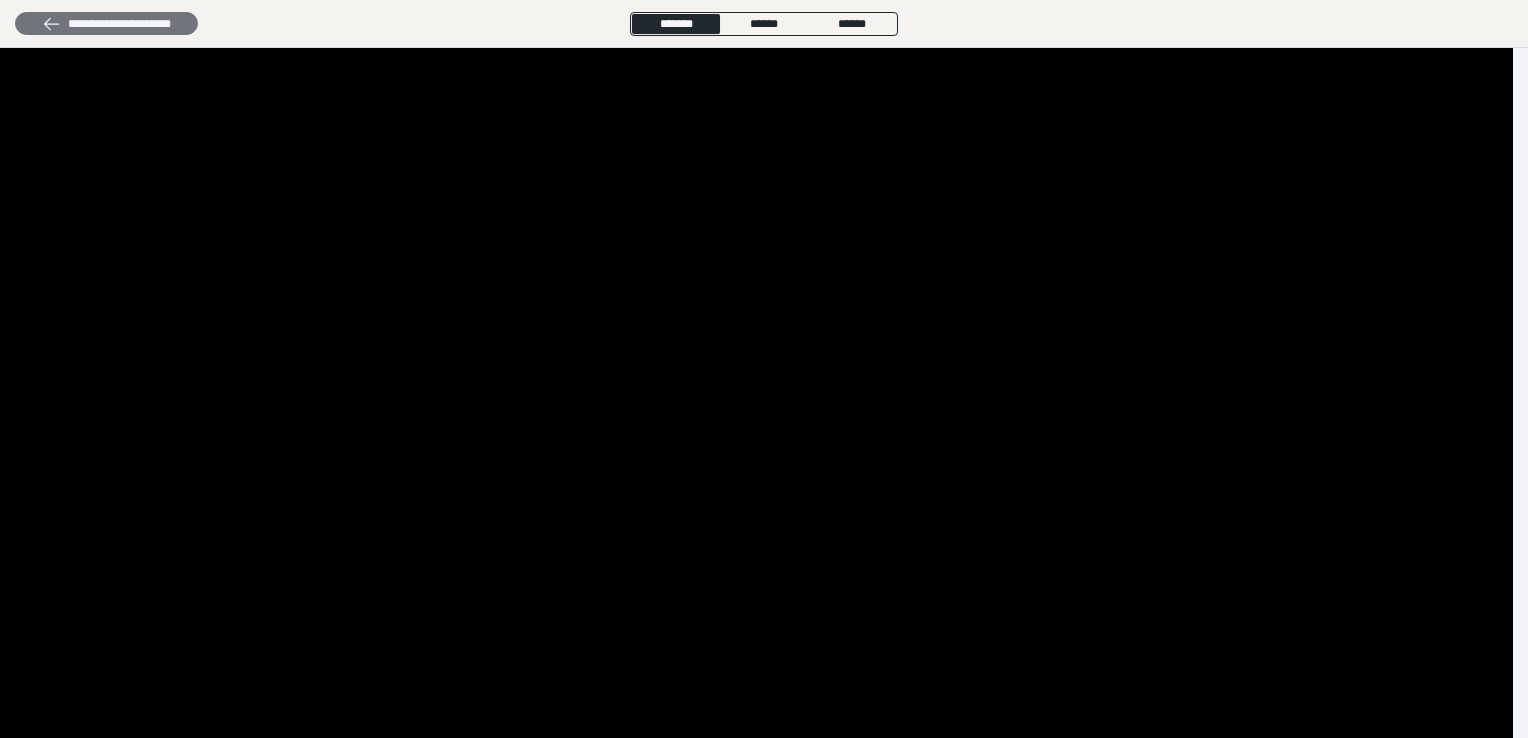 click on "**********" at bounding box center [106, 24] 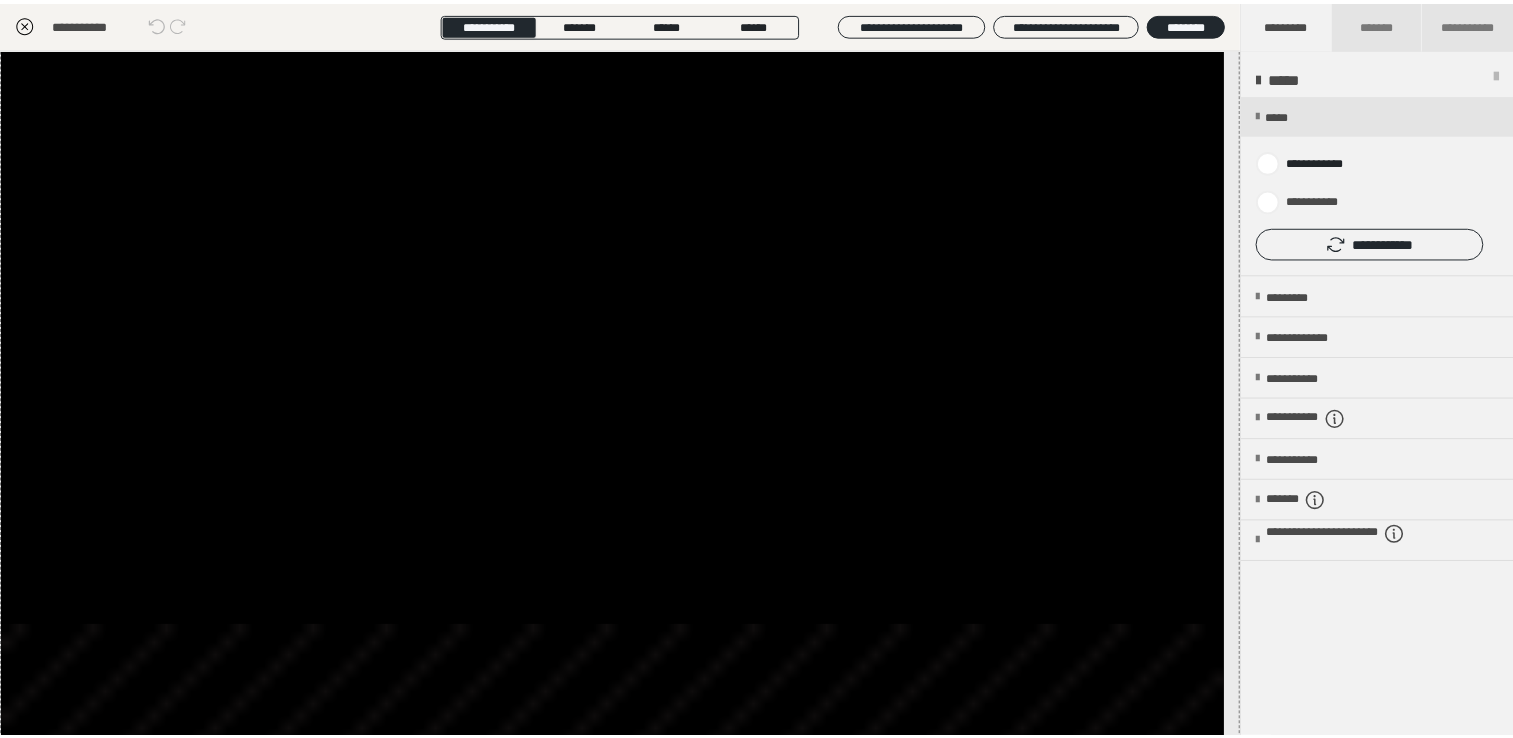 scroll, scrollTop: 92, scrollLeft: 0, axis: vertical 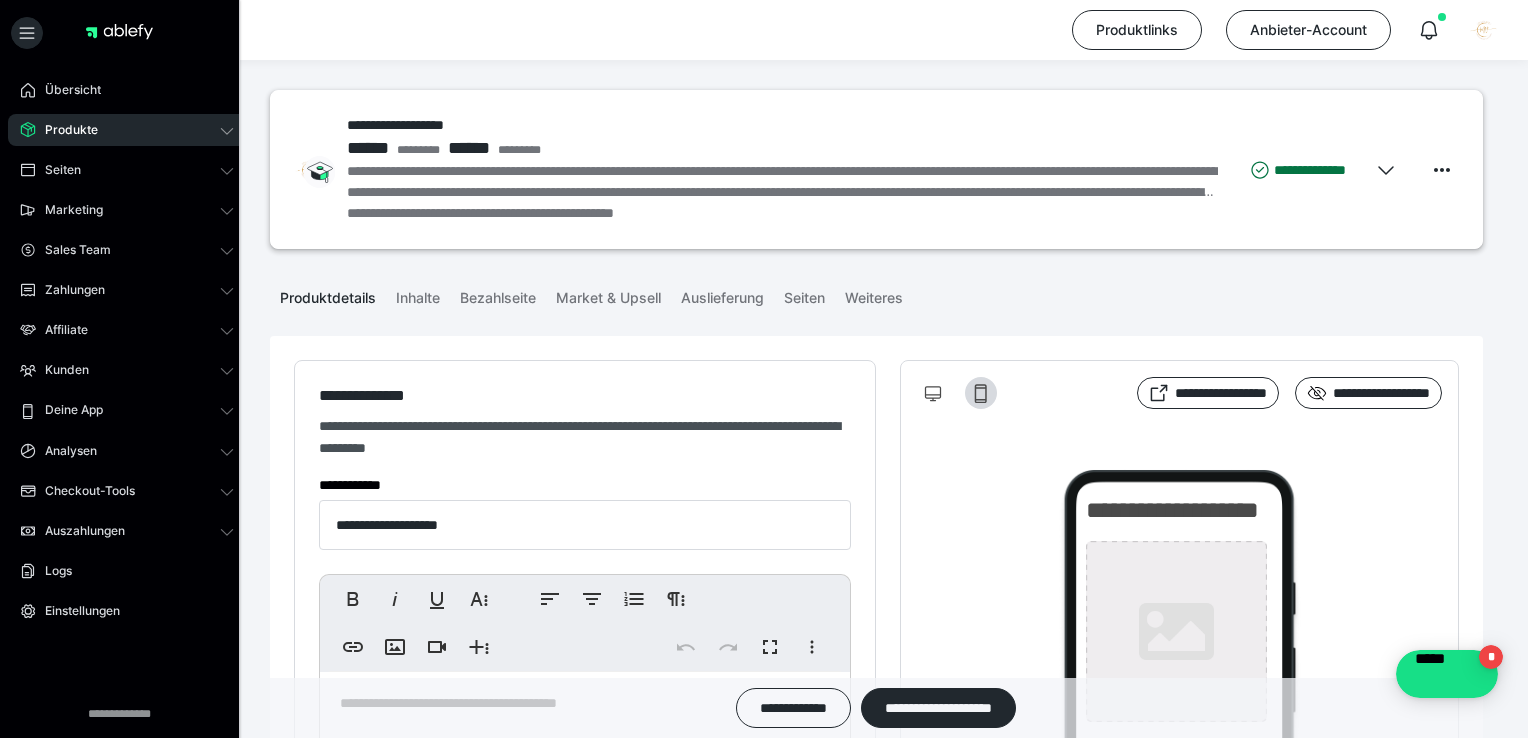 type on "**********" 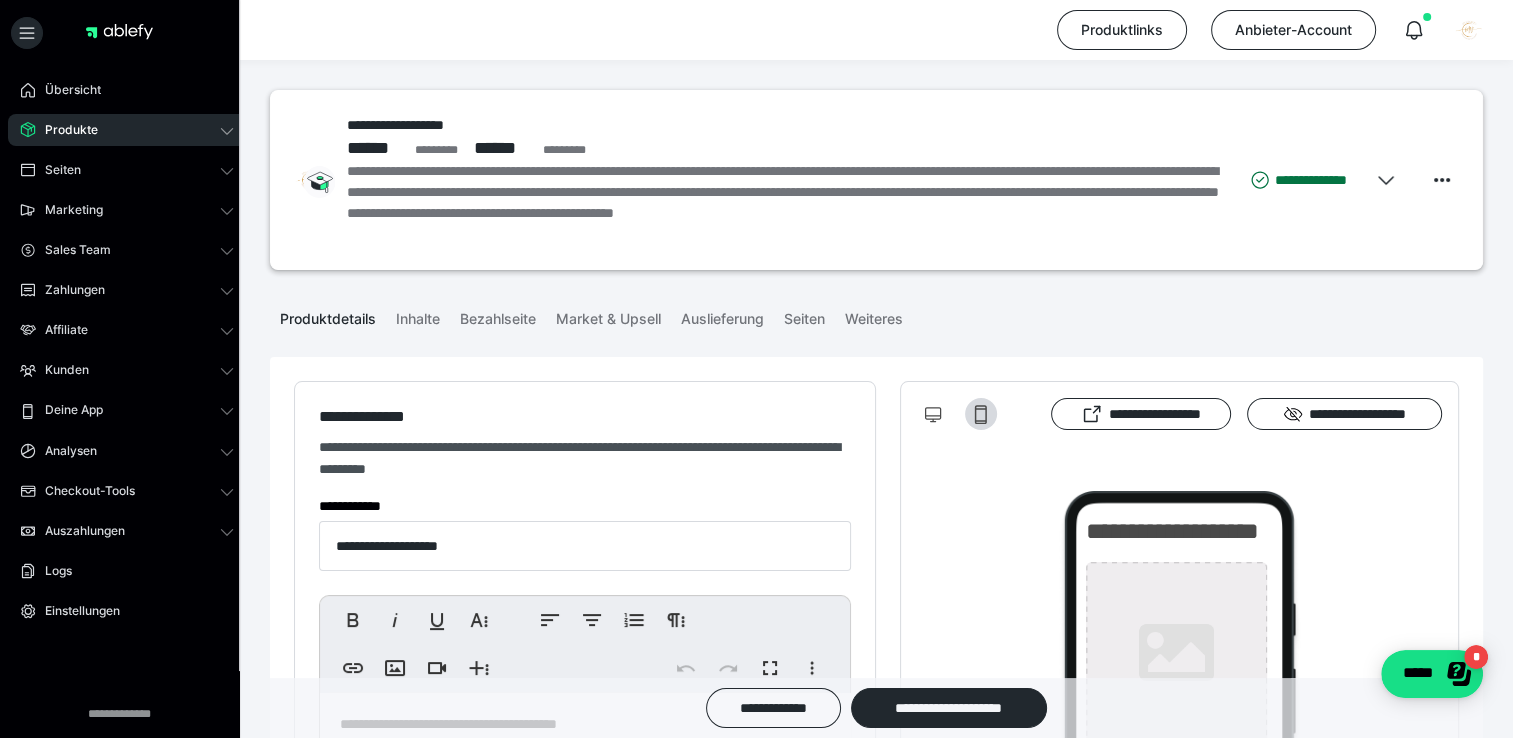 type on "**********" 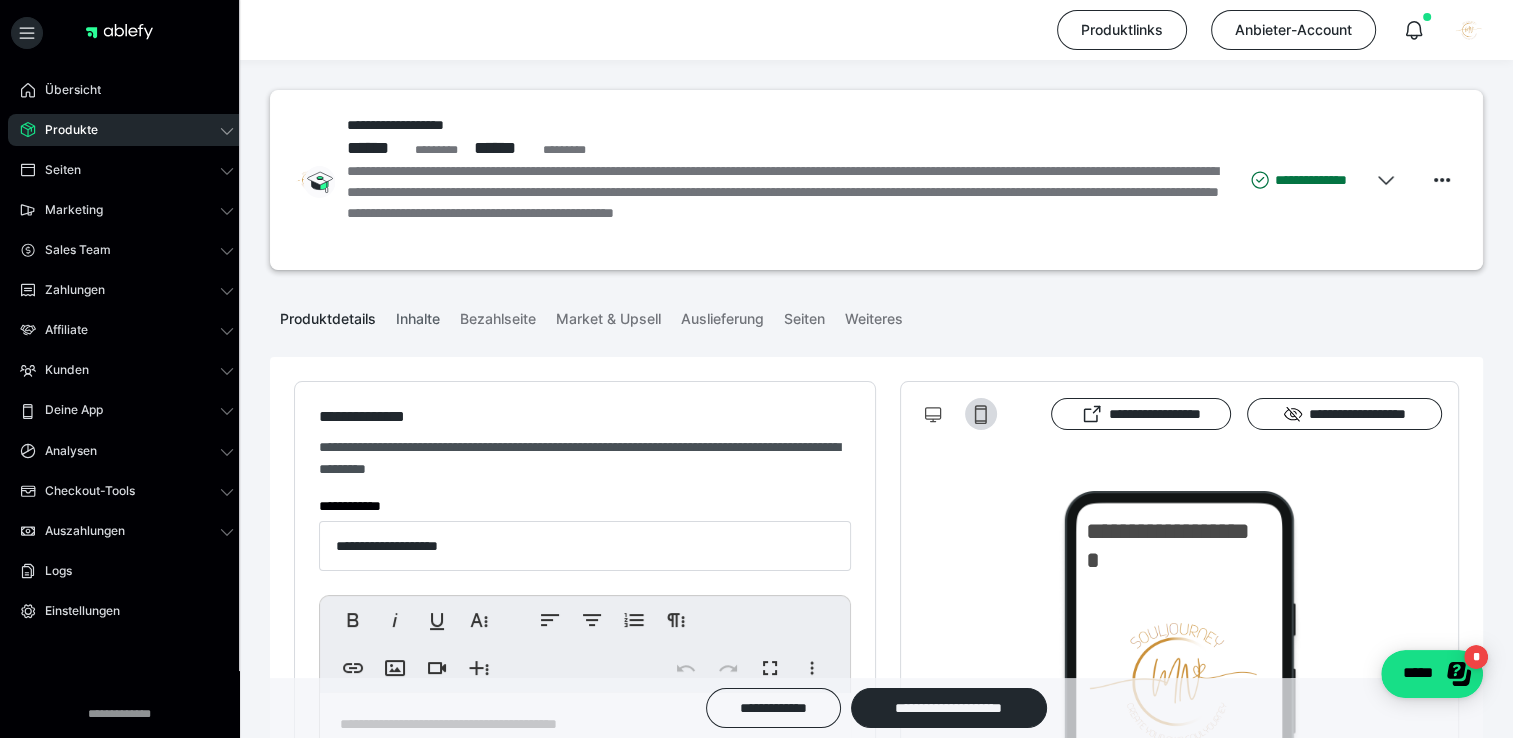 click on "Inhalte" at bounding box center (418, 315) 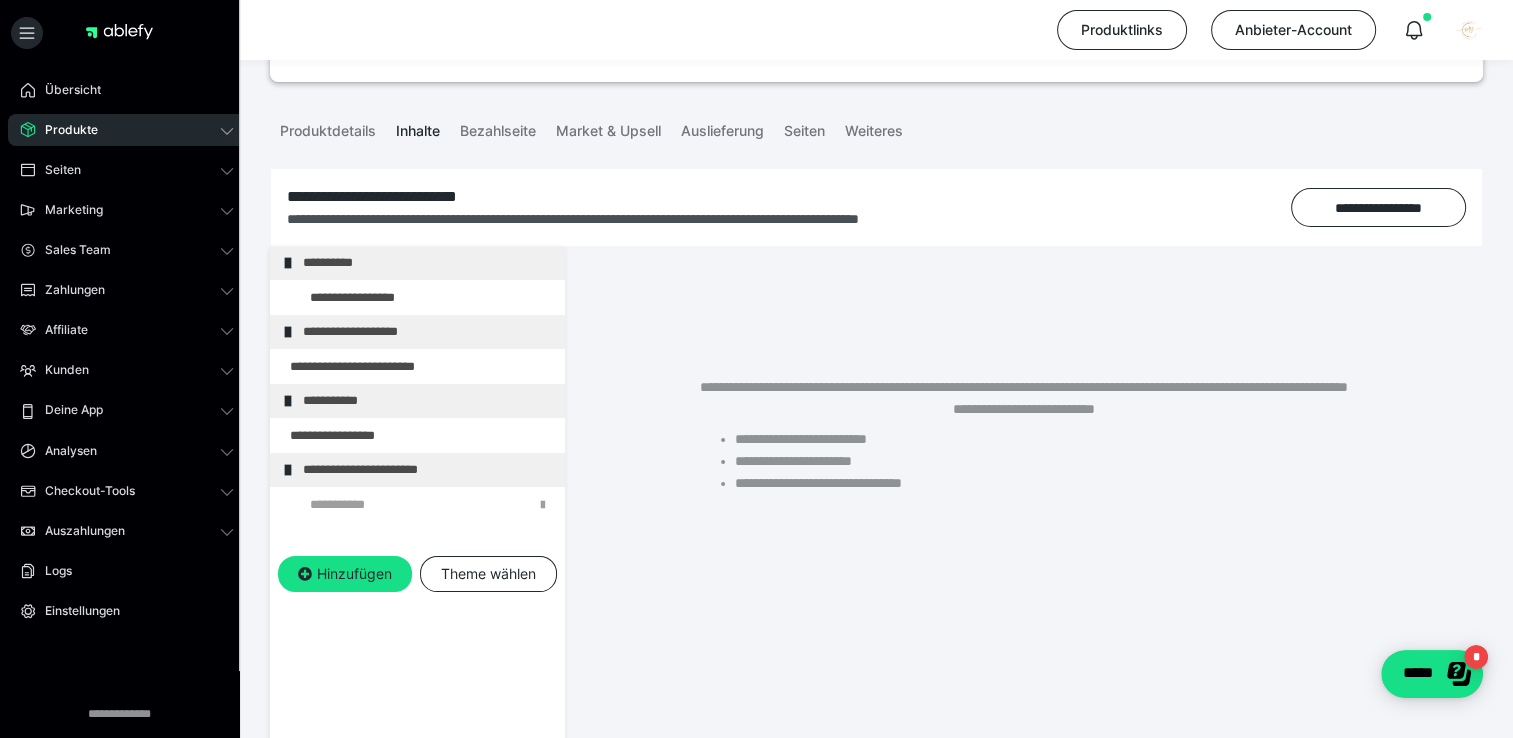 scroll, scrollTop: 373, scrollLeft: 0, axis: vertical 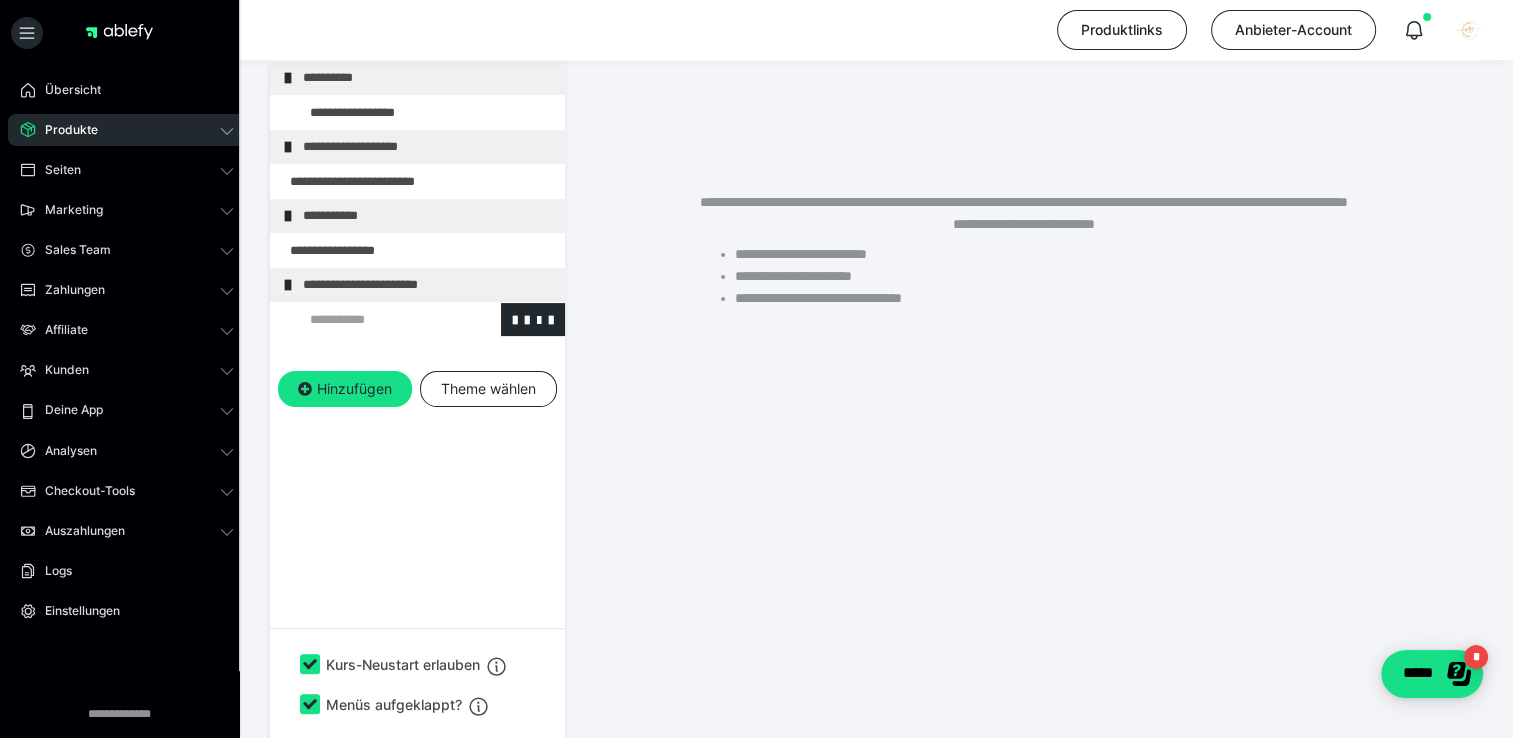 click at bounding box center (375, 320) 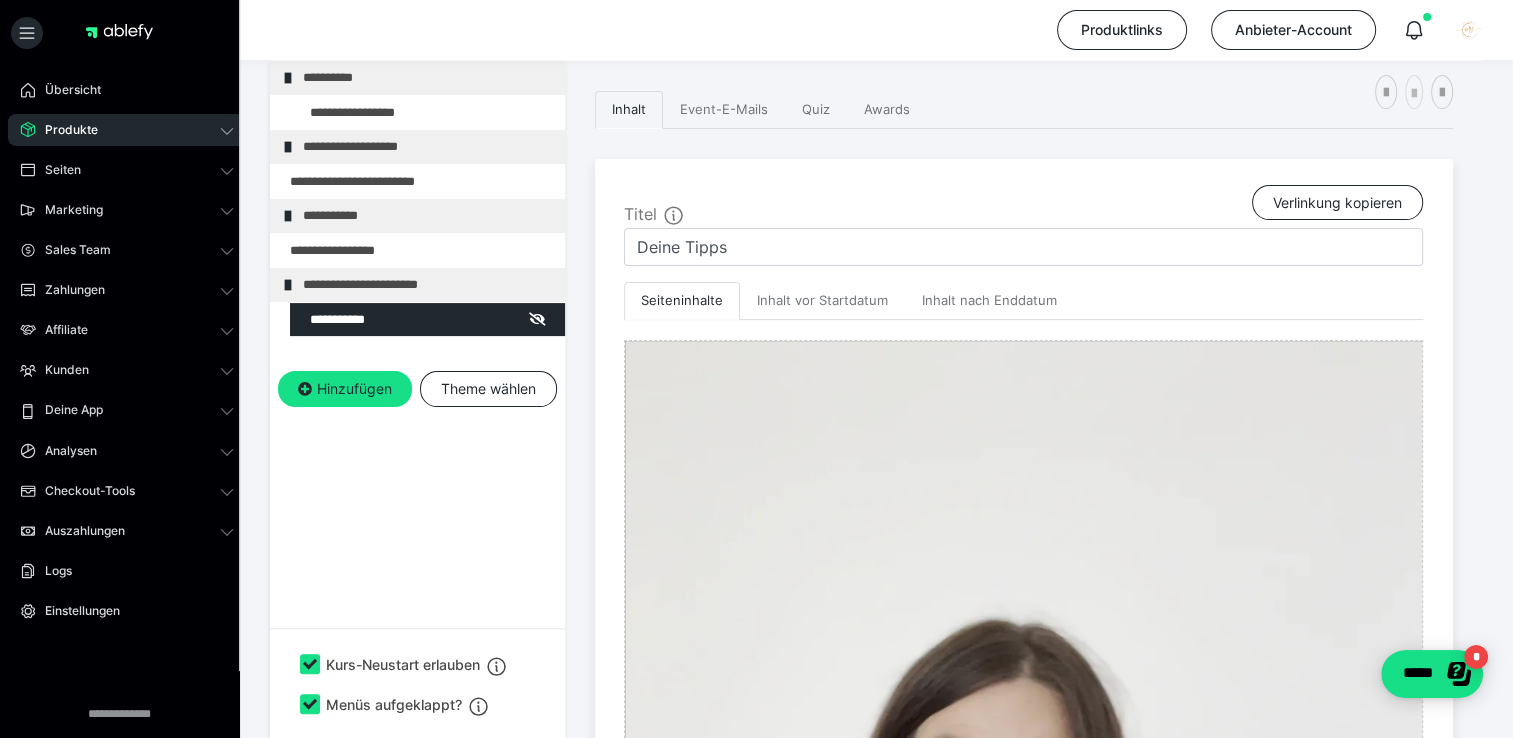click at bounding box center [1414, 94] 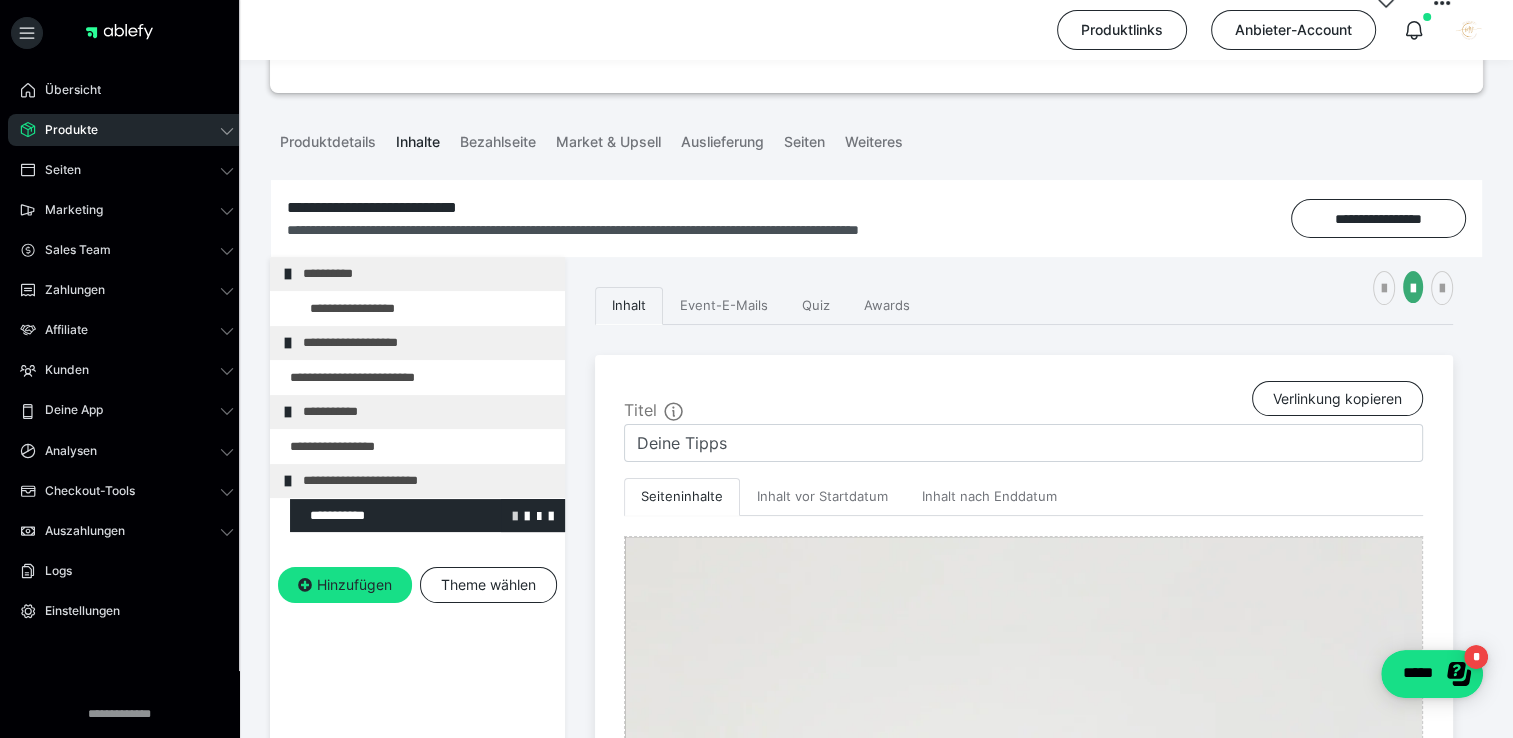 scroll, scrollTop: 0, scrollLeft: 0, axis: both 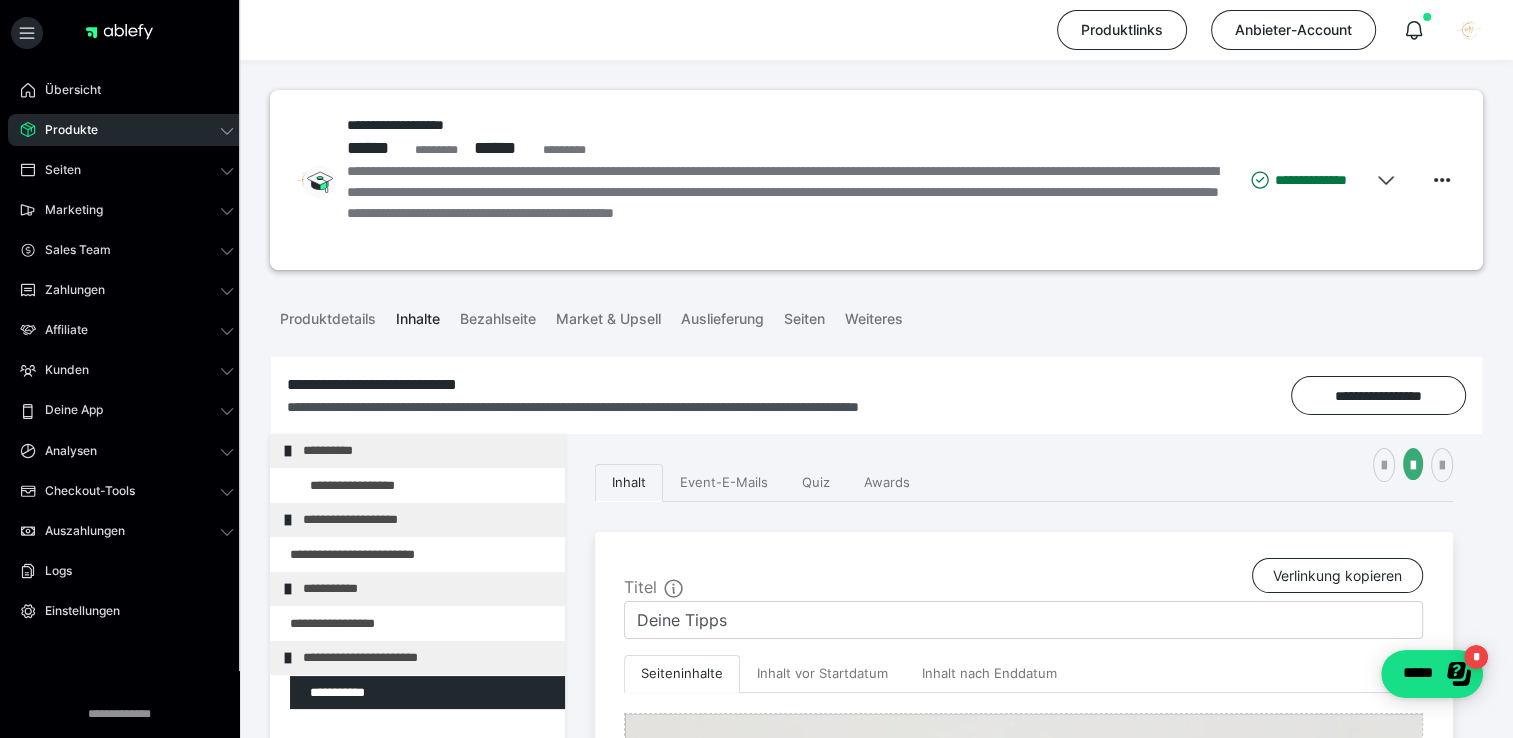 click on "Produktdetails Inhalte Bezahlseite Market & Upsell Auslieferung Seiten Weiteres" at bounding box center (876, 317) 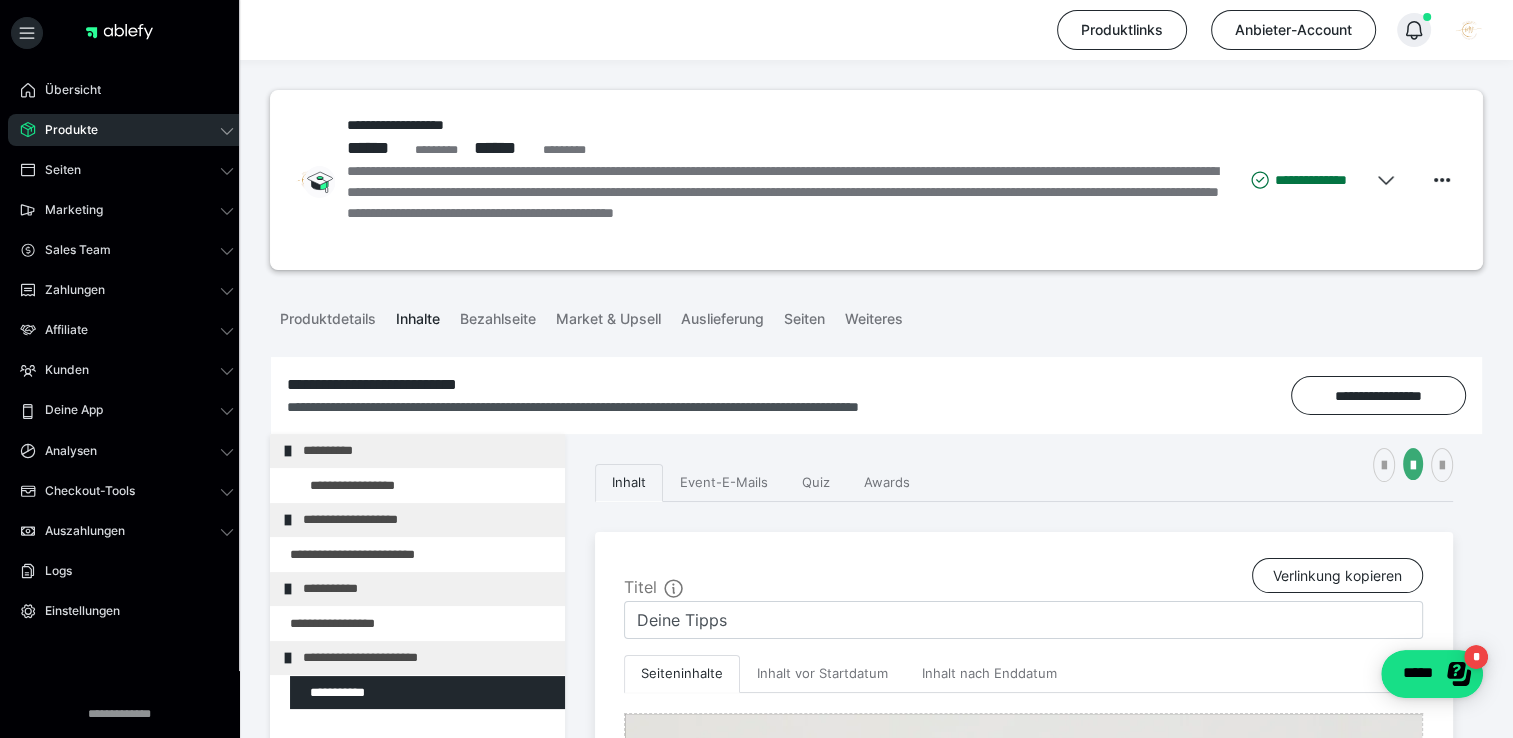 click 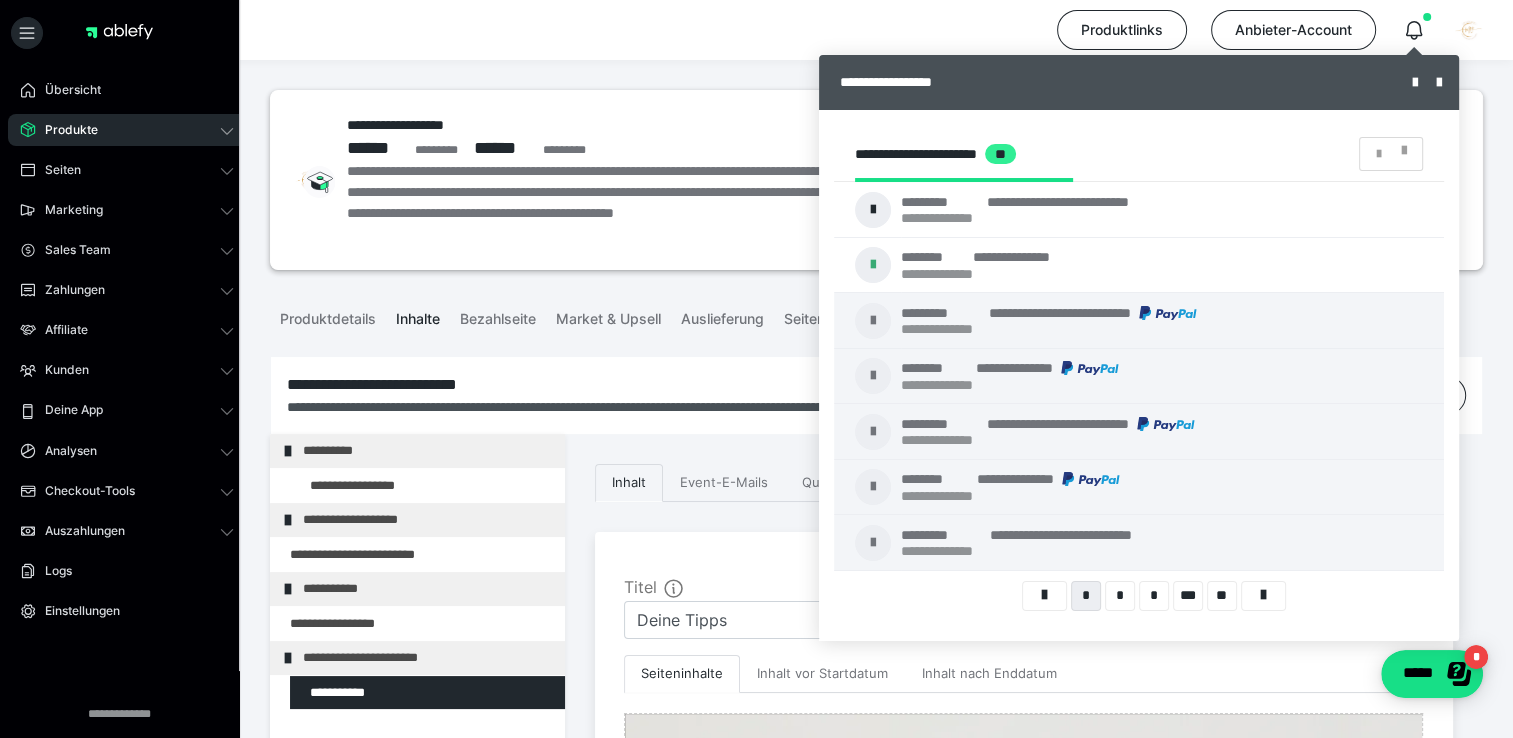 click at bounding box center (756, 369) 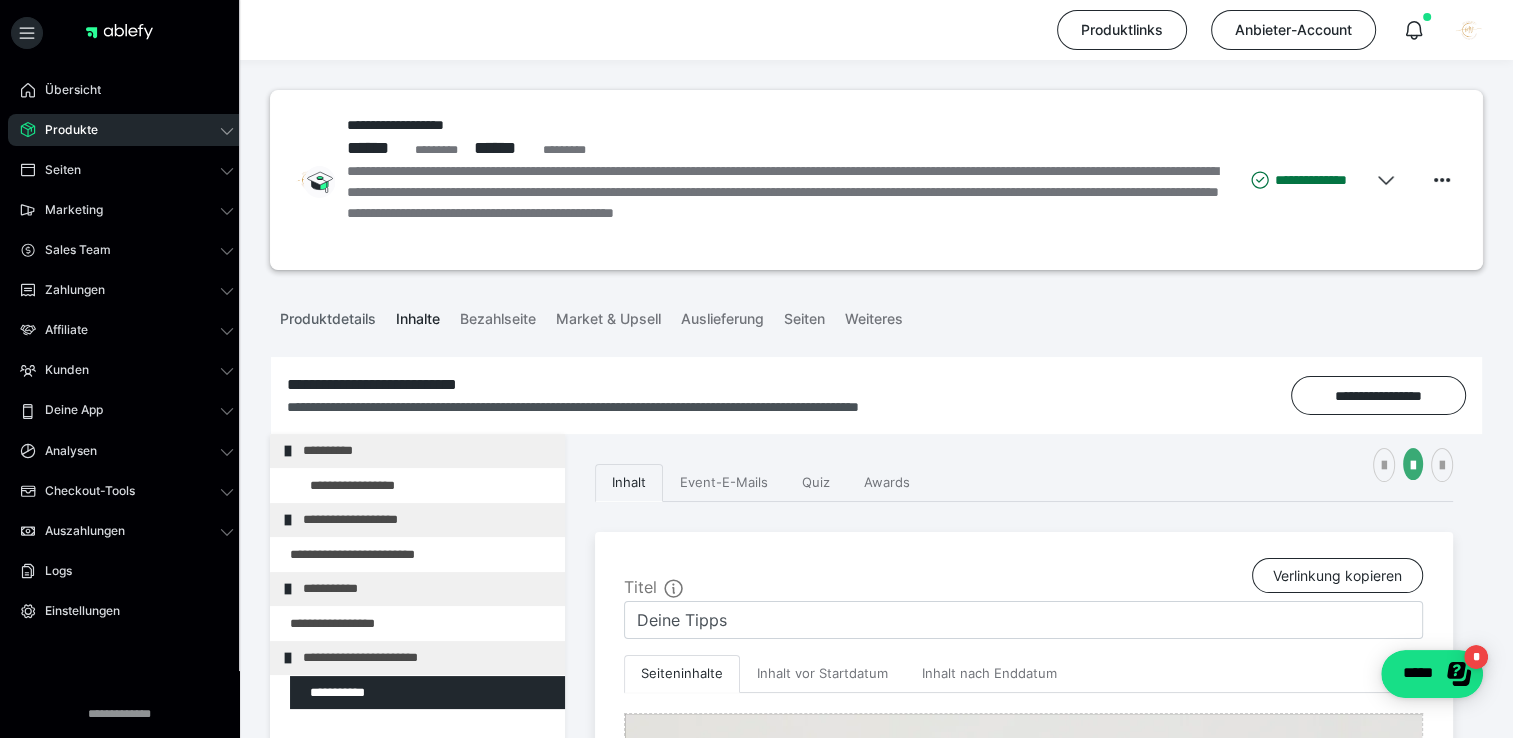 click on "Produktdetails" at bounding box center [328, 315] 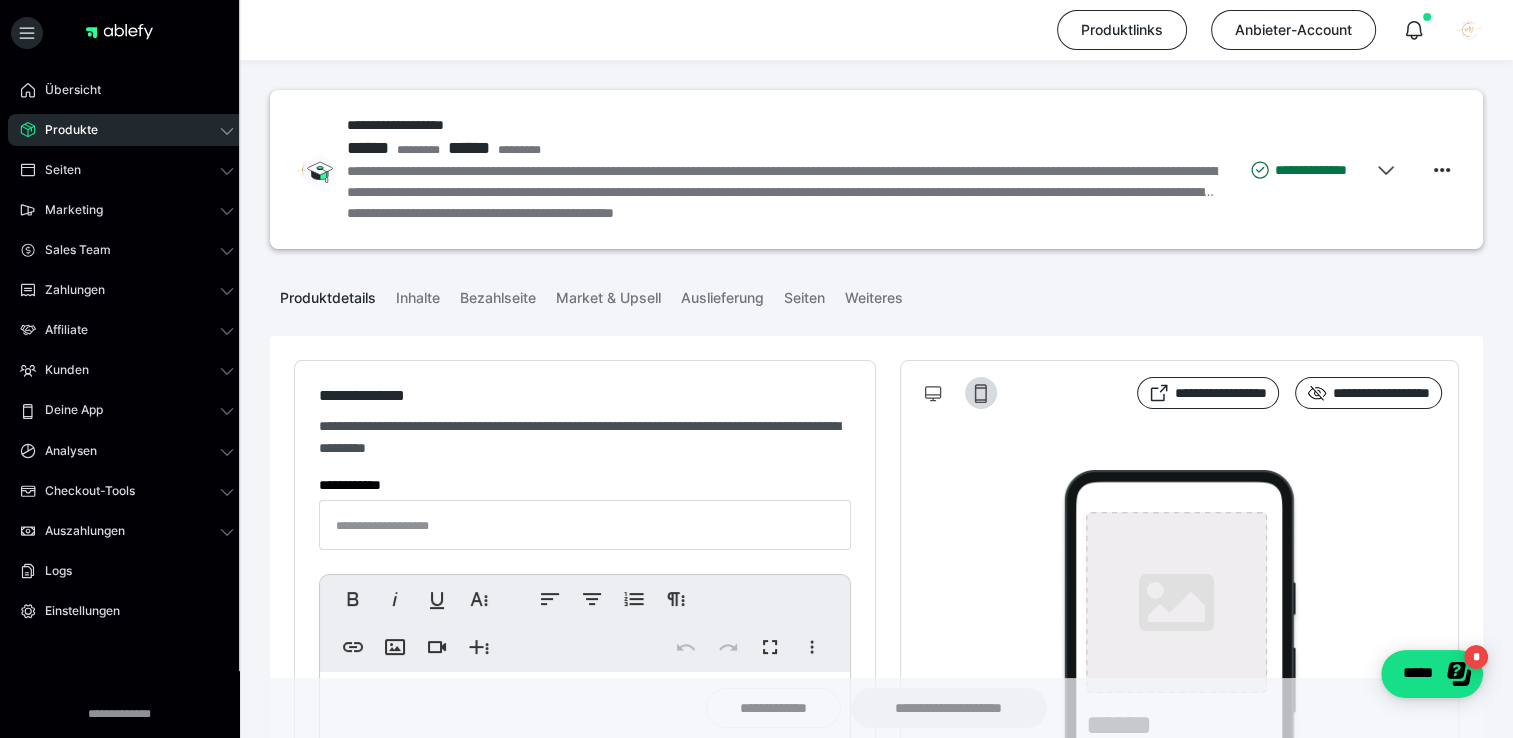 type on "**********" 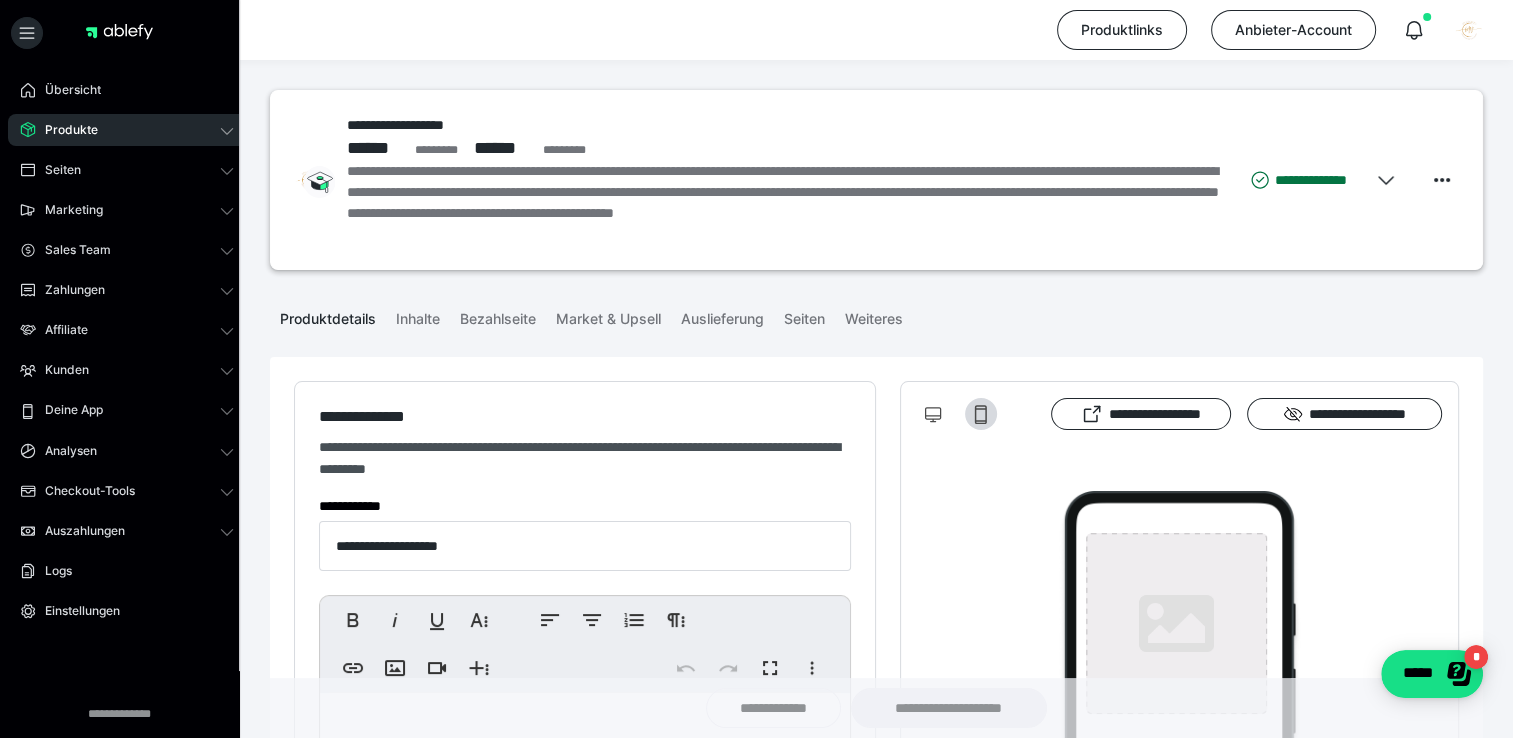 type on "**********" 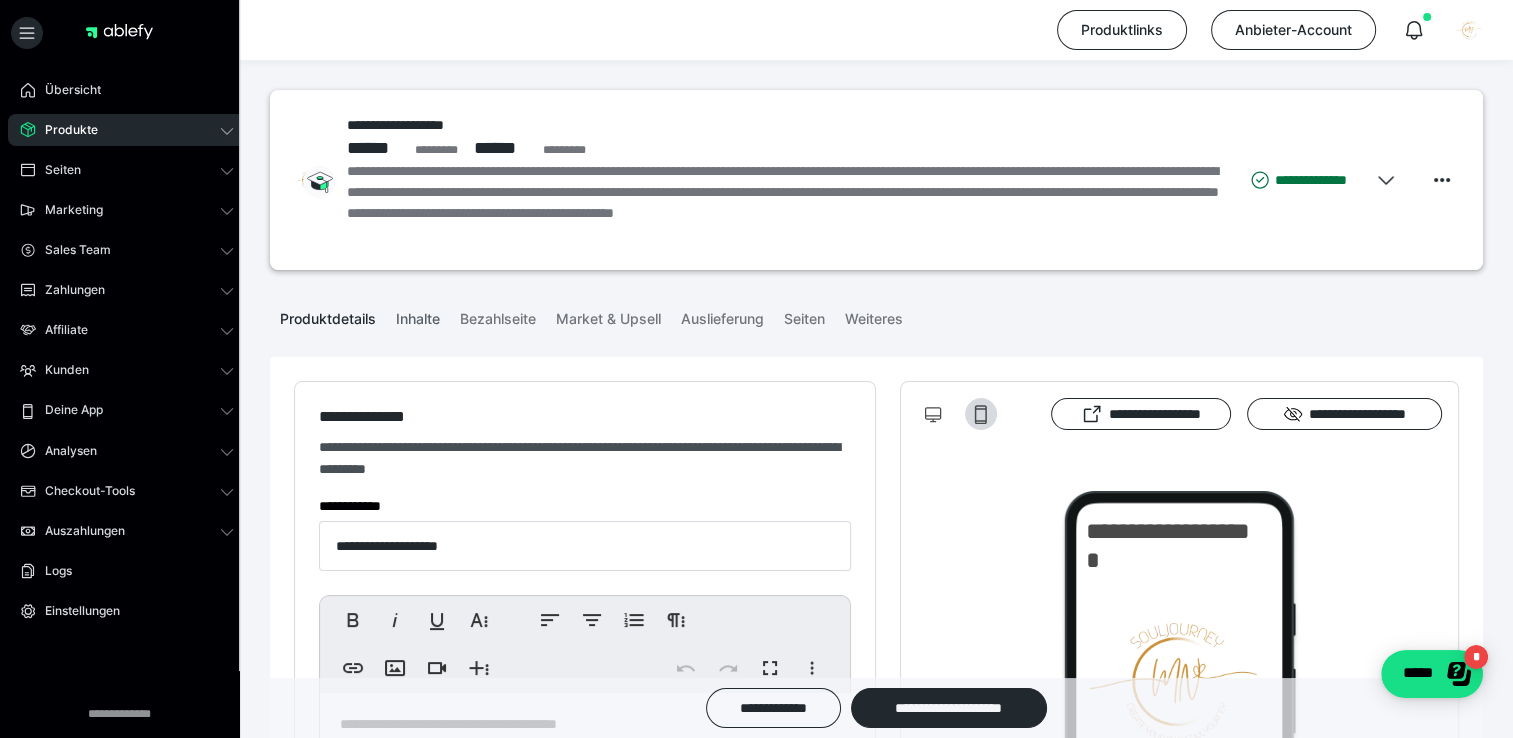 click on "Inhalte" at bounding box center (418, 315) 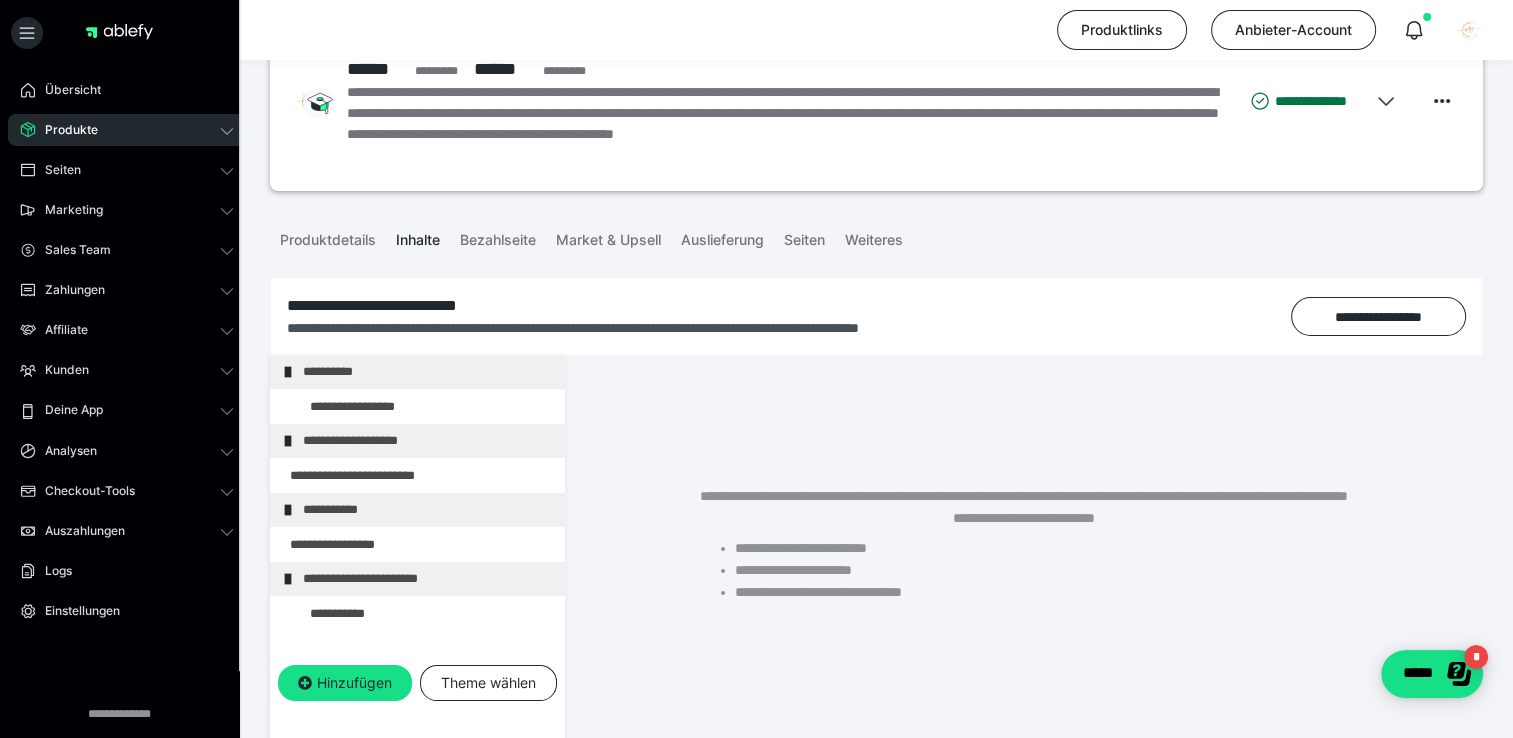 scroll, scrollTop: 200, scrollLeft: 0, axis: vertical 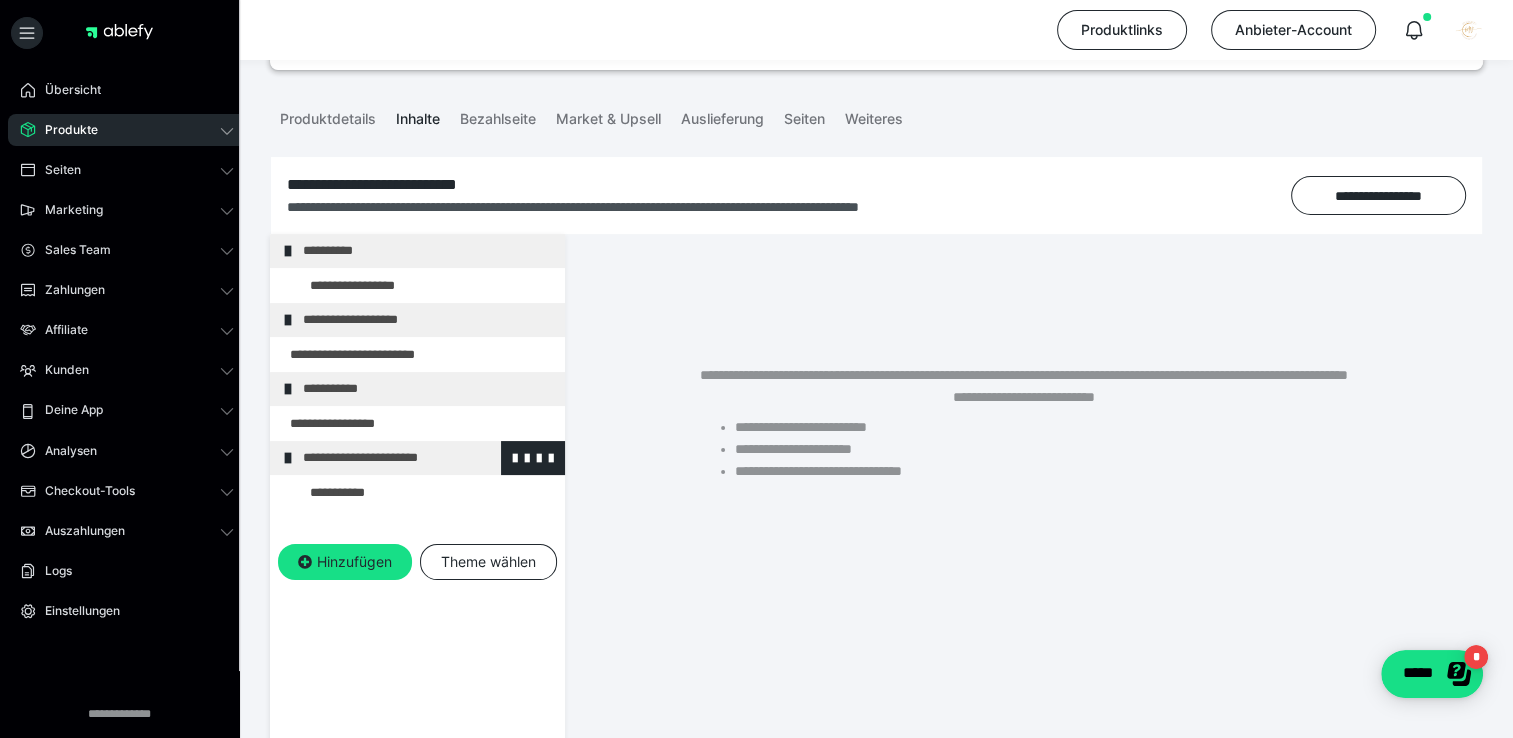 click on "**********" at bounding box center (426, 458) 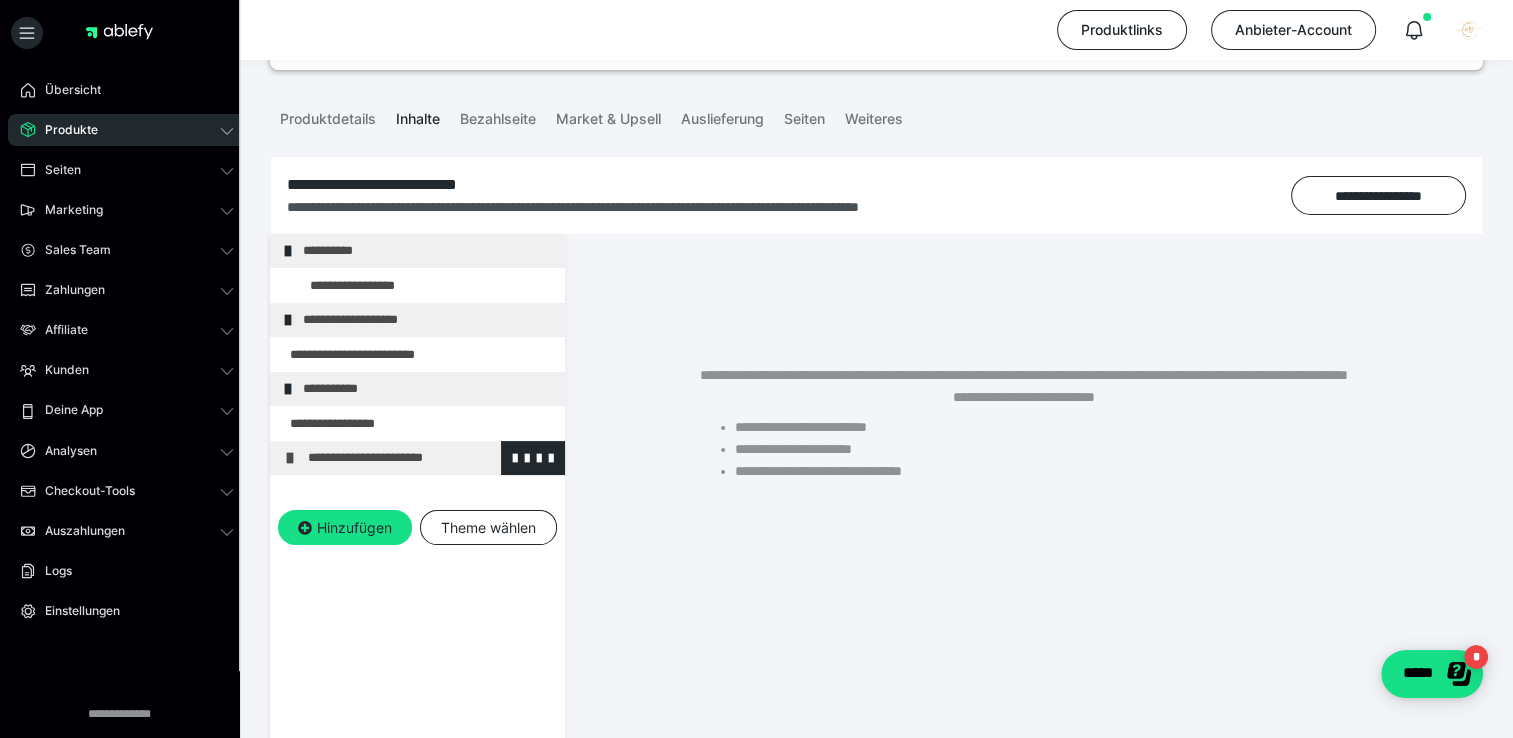 click at bounding box center [290, 458] 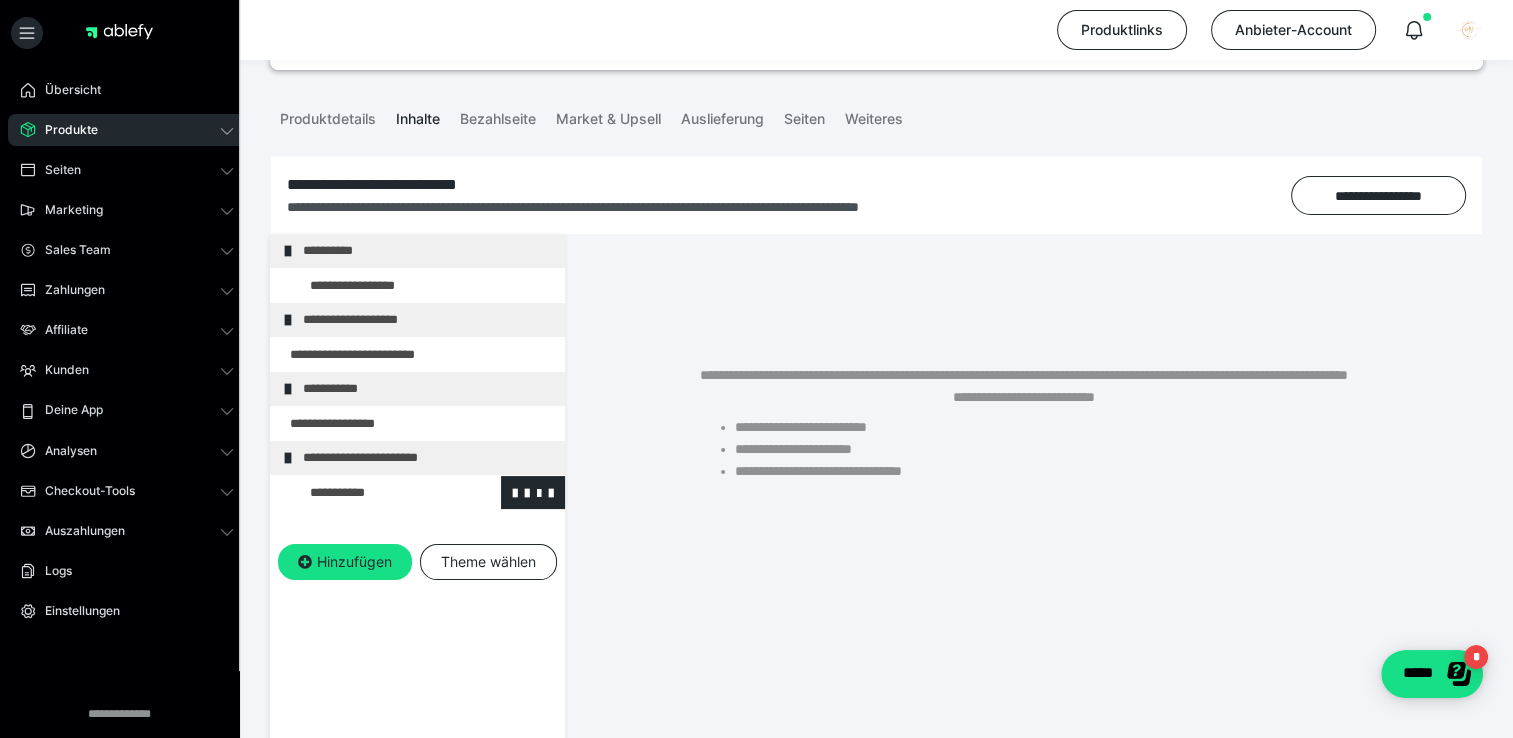 click at bounding box center (375, 493) 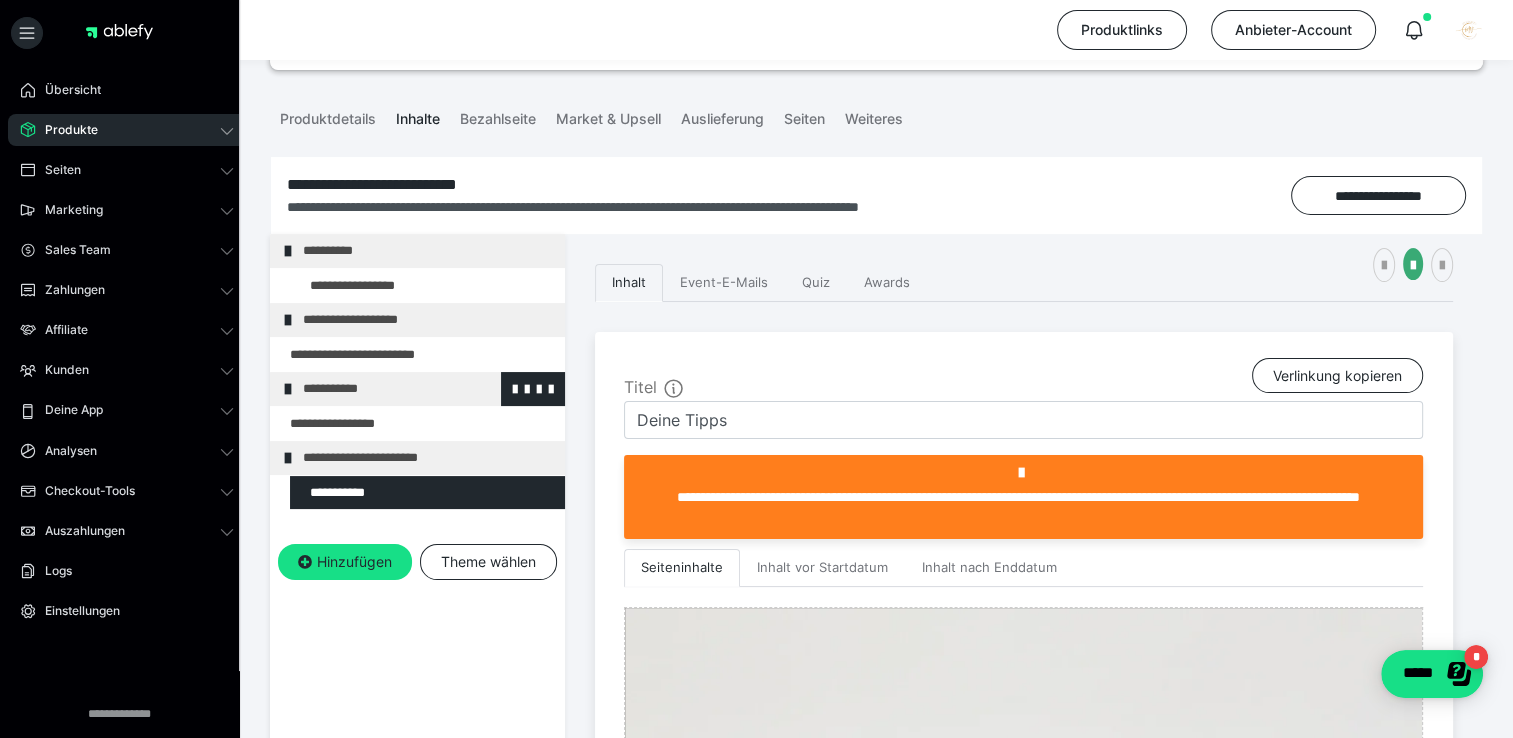 click on "**********" at bounding box center (426, 389) 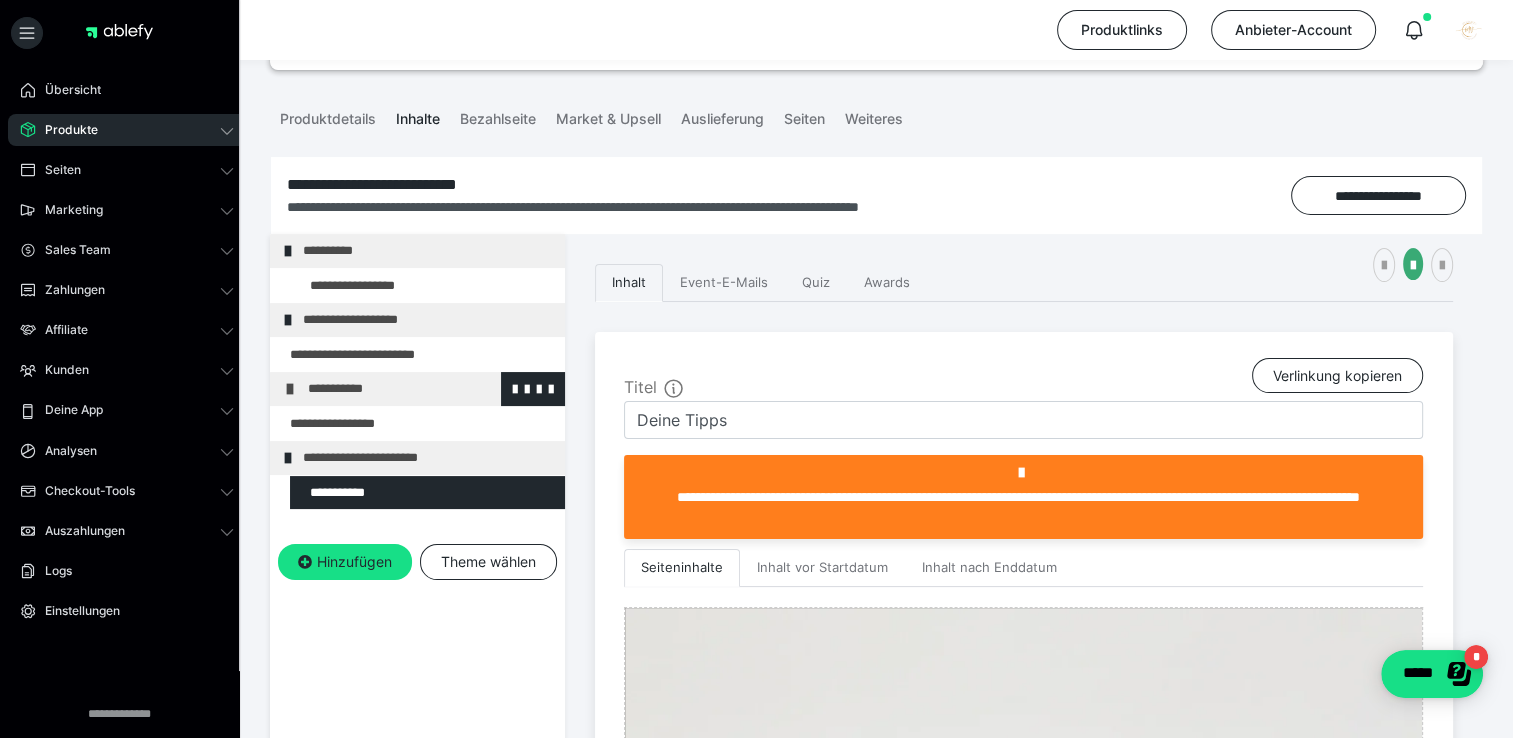 click on "**********" at bounding box center [431, 389] 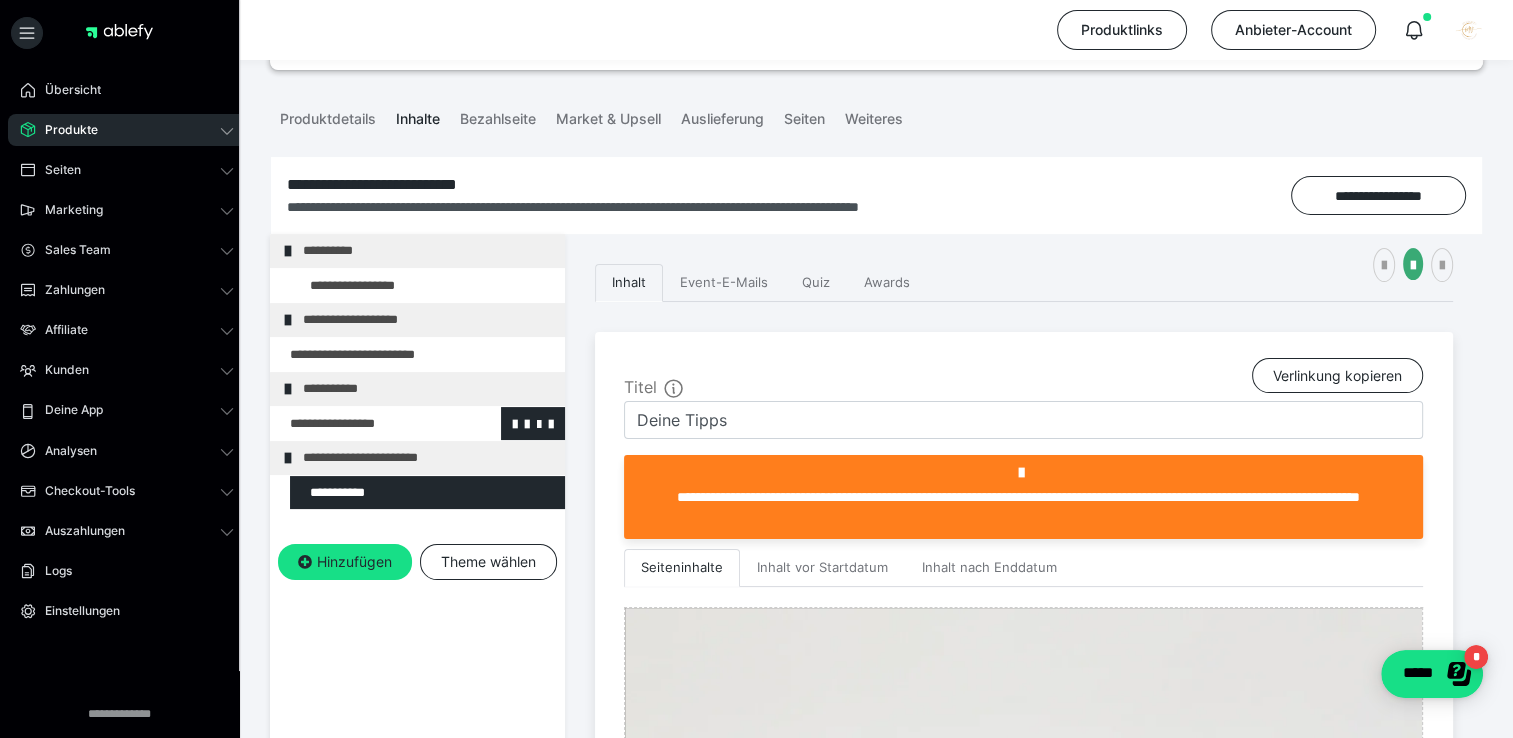click at bounding box center (365, 424) 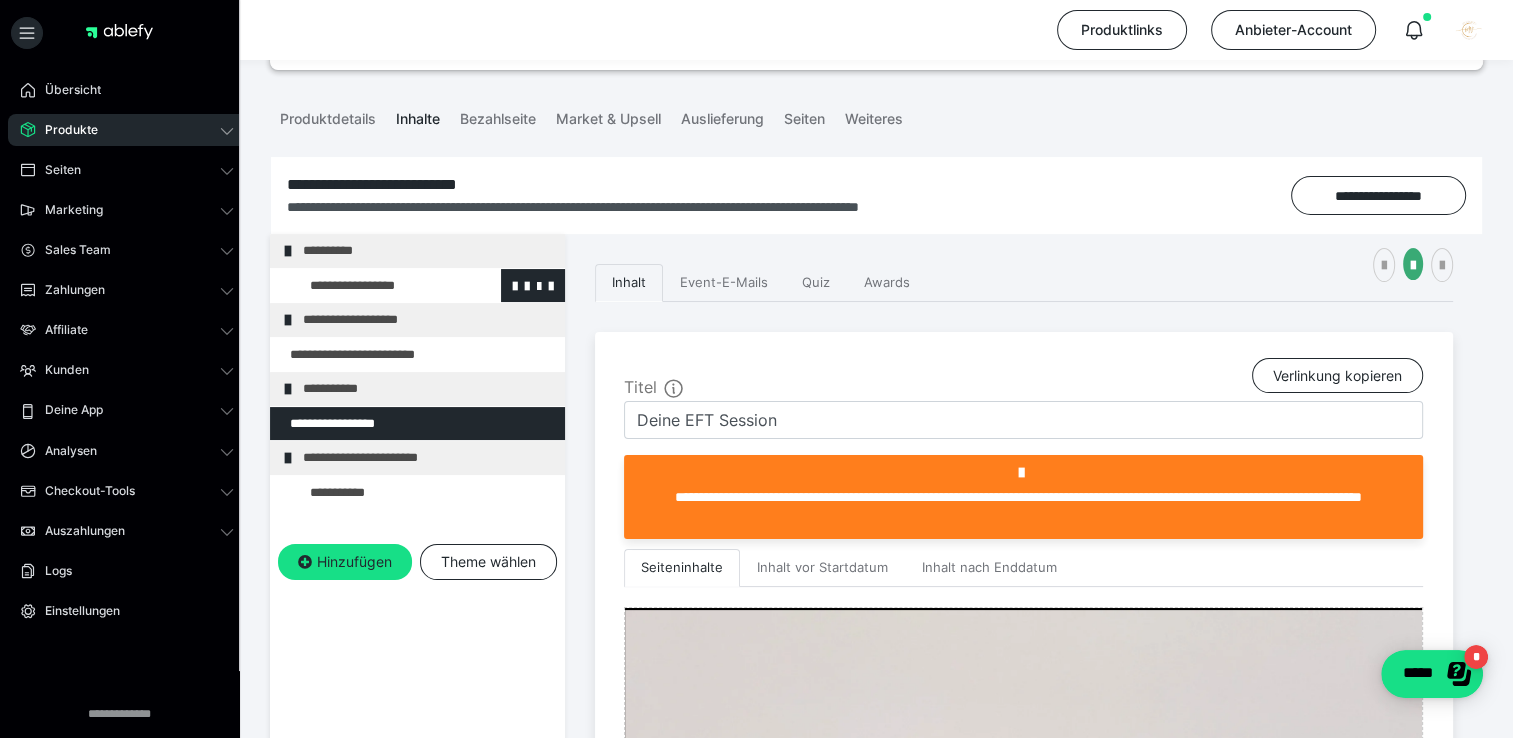 click at bounding box center [375, 286] 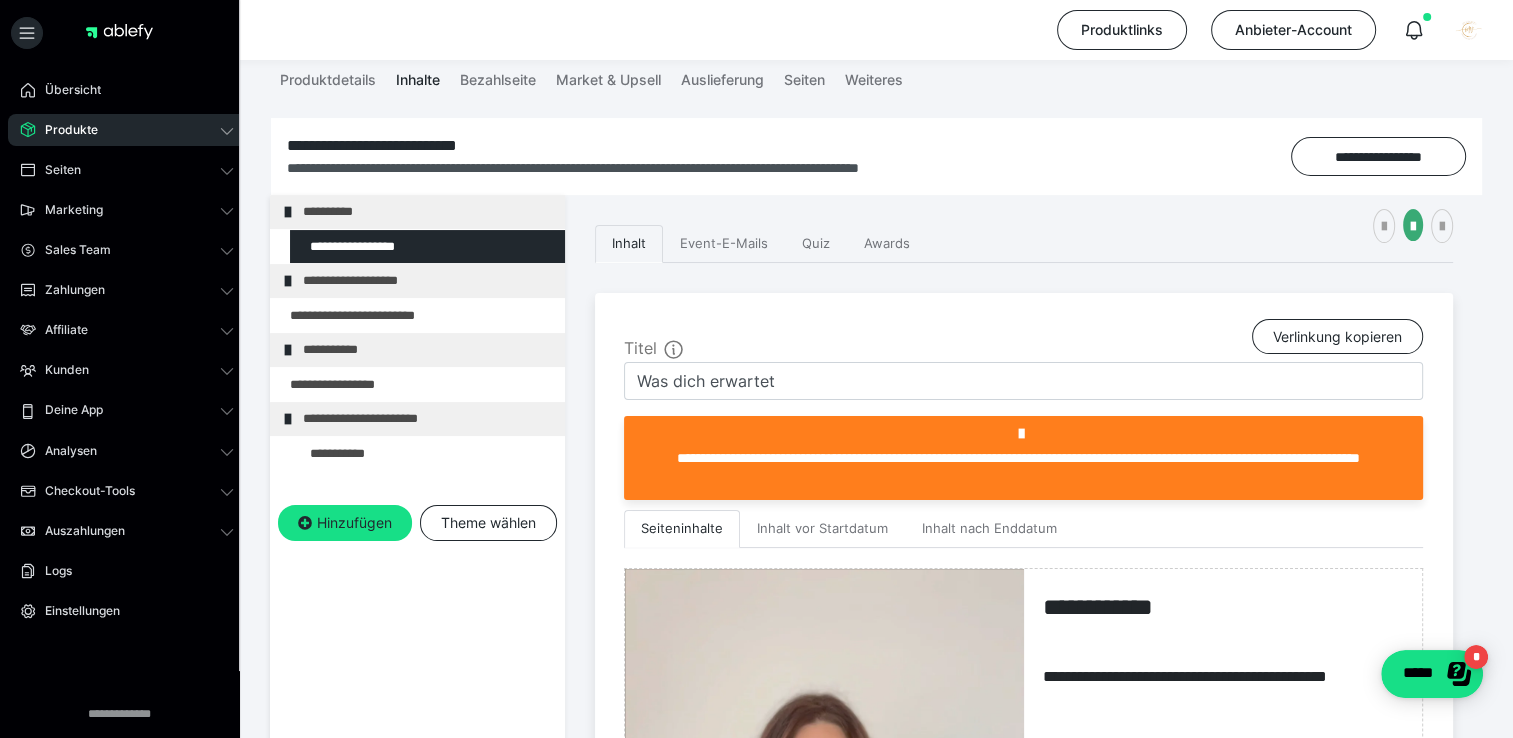 scroll, scrollTop: 600, scrollLeft: 0, axis: vertical 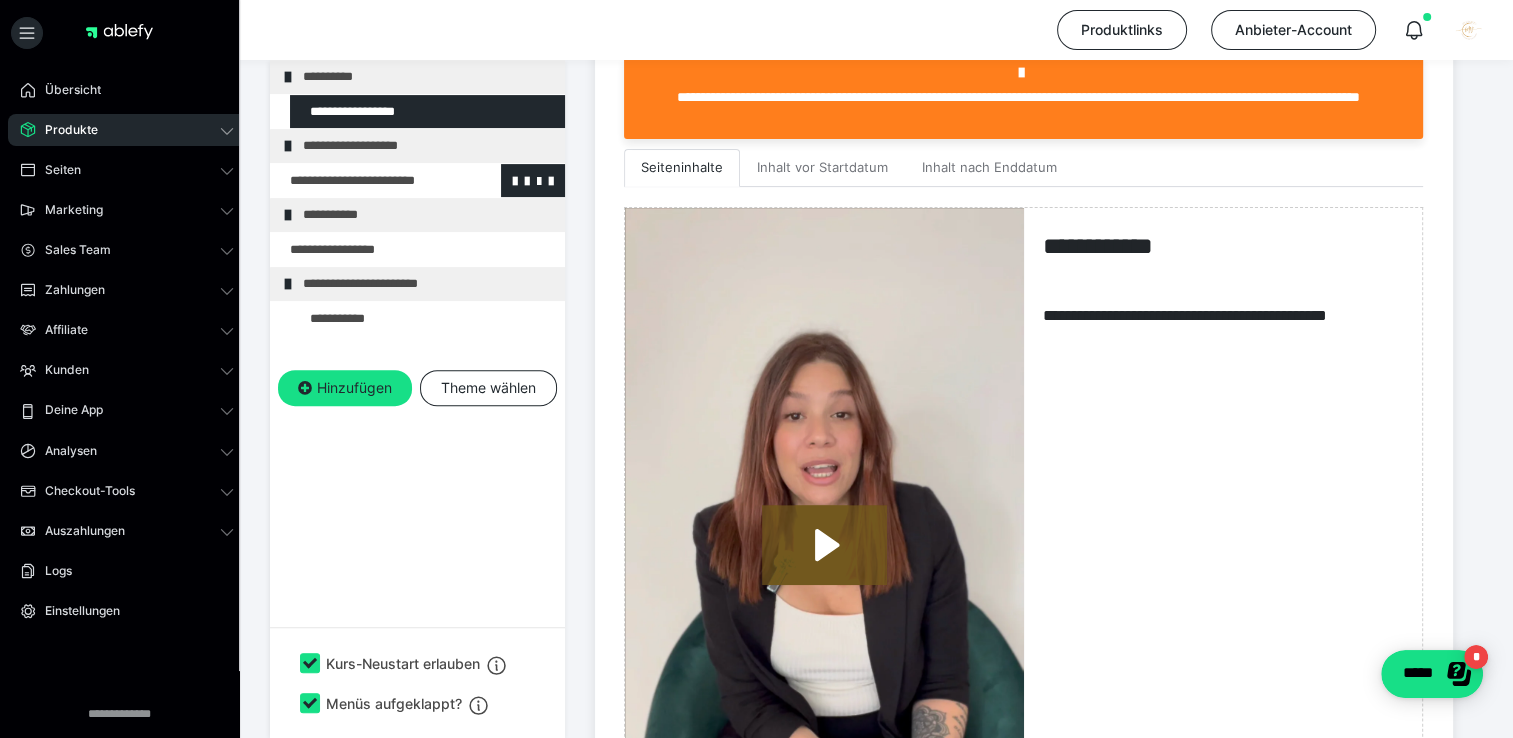 click at bounding box center [365, 181] 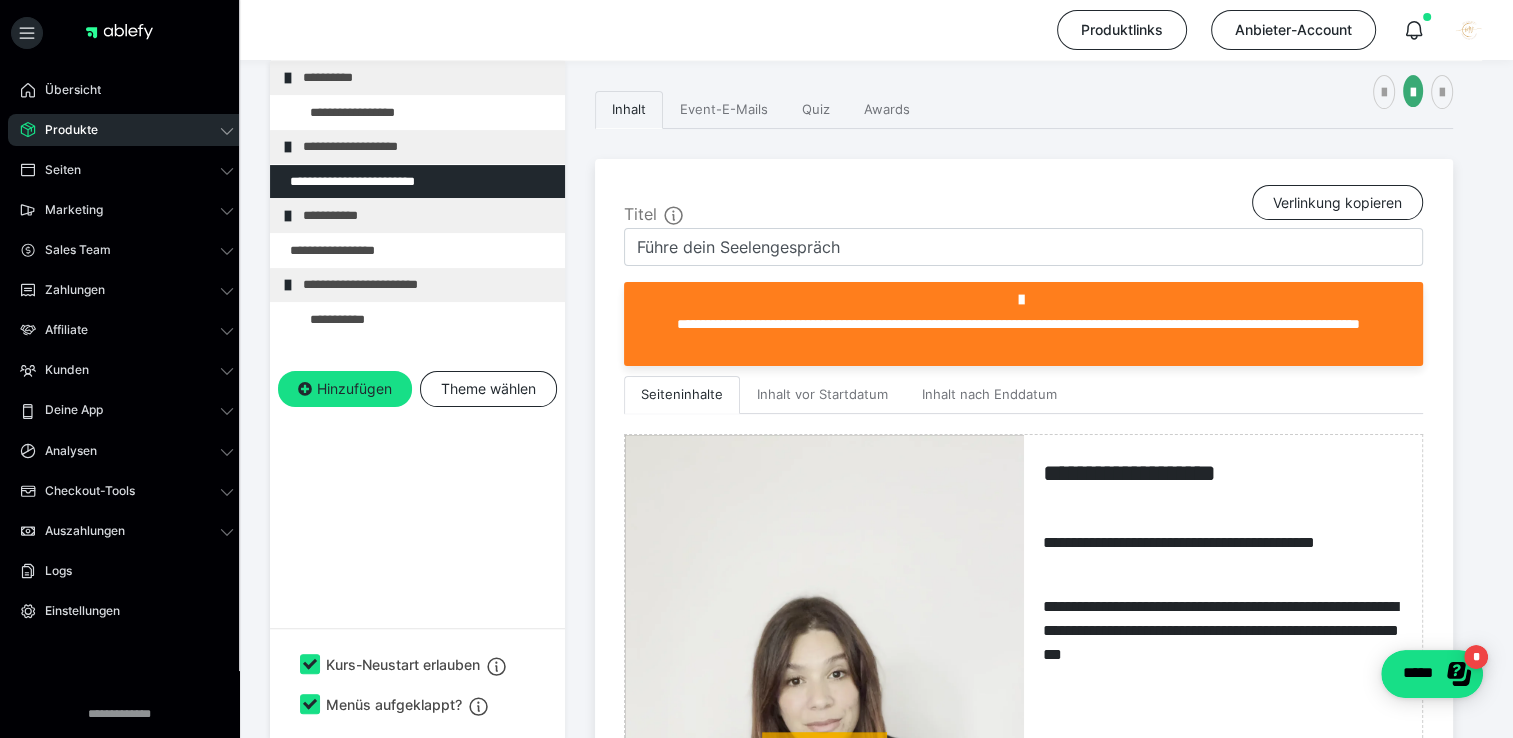 scroll, scrollTop: 517, scrollLeft: 0, axis: vertical 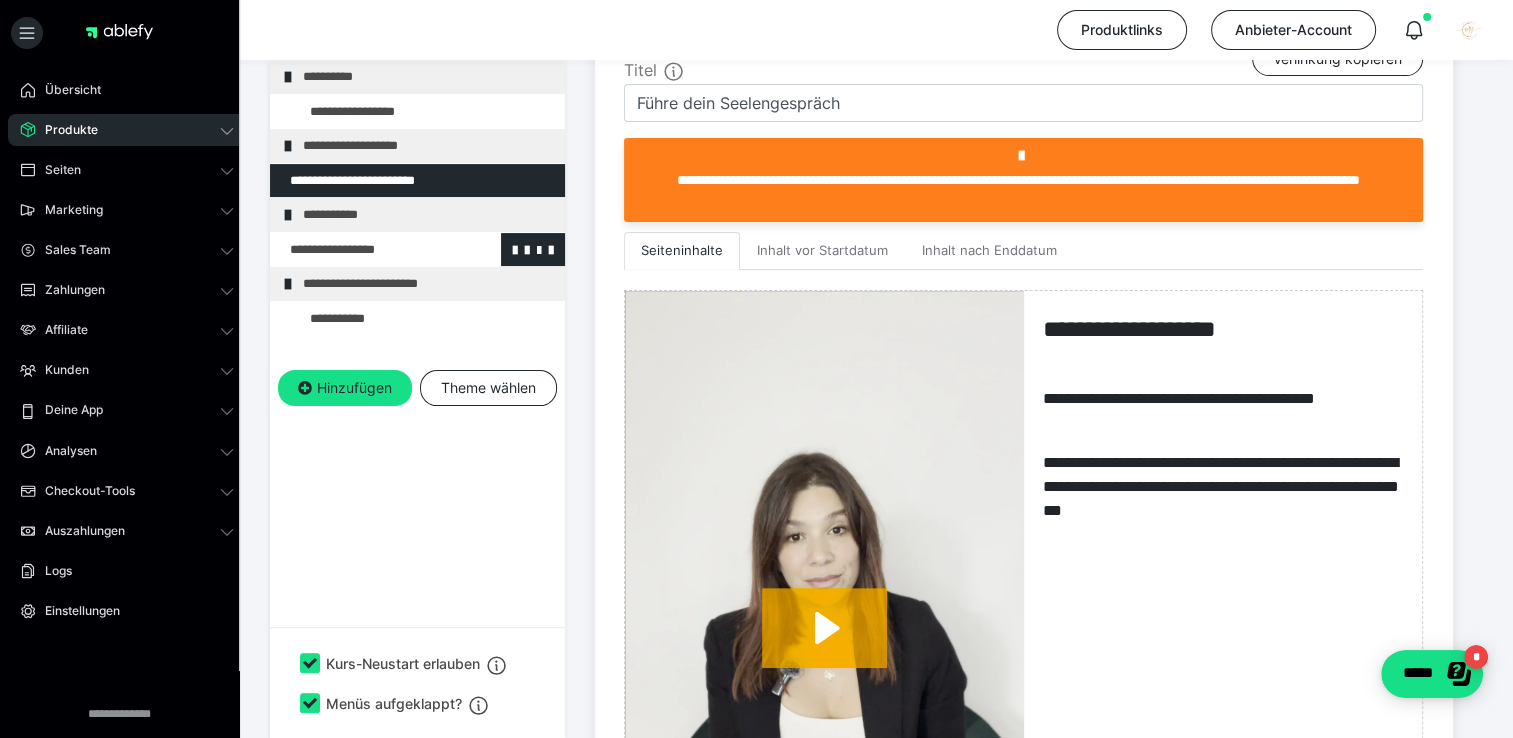 click at bounding box center [365, 250] 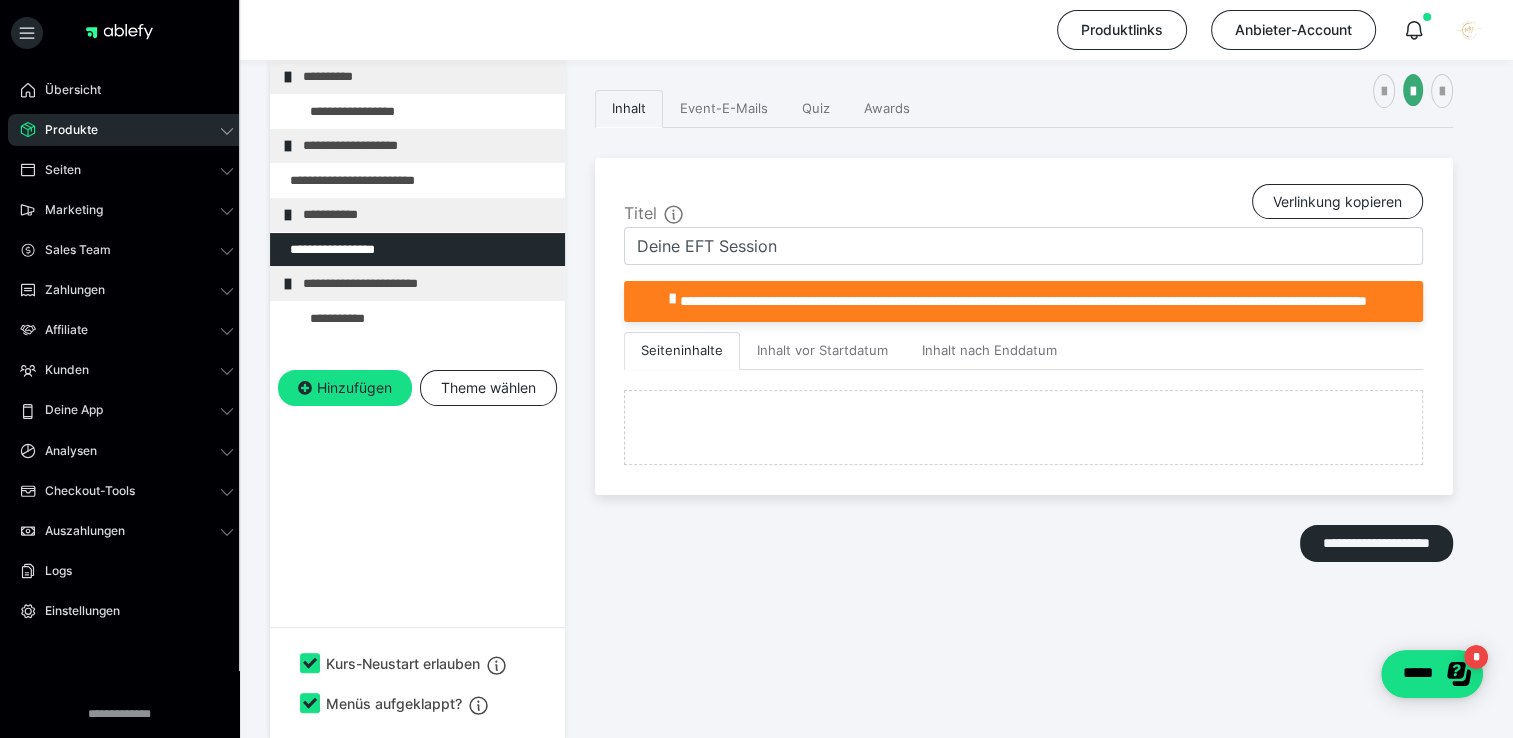 scroll, scrollTop: 373, scrollLeft: 0, axis: vertical 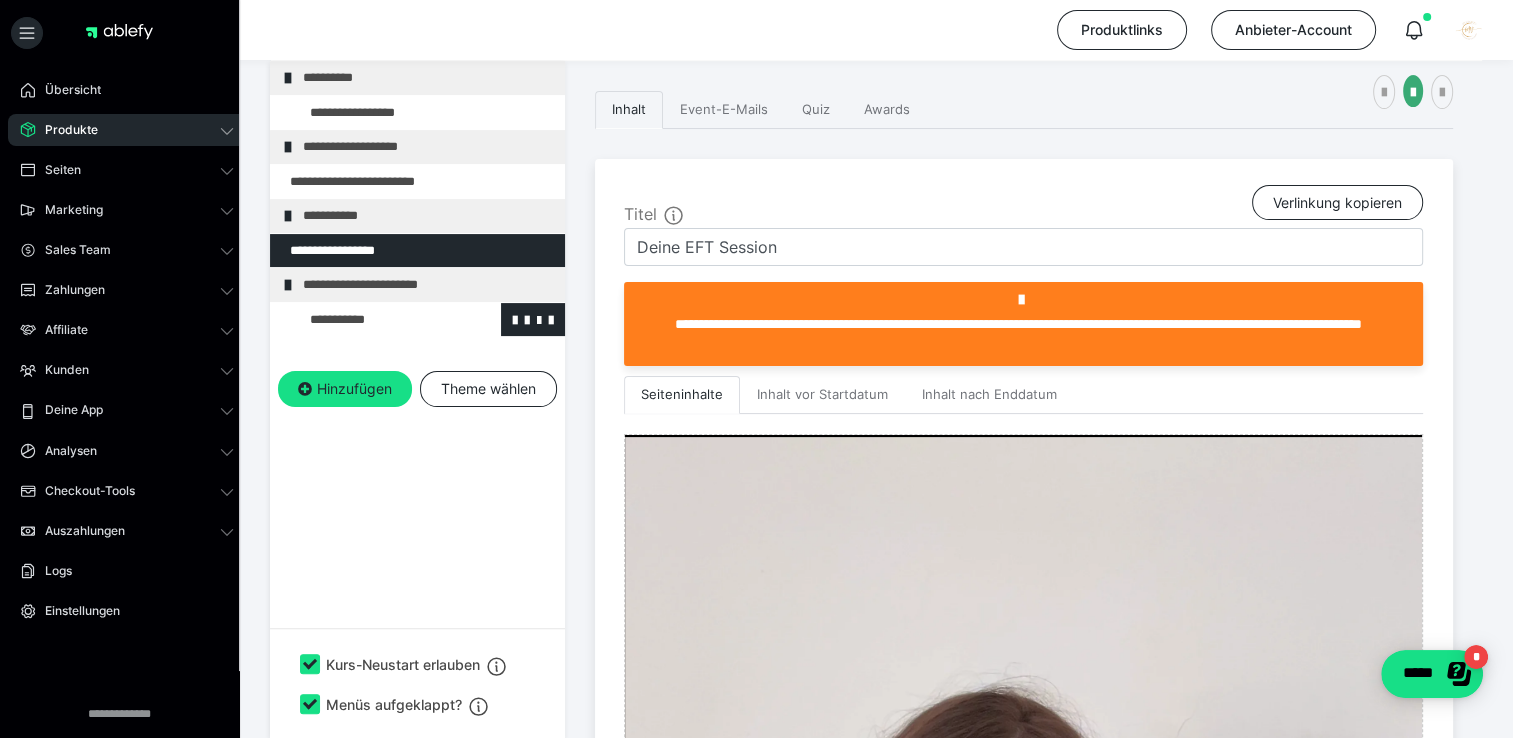 click at bounding box center [375, 320] 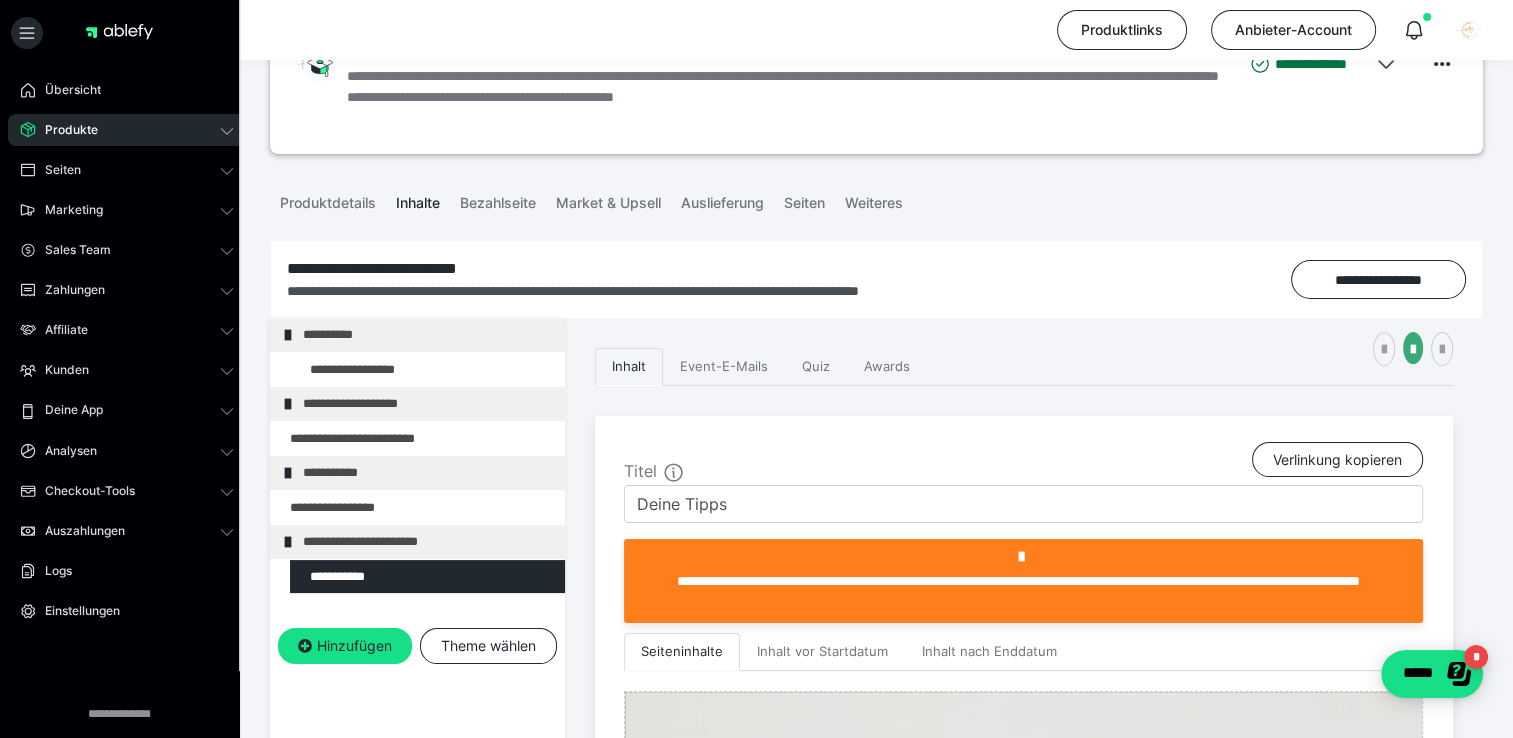 scroll, scrollTop: 0, scrollLeft: 0, axis: both 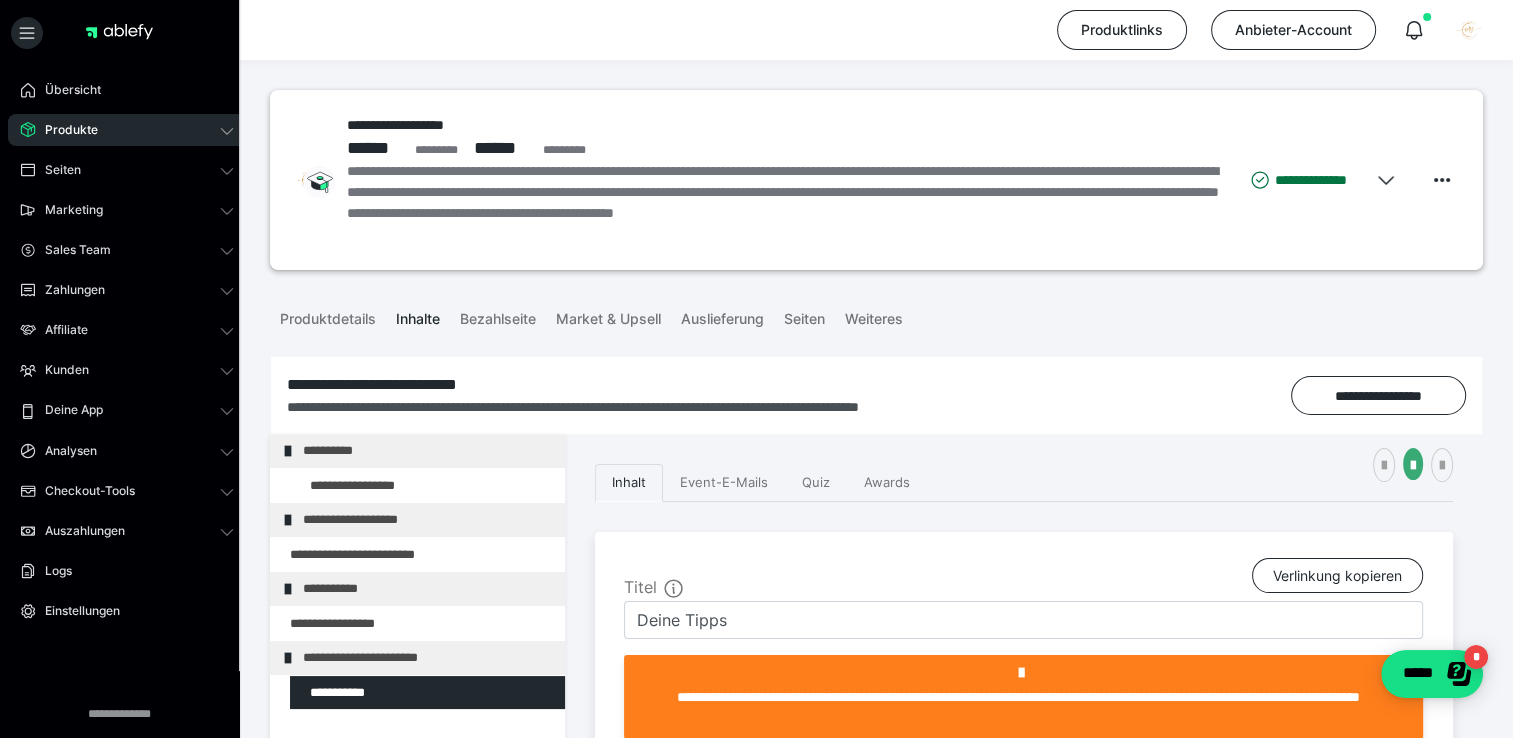 click on "Produkte" at bounding box center (127, 130) 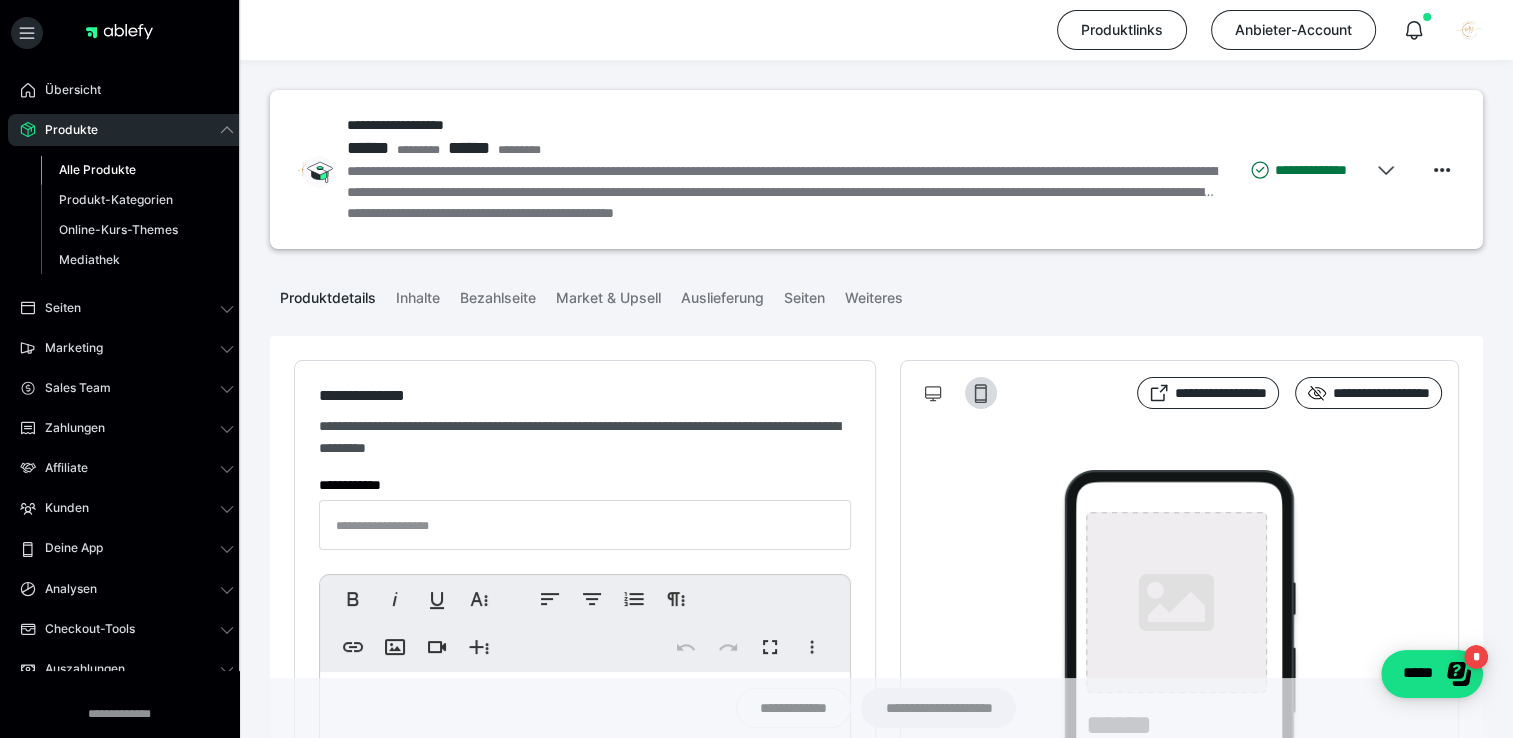 type on "**********" 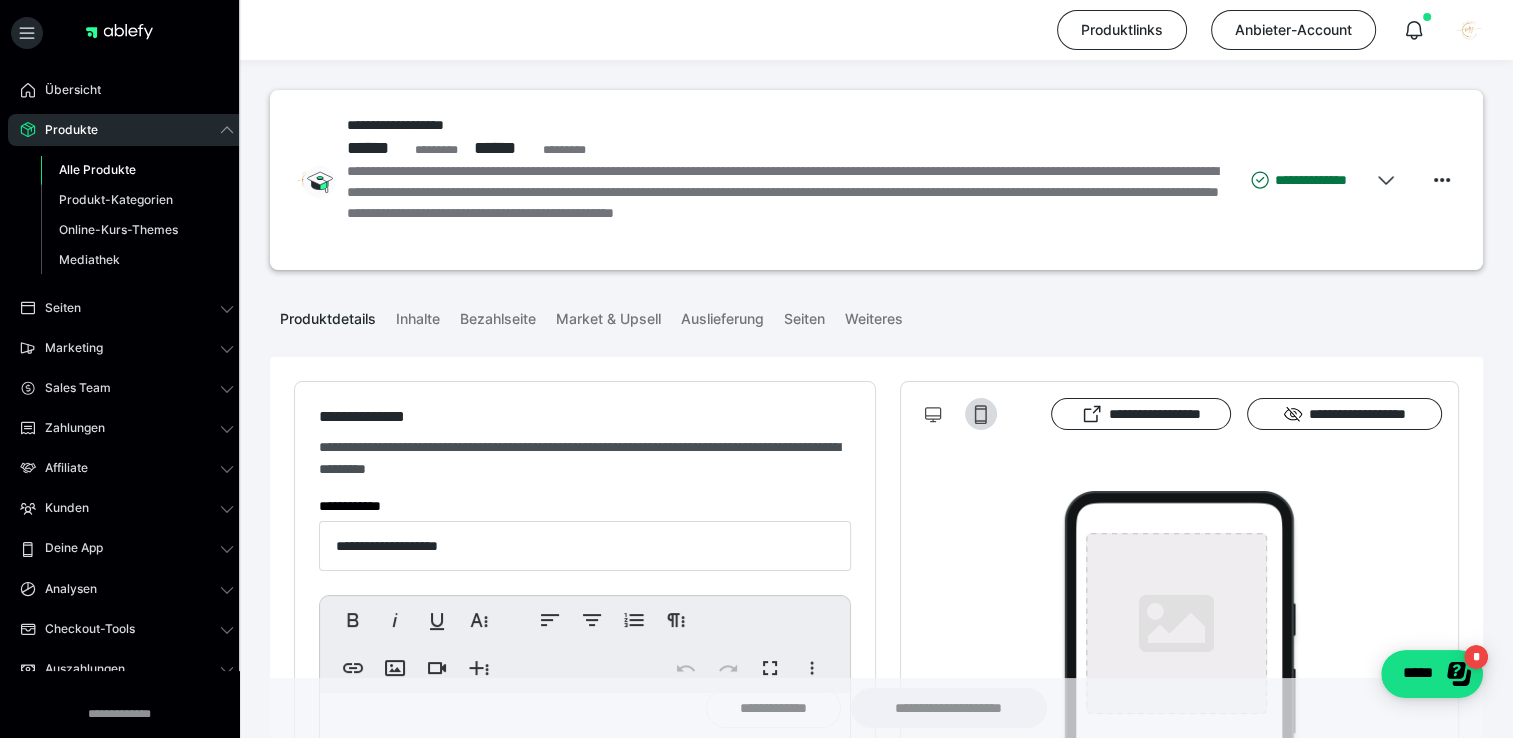 type on "**********" 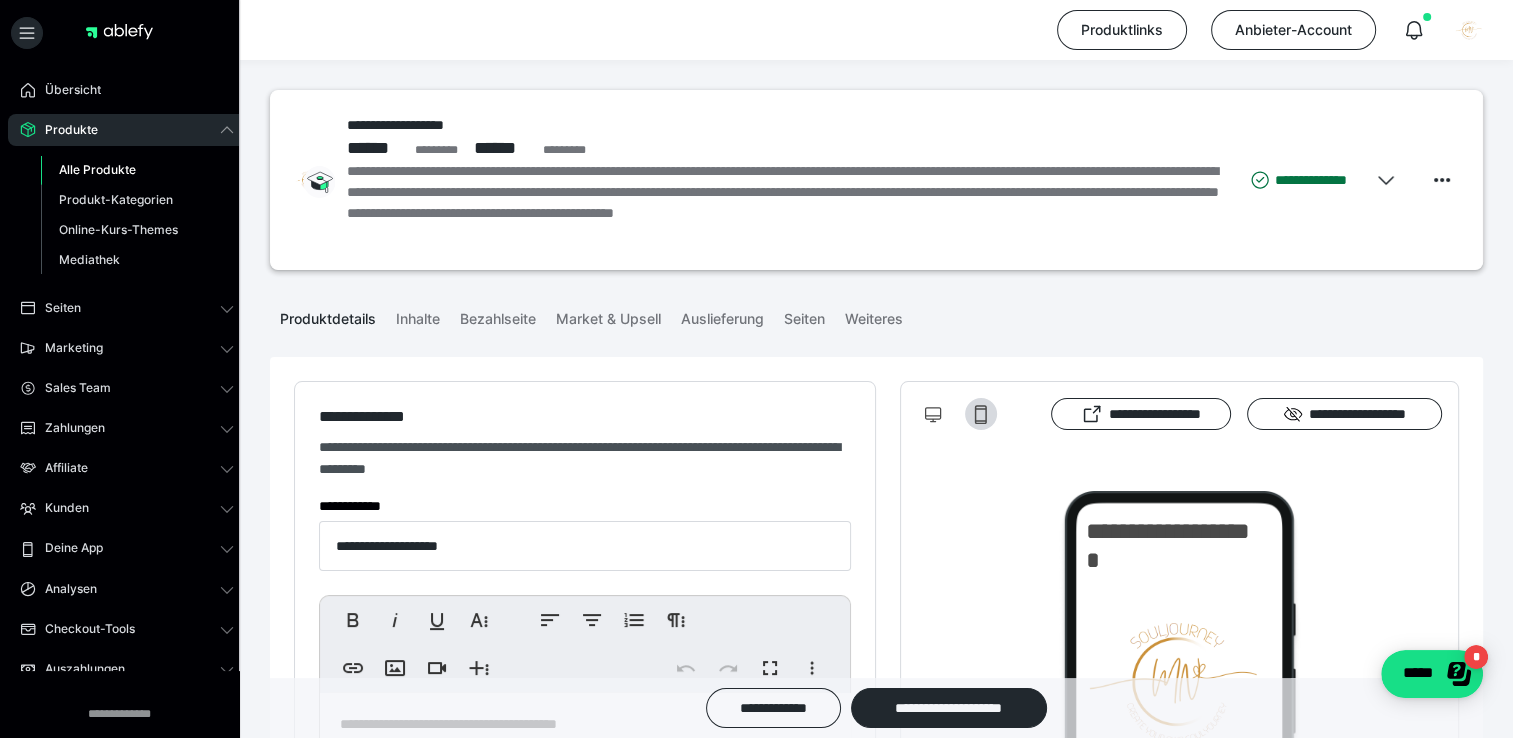 click on "Alle Produkte" at bounding box center [97, 169] 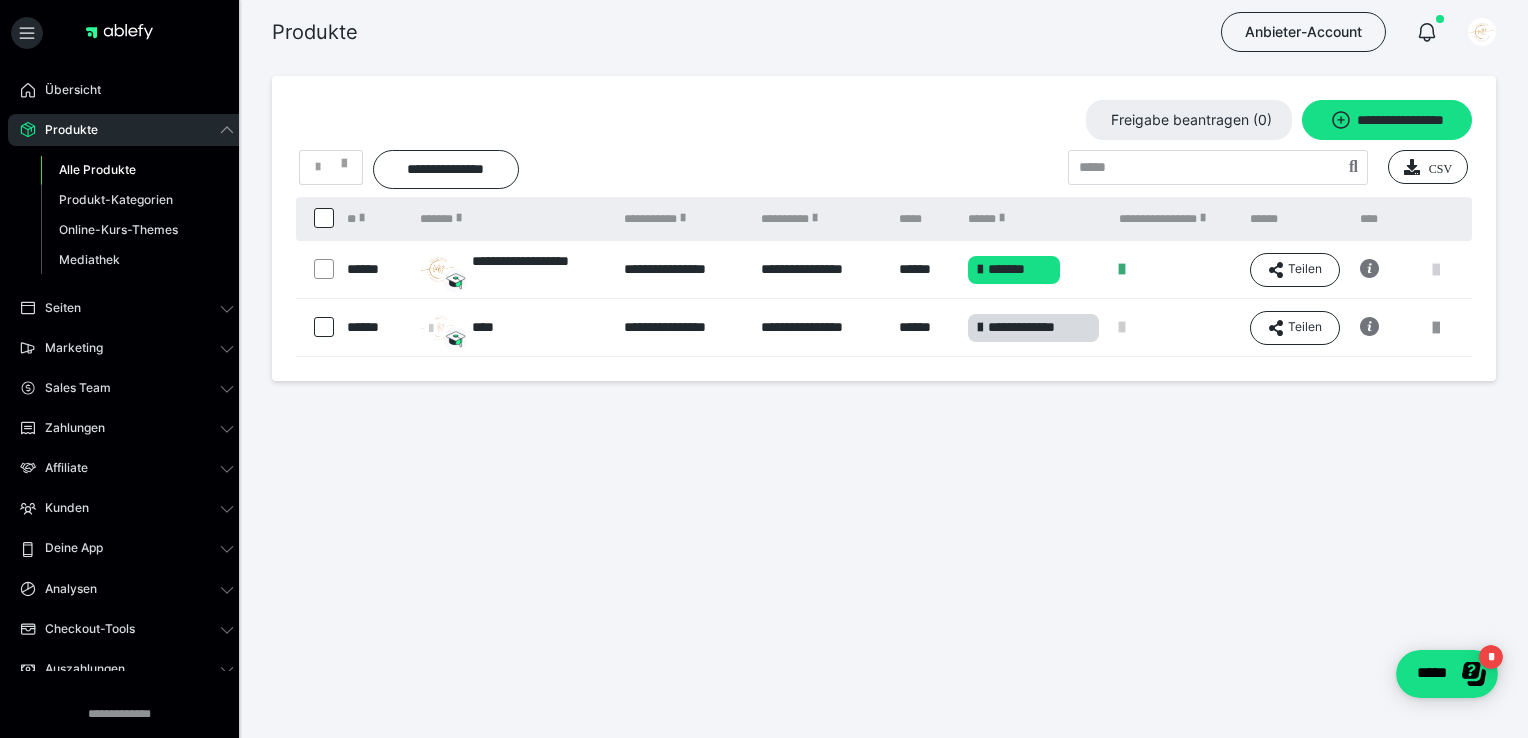 click at bounding box center [1436, 270] 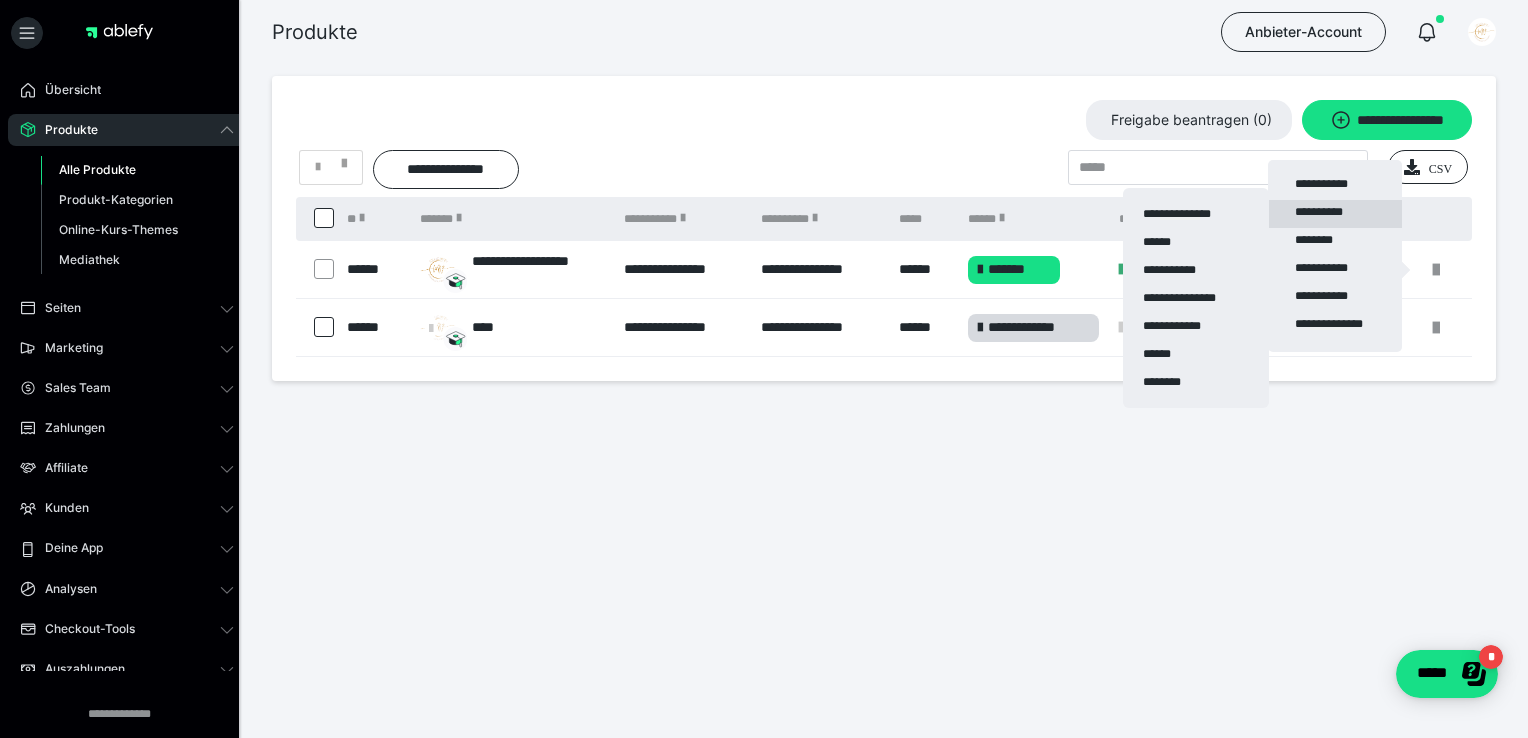 click on "**********" at bounding box center (1335, 214) 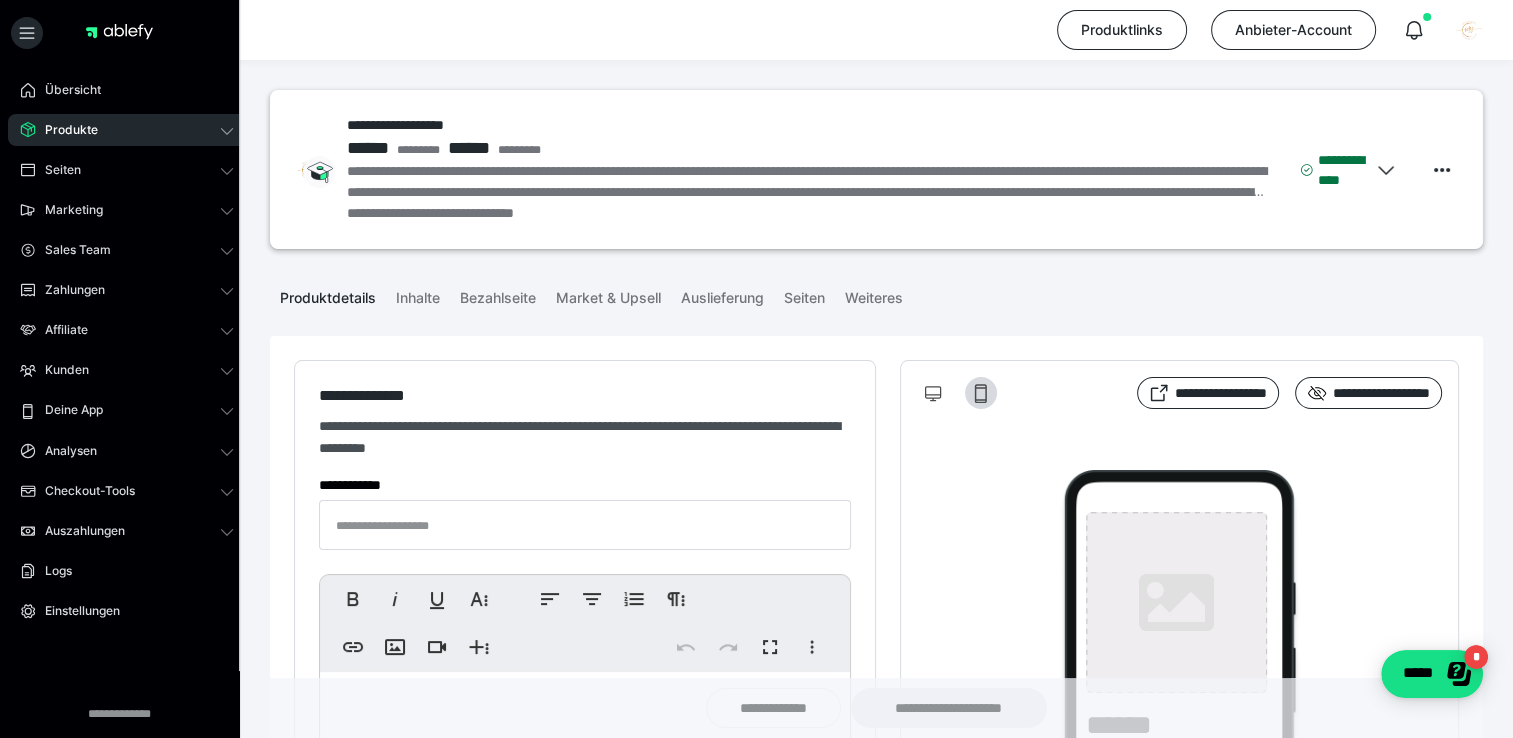 type on "**********" 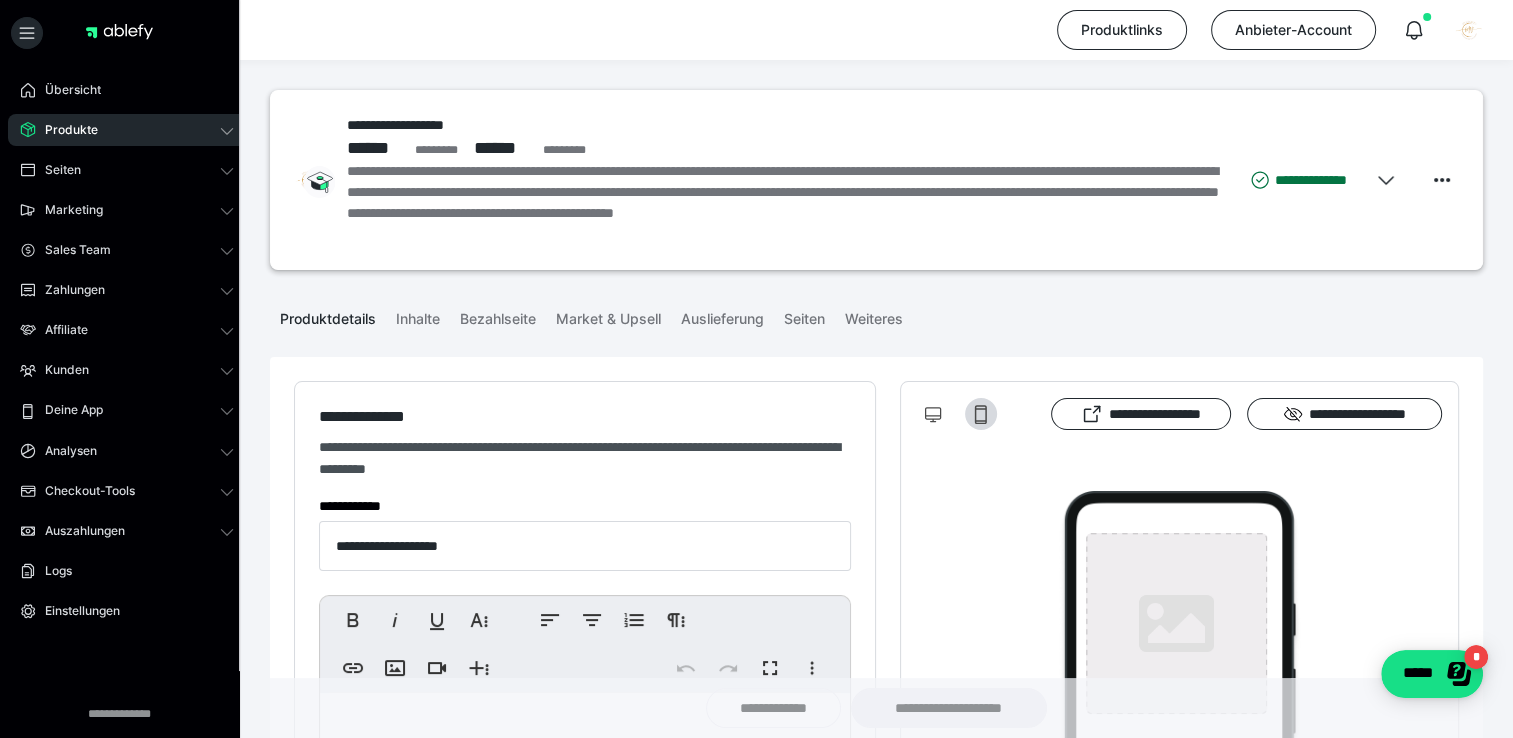 type on "**********" 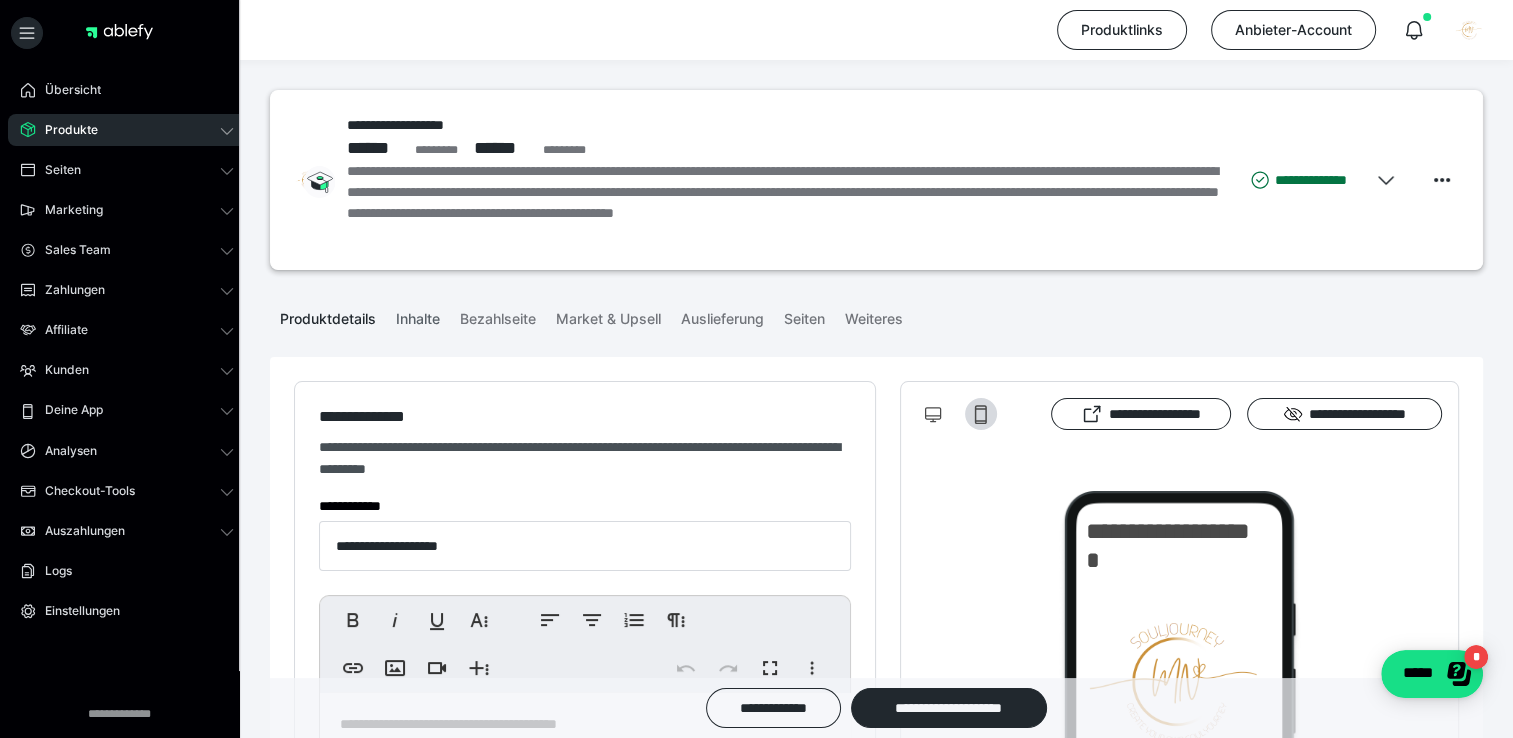 click on "Inhalte" at bounding box center [418, 315] 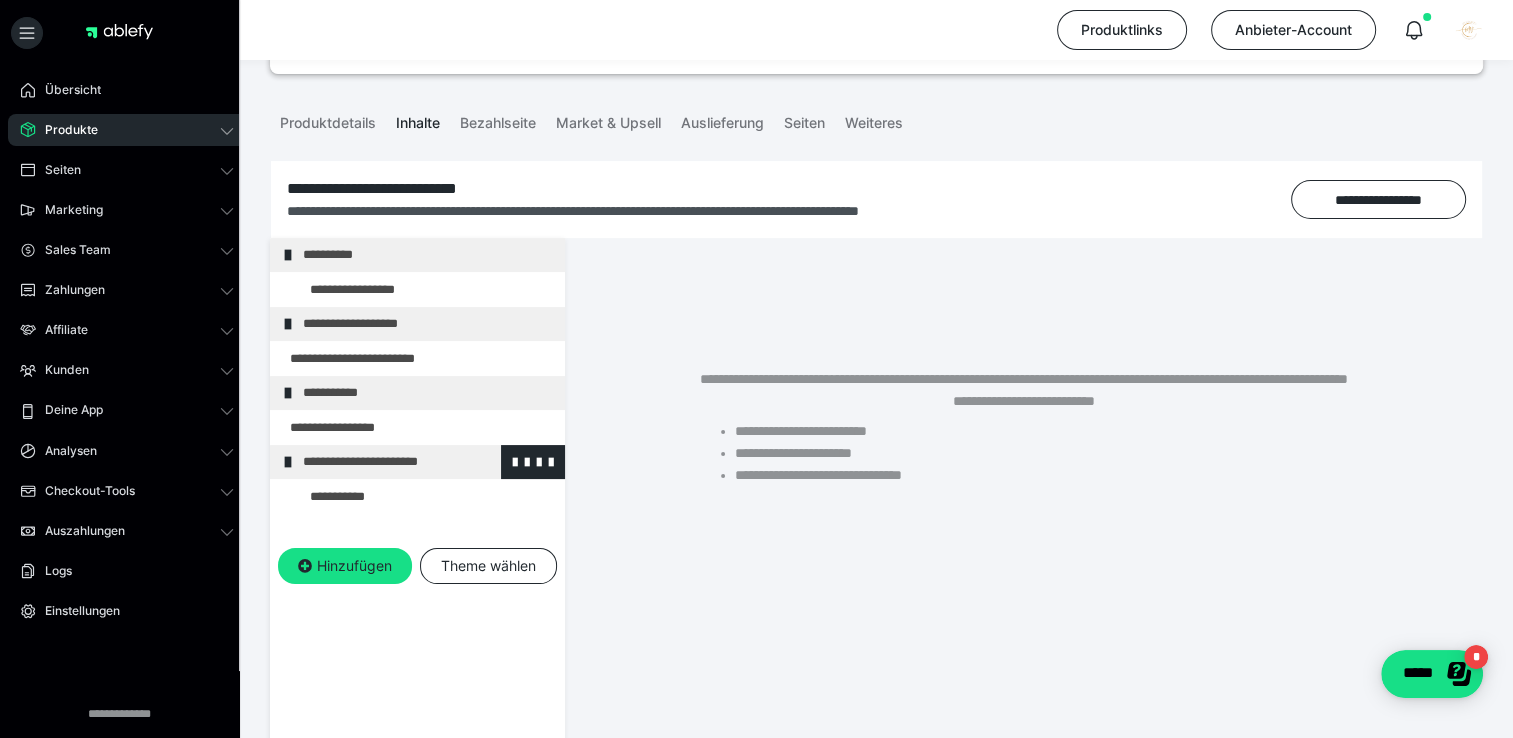 scroll, scrollTop: 200, scrollLeft: 0, axis: vertical 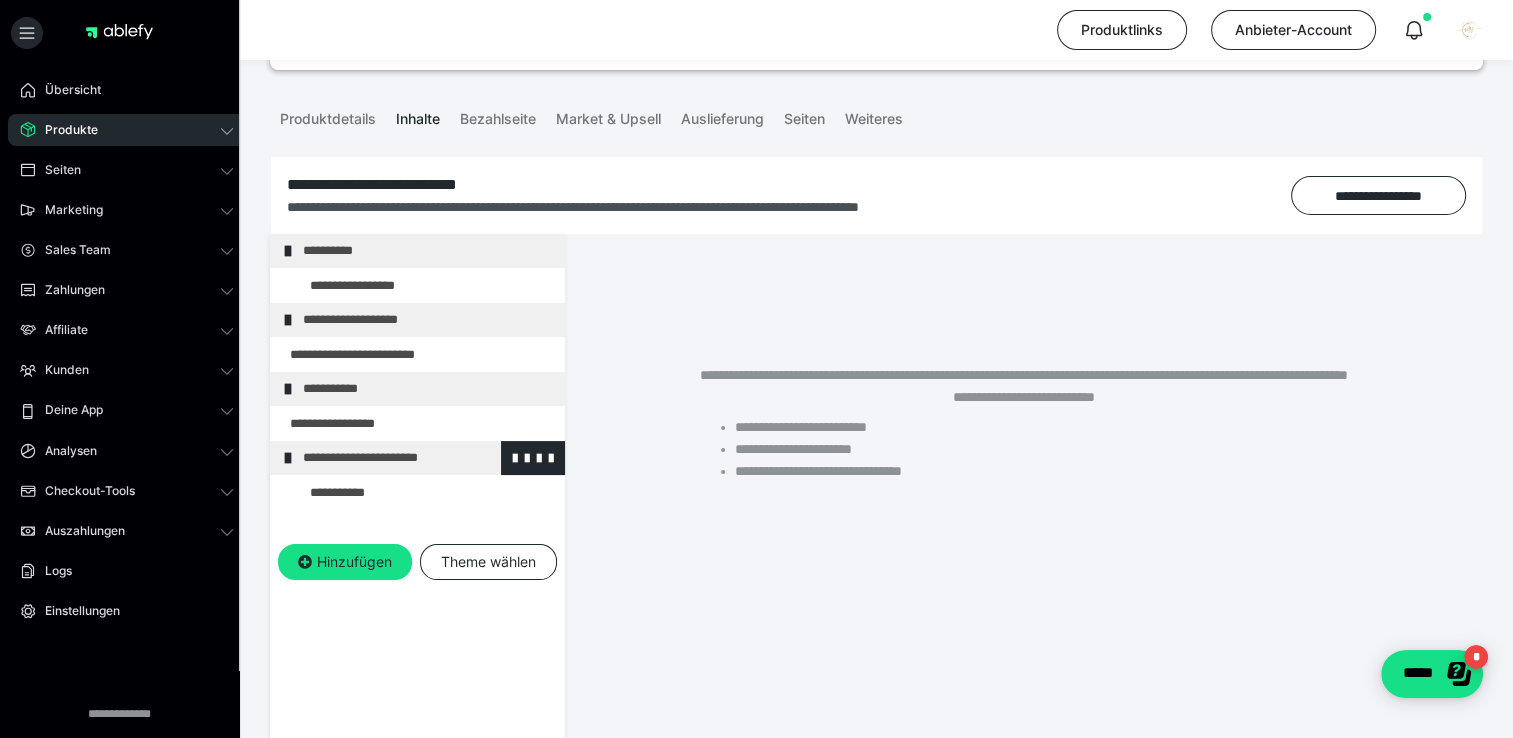 click on "**********" at bounding box center (426, 458) 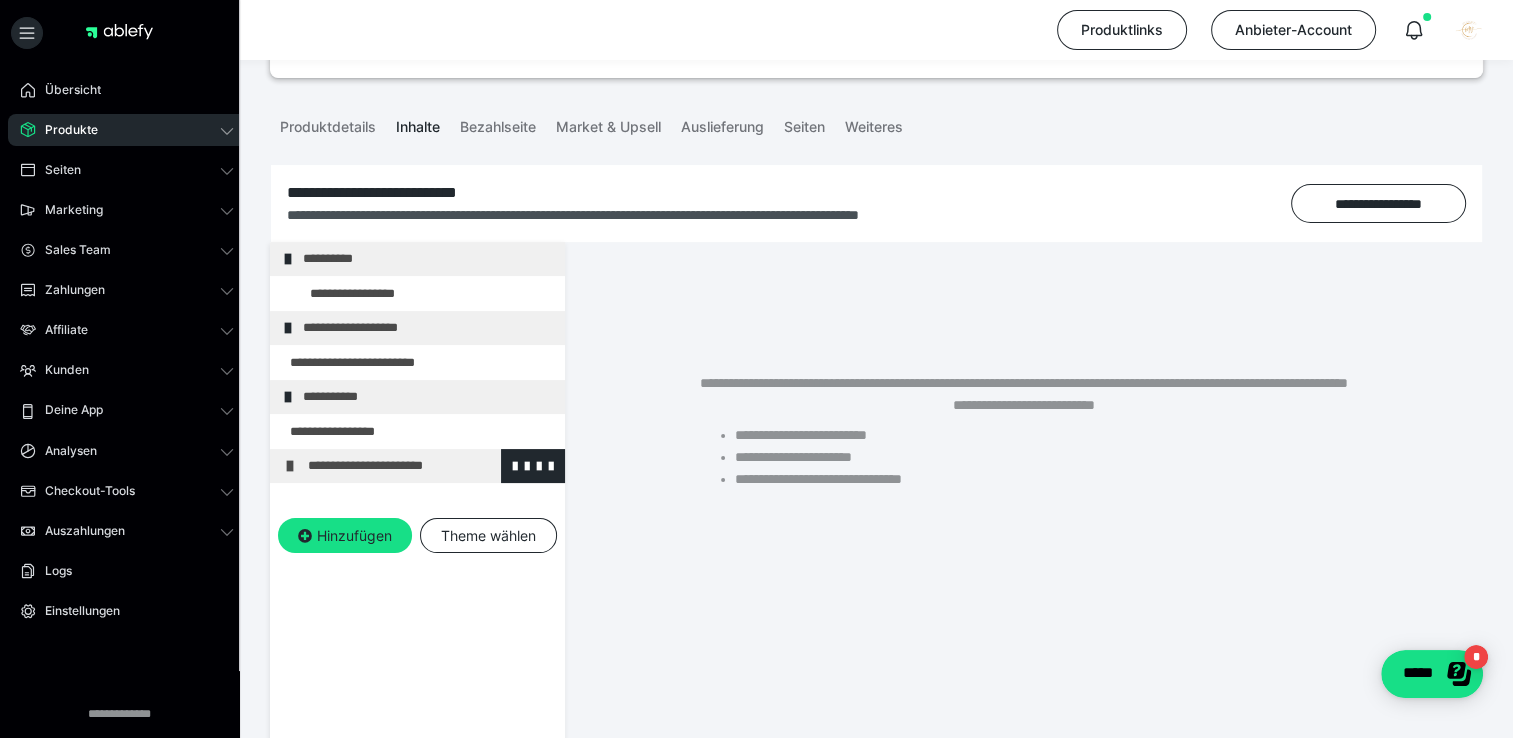 scroll, scrollTop: 200, scrollLeft: 0, axis: vertical 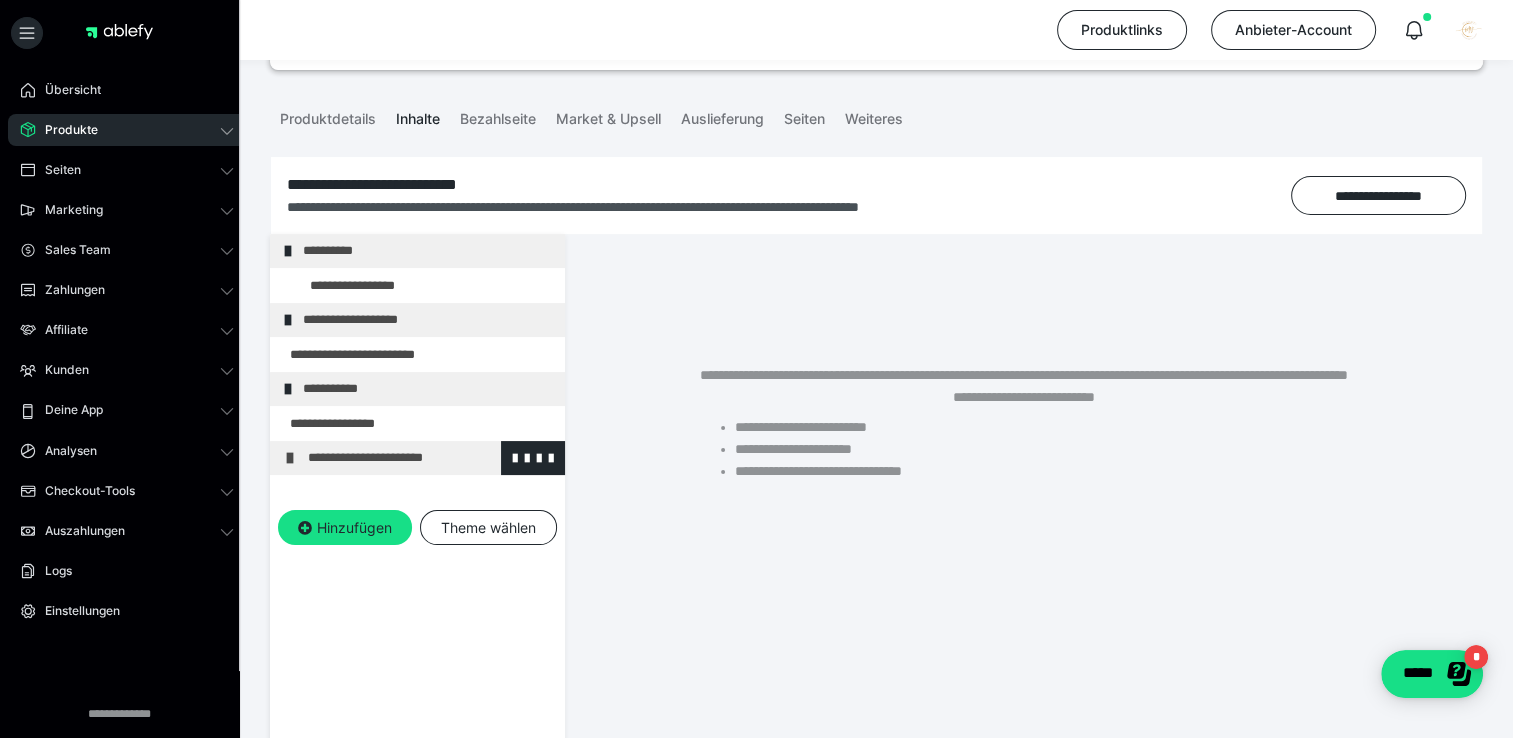 click on "**********" at bounding box center (431, 458) 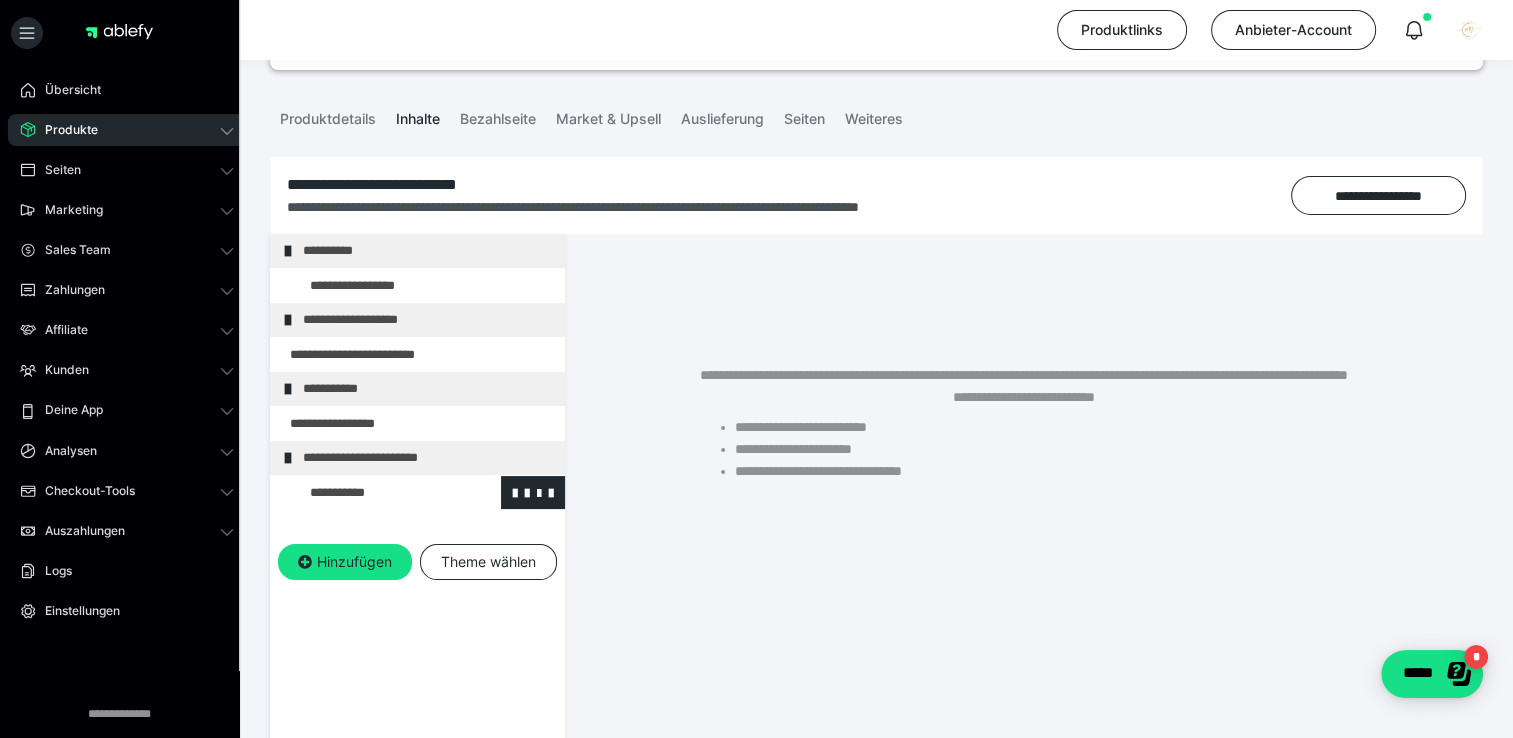 click at bounding box center [375, 493] 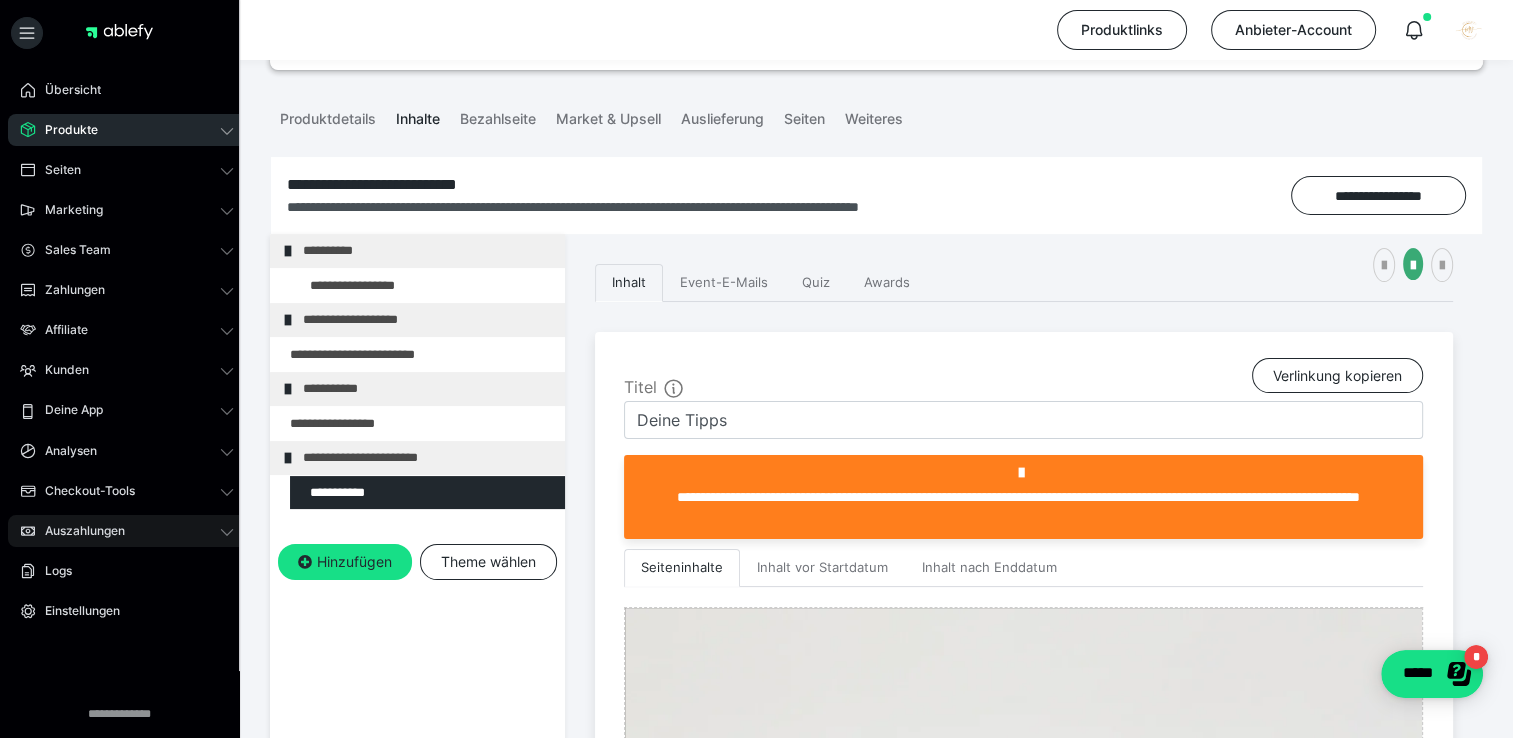 click on "Auszahlungen" at bounding box center (127, 531) 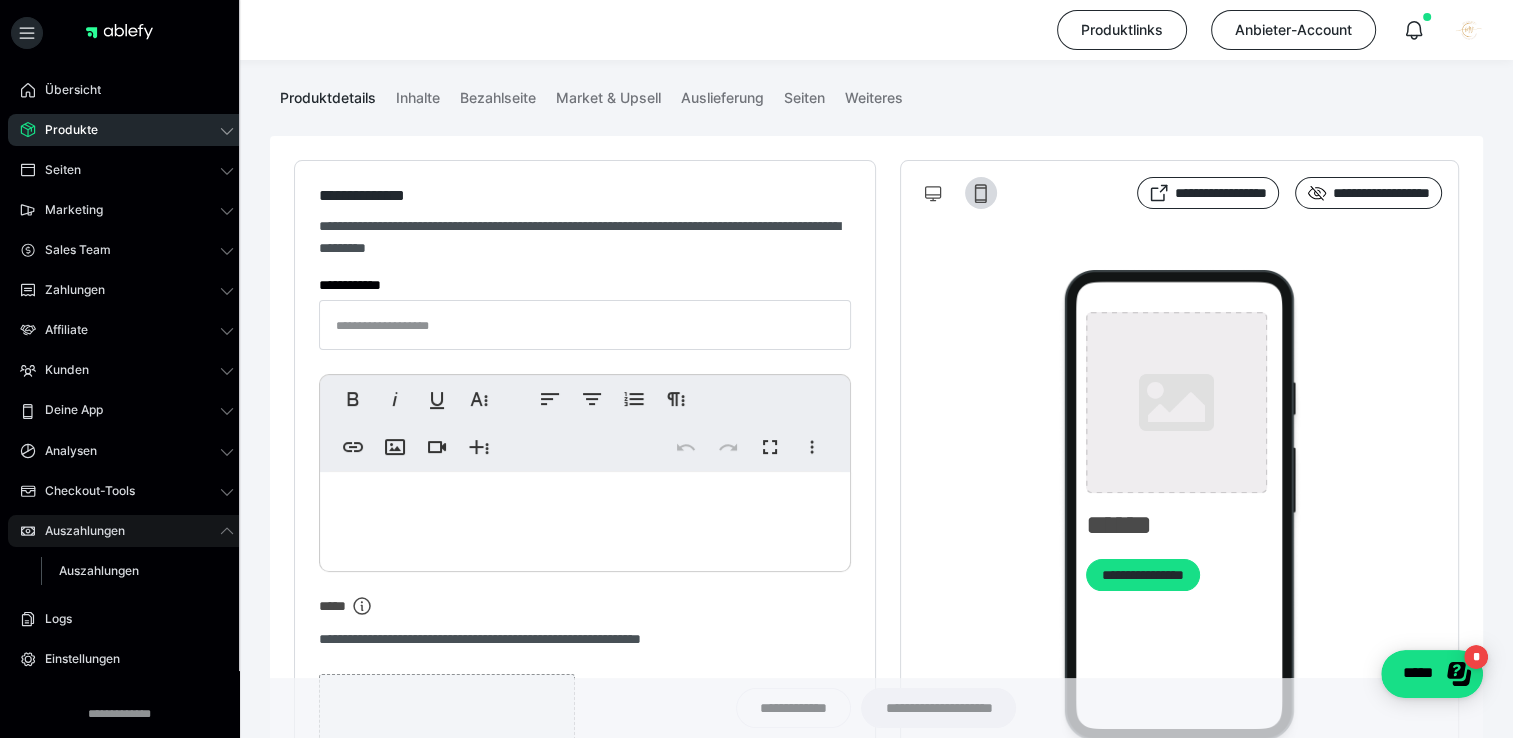 type on "**********" 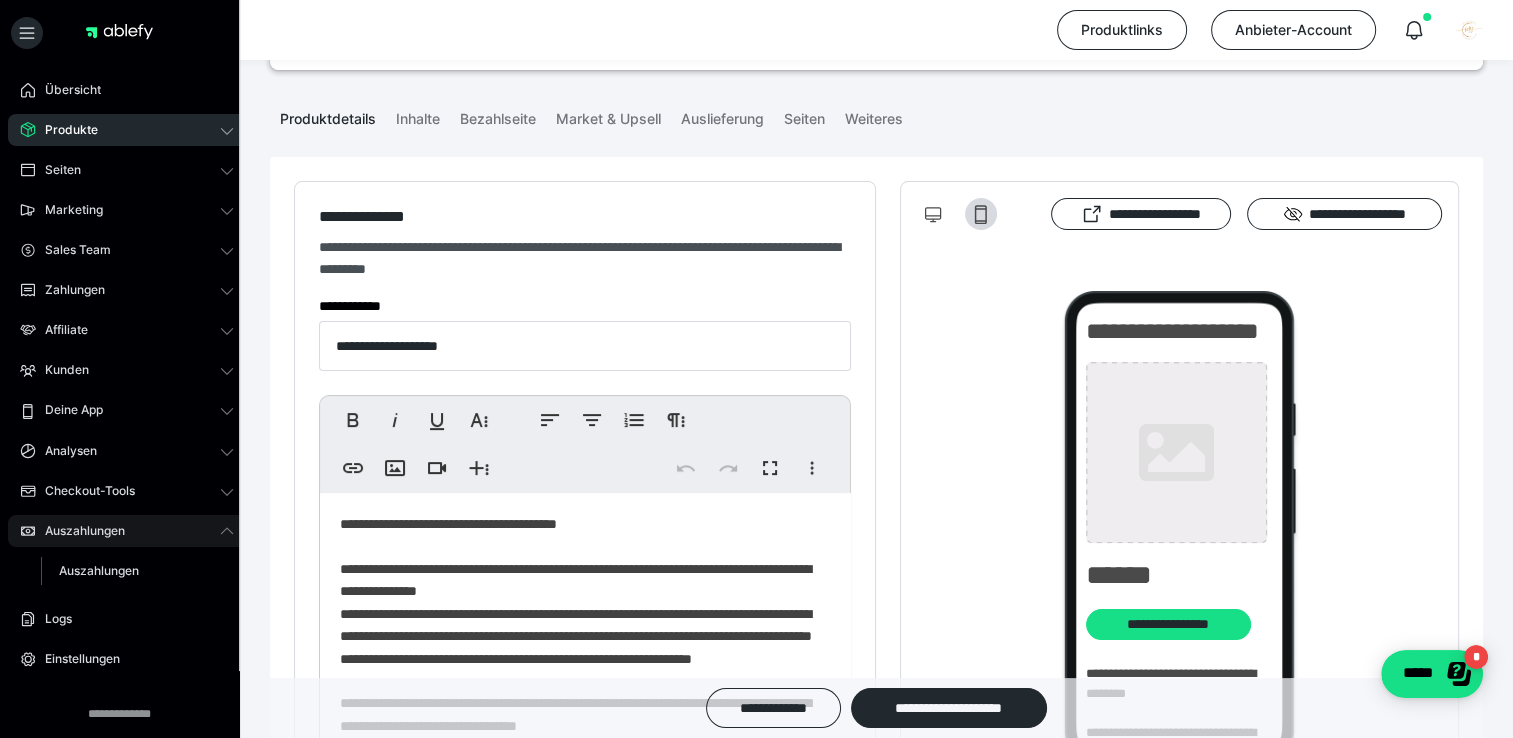 type on "**********" 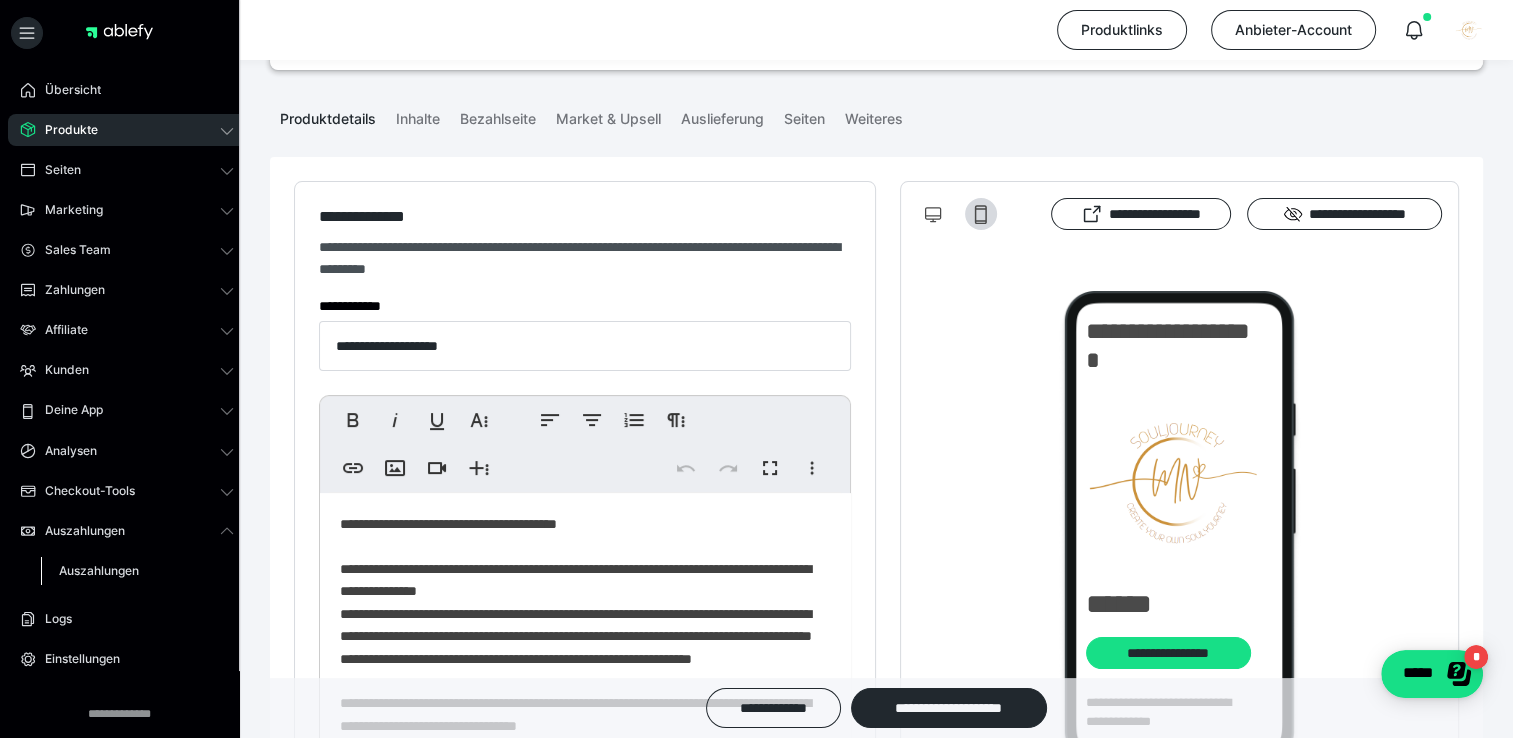 click on "Auszahlungen" at bounding box center (99, 570) 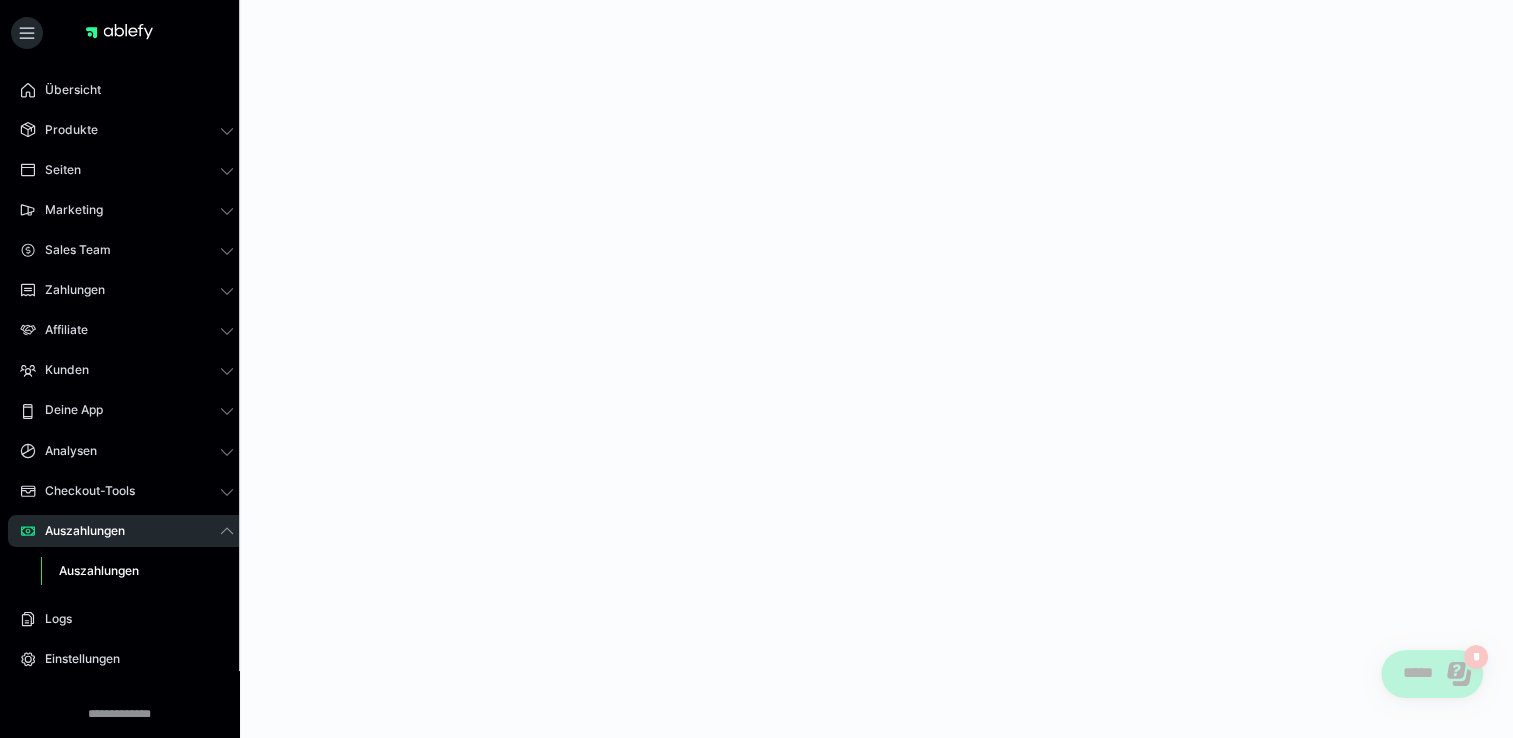 scroll, scrollTop: 0, scrollLeft: 0, axis: both 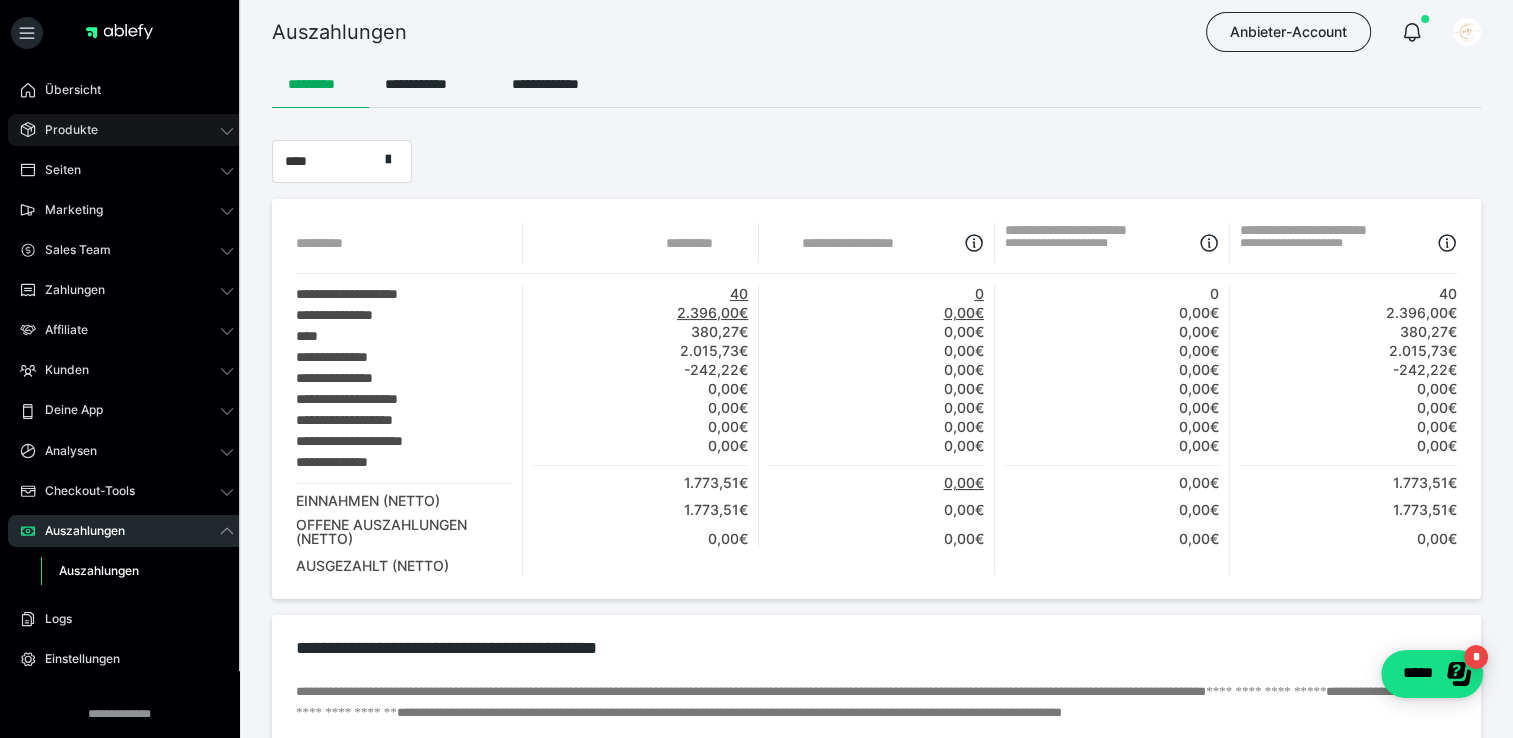 click on "Produkte" at bounding box center [64, 130] 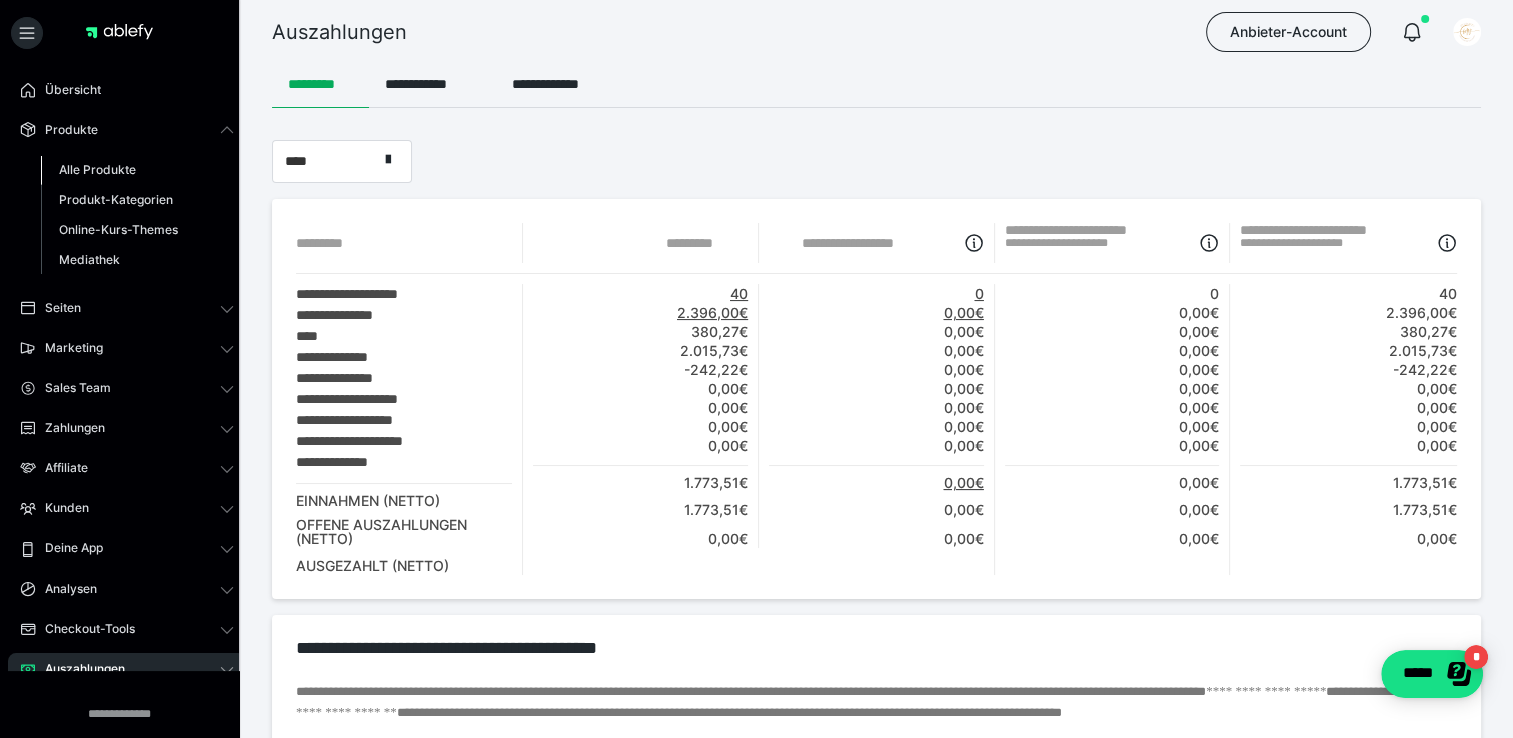click on "Alle Produkte" at bounding box center (97, 169) 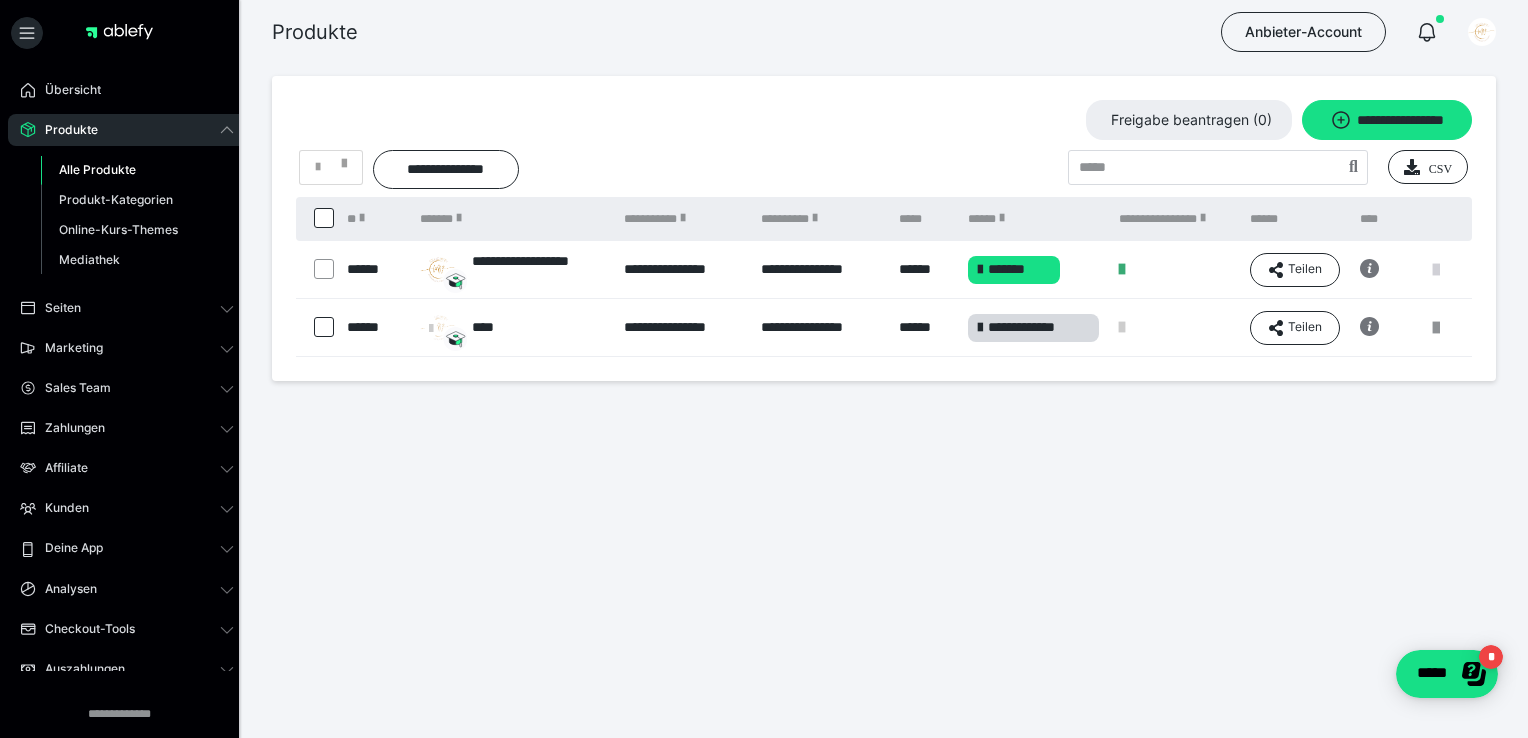 click at bounding box center [1436, 270] 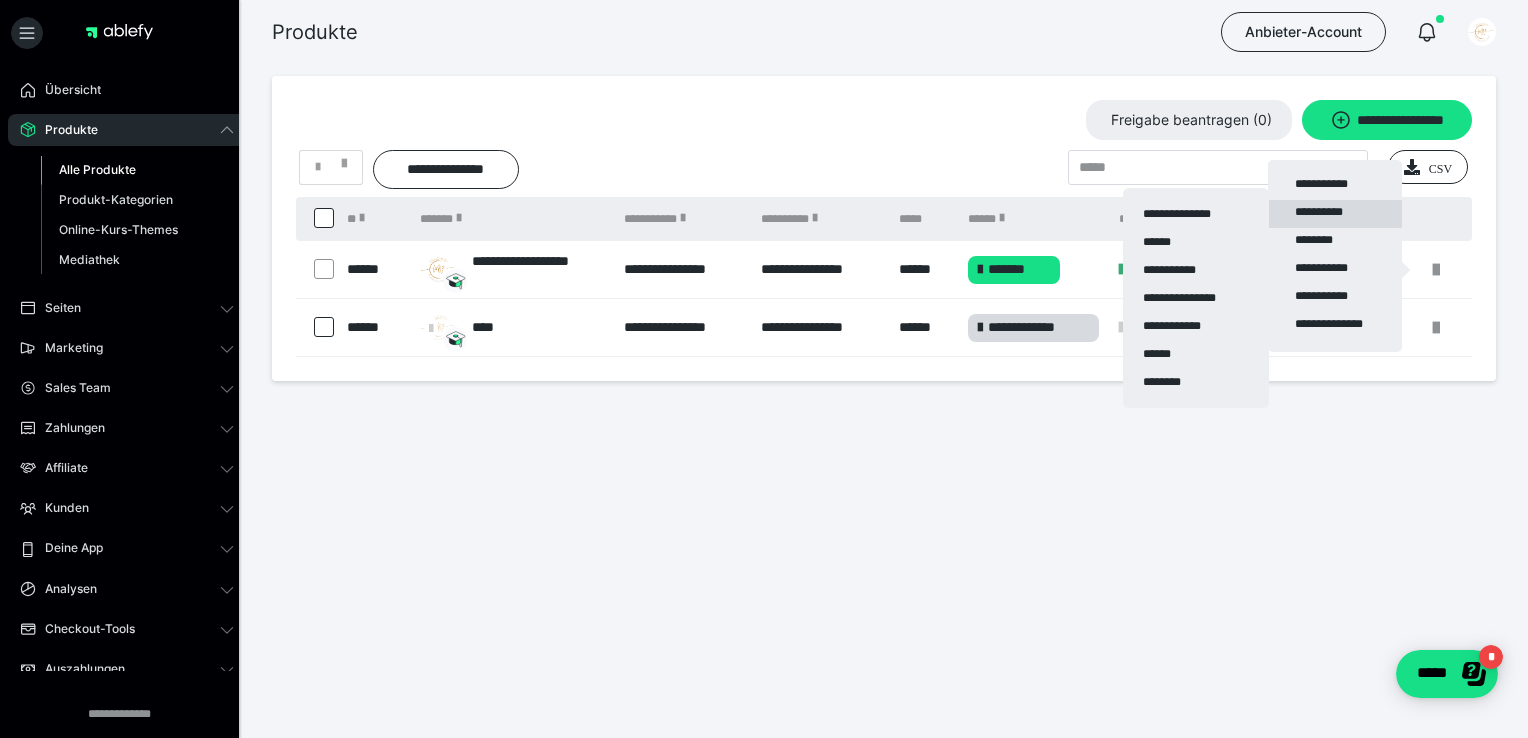 click on "**********" at bounding box center (1335, 214) 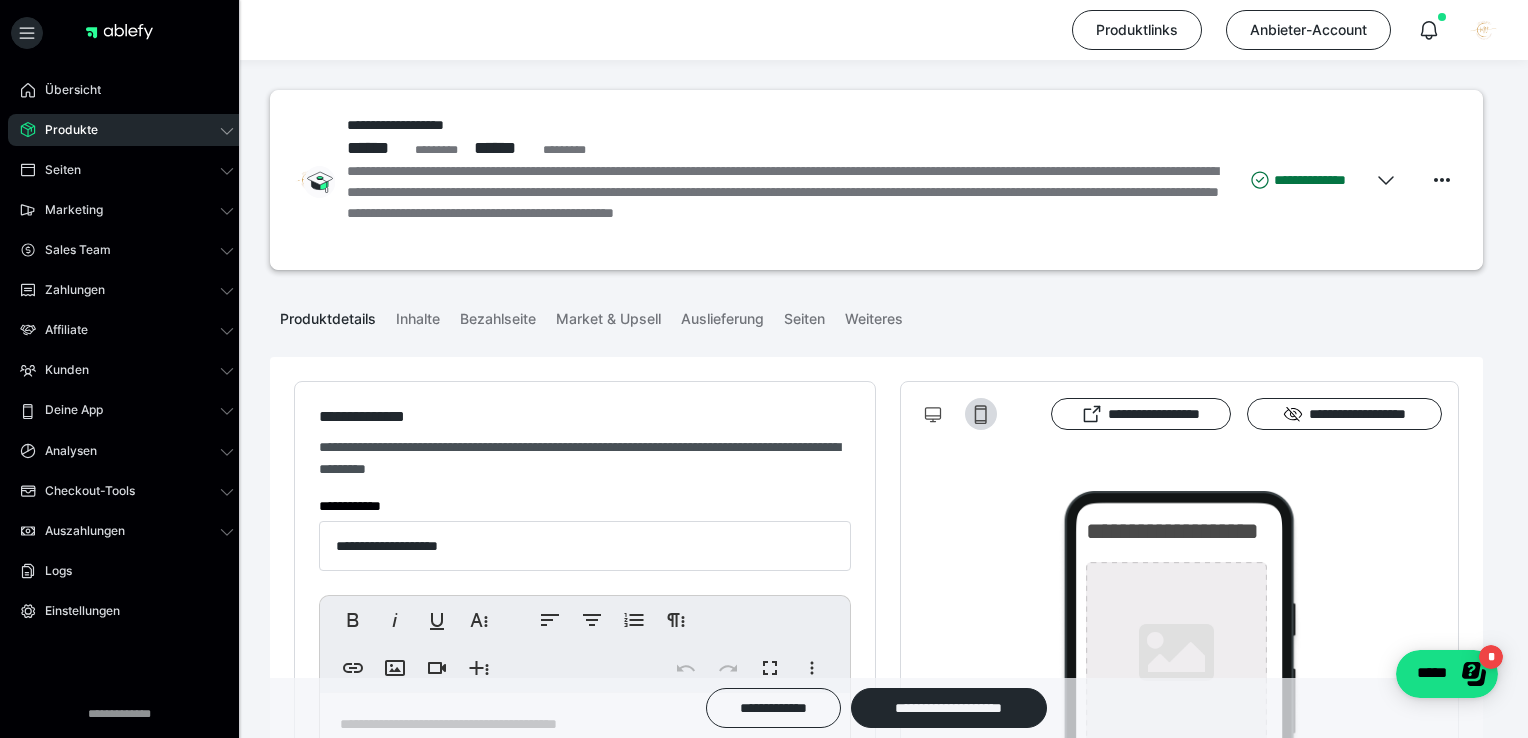 type on "**********" 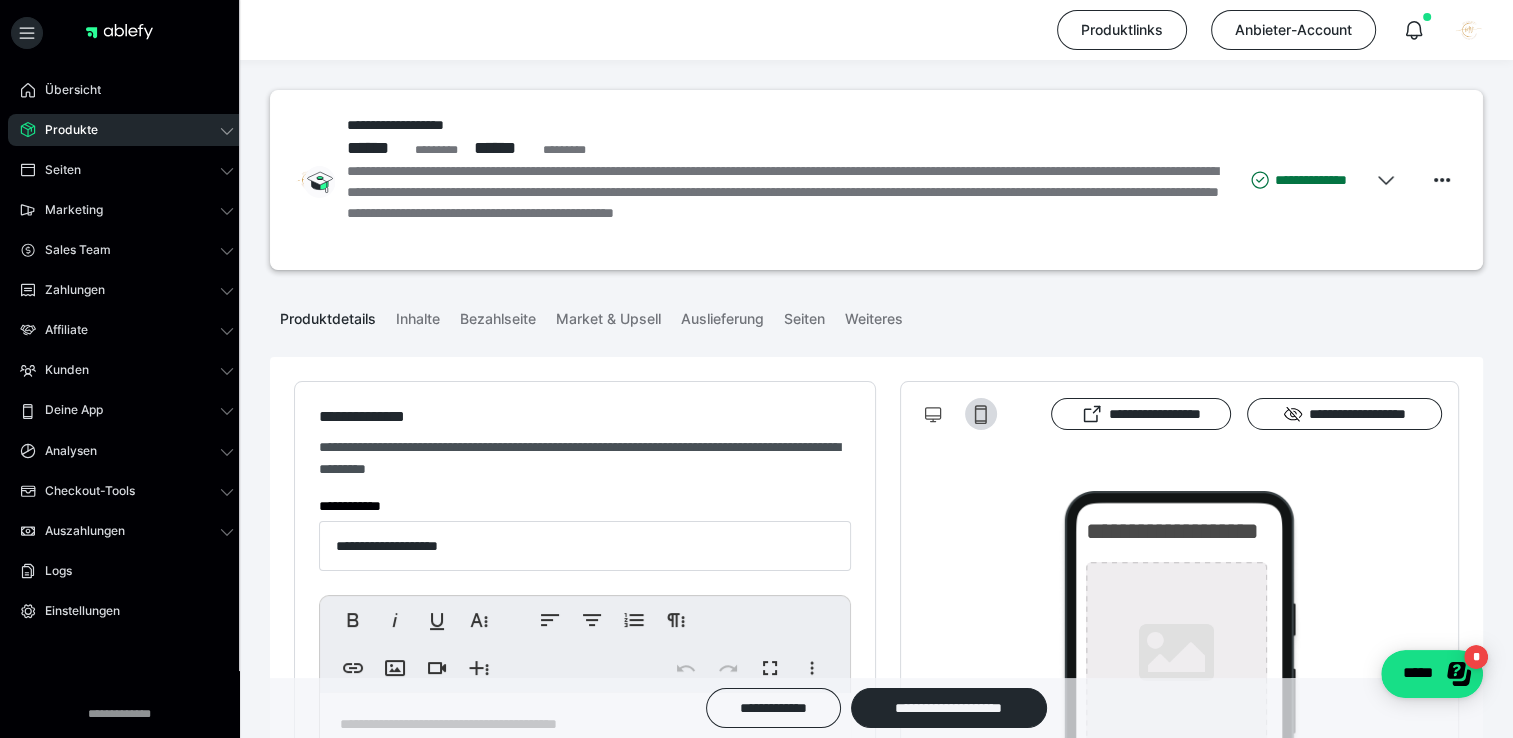 type on "**********" 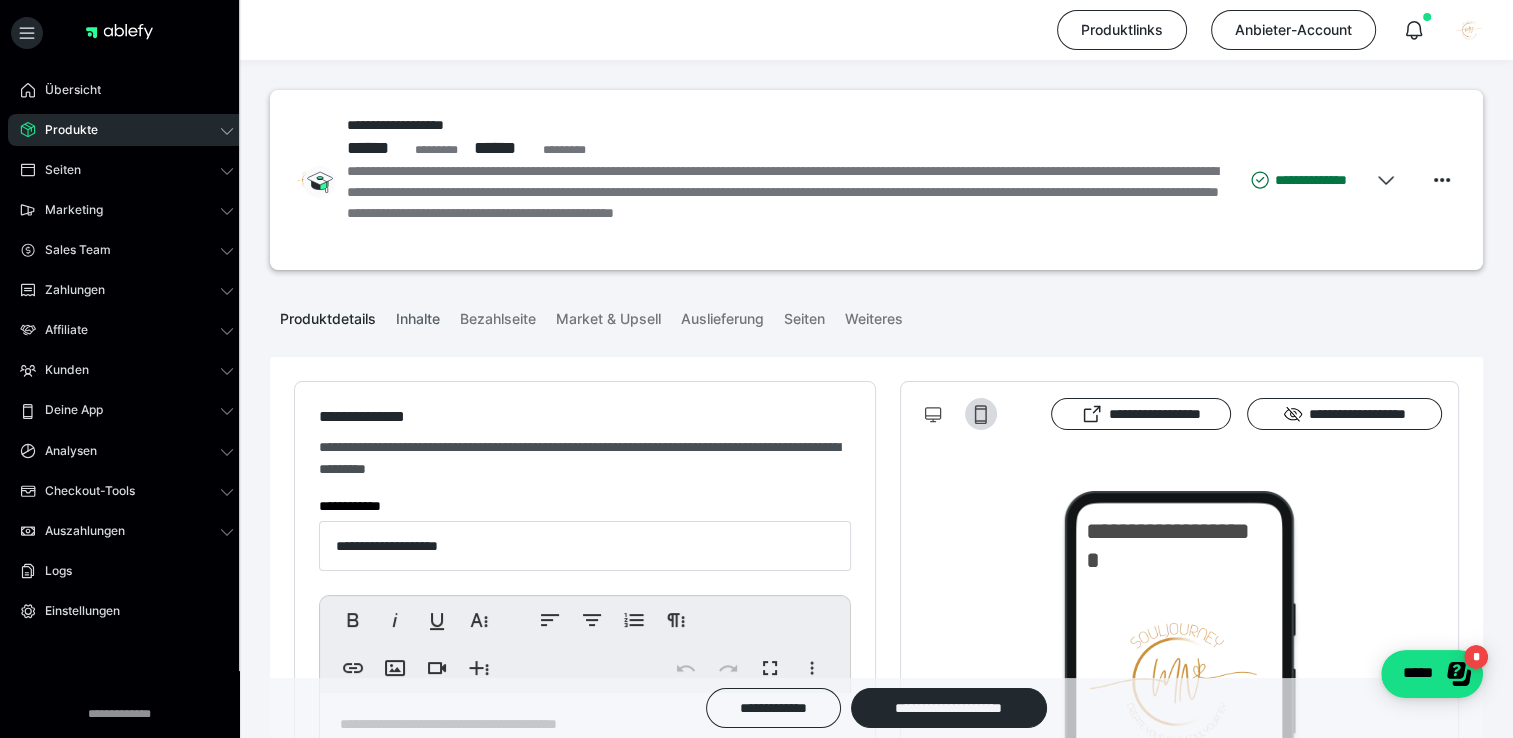 click on "Inhalte" at bounding box center [418, 315] 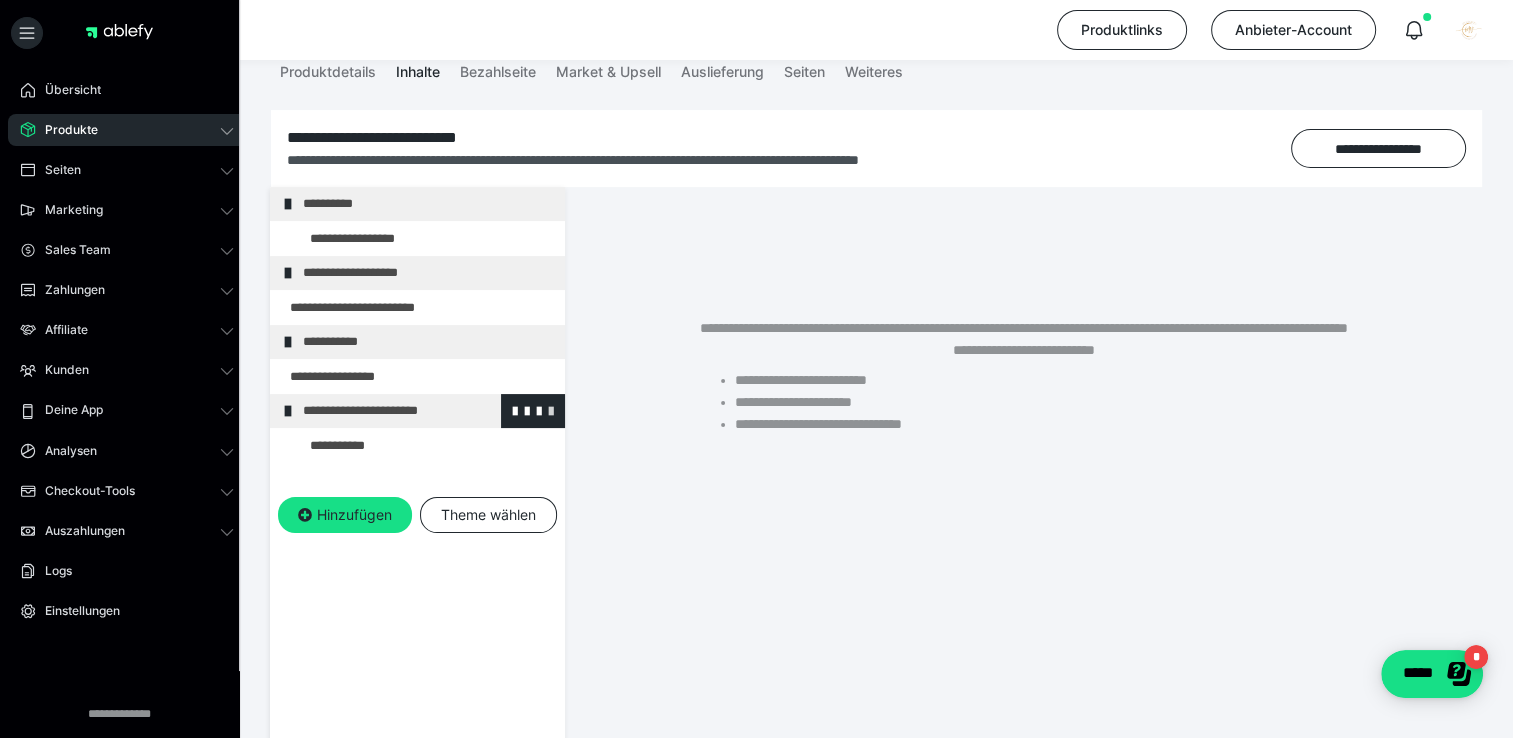 scroll, scrollTop: 300, scrollLeft: 0, axis: vertical 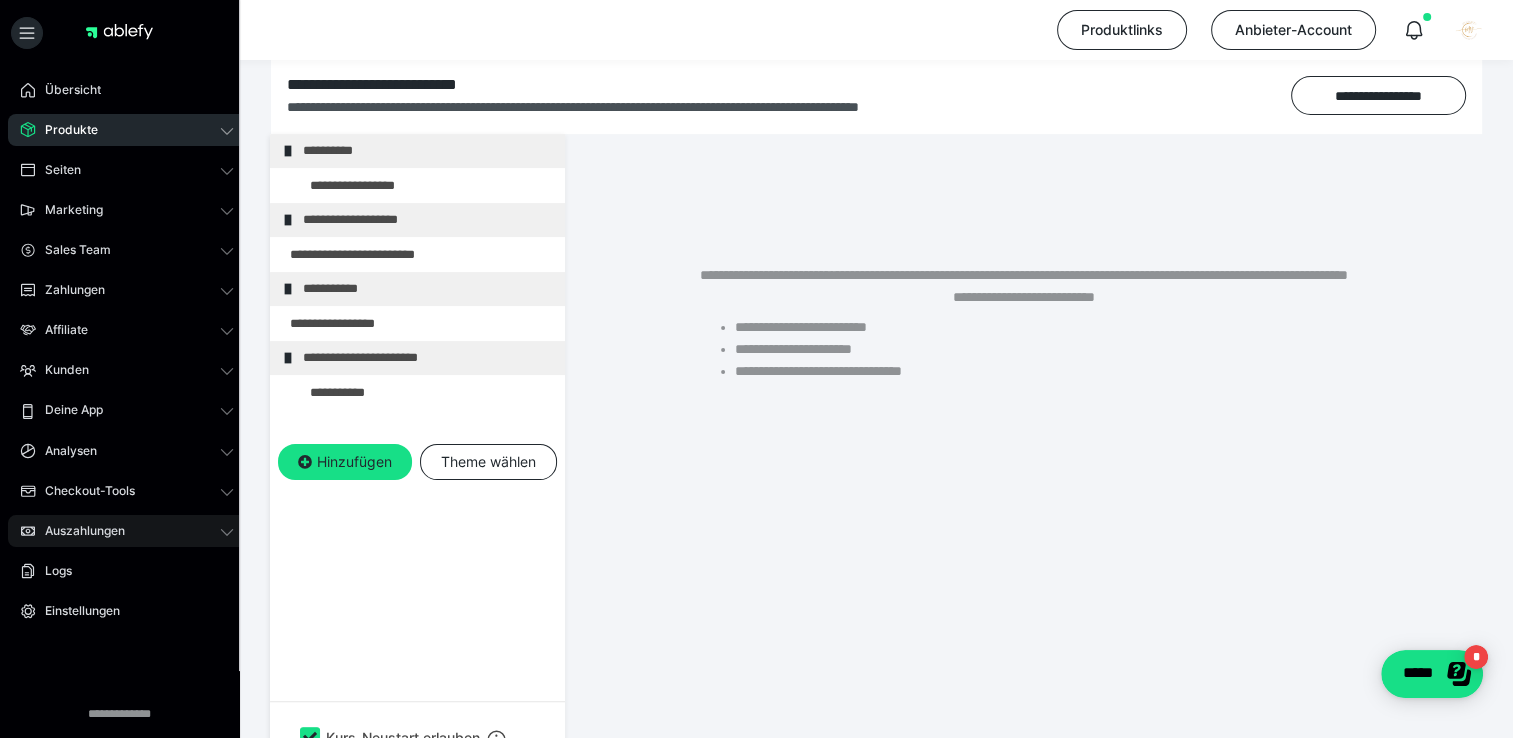 click on "Auszahlungen" at bounding box center [78, 531] 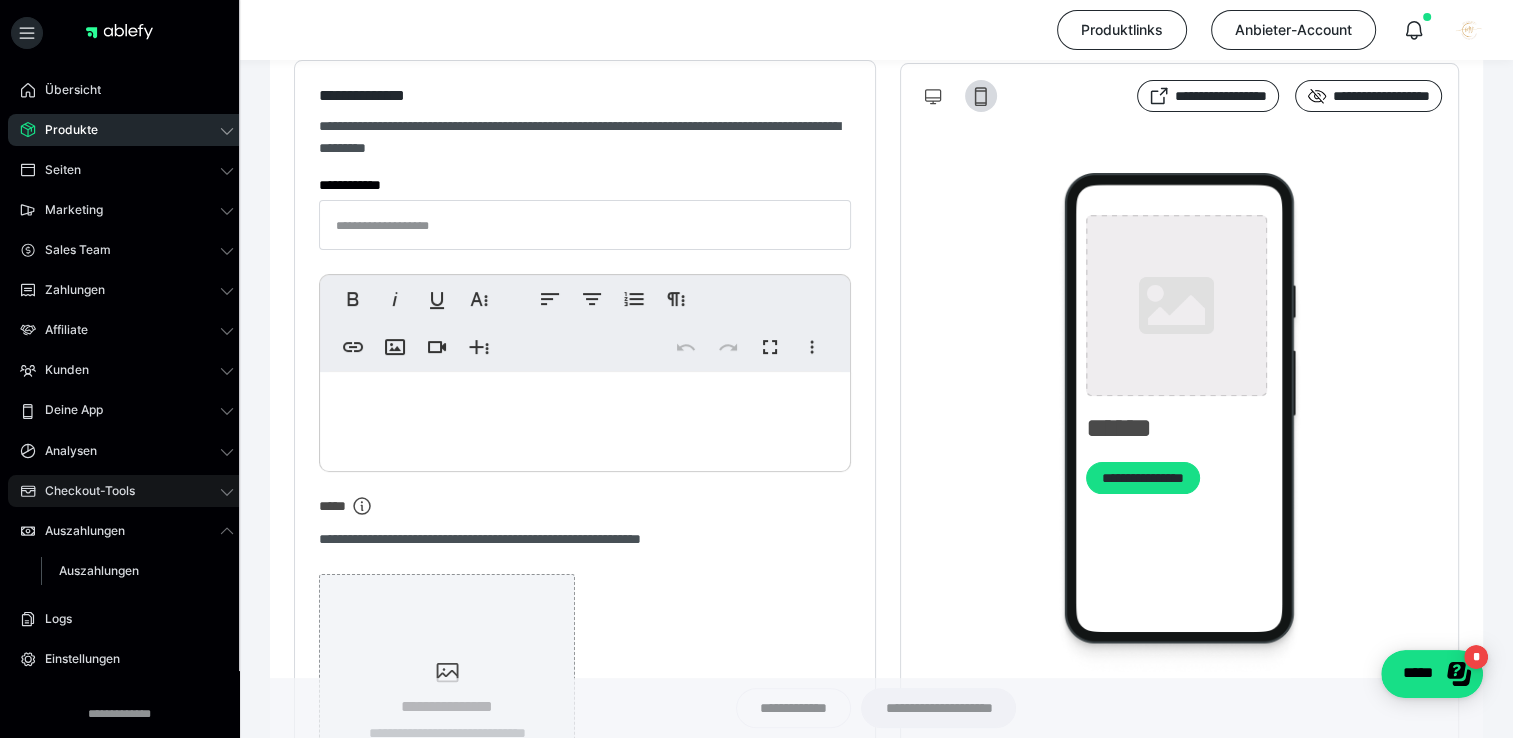 type on "**********" 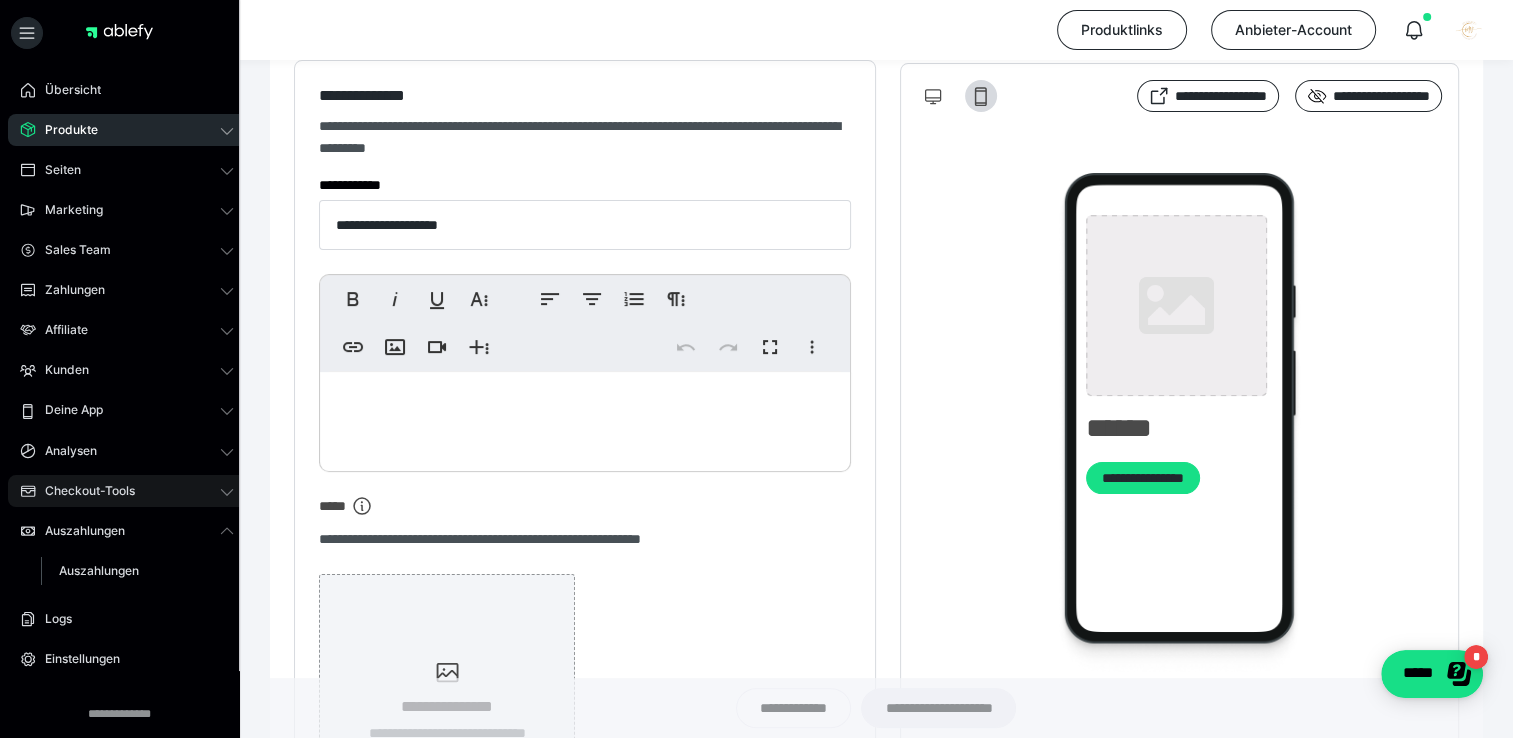 type on "**********" 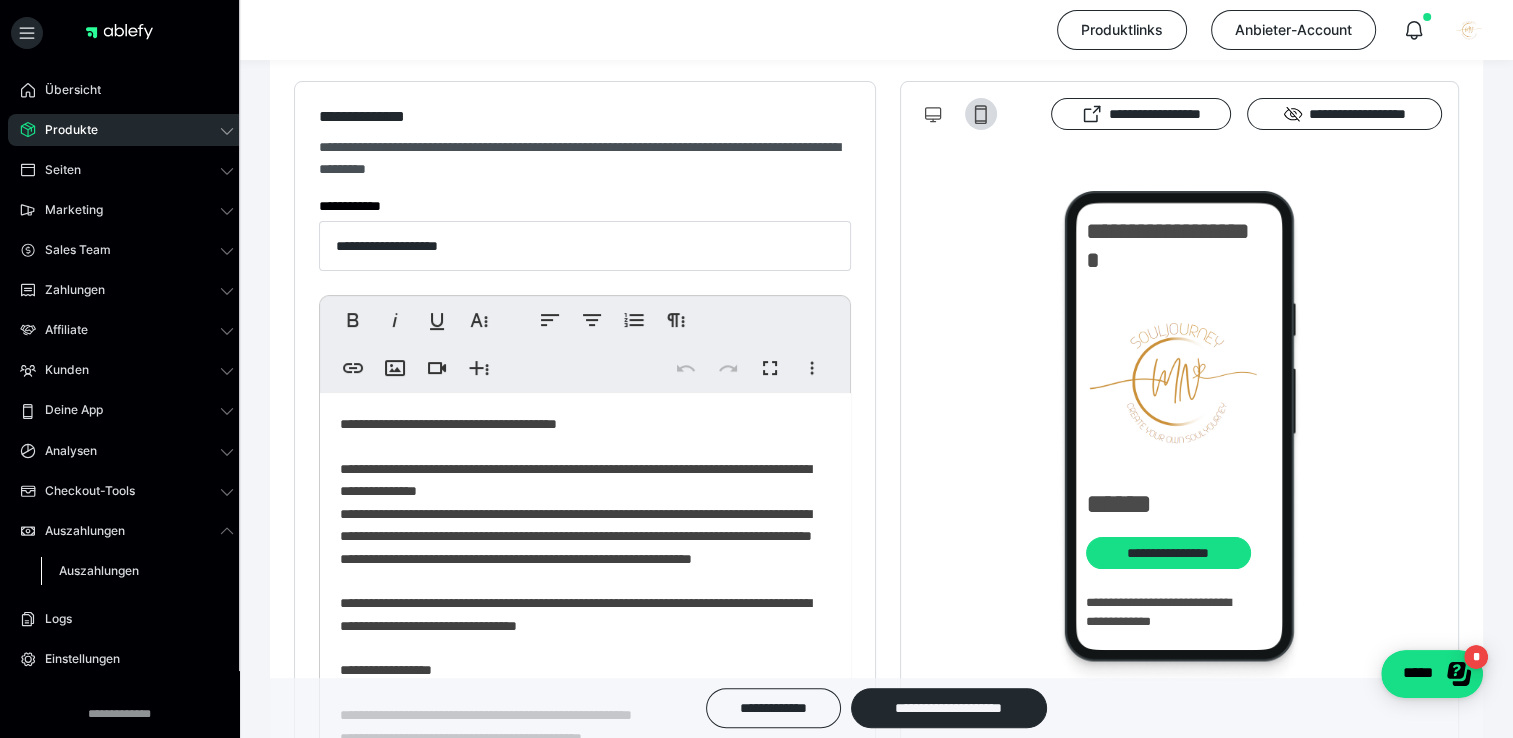 click on "Auszahlungen" at bounding box center (137, 571) 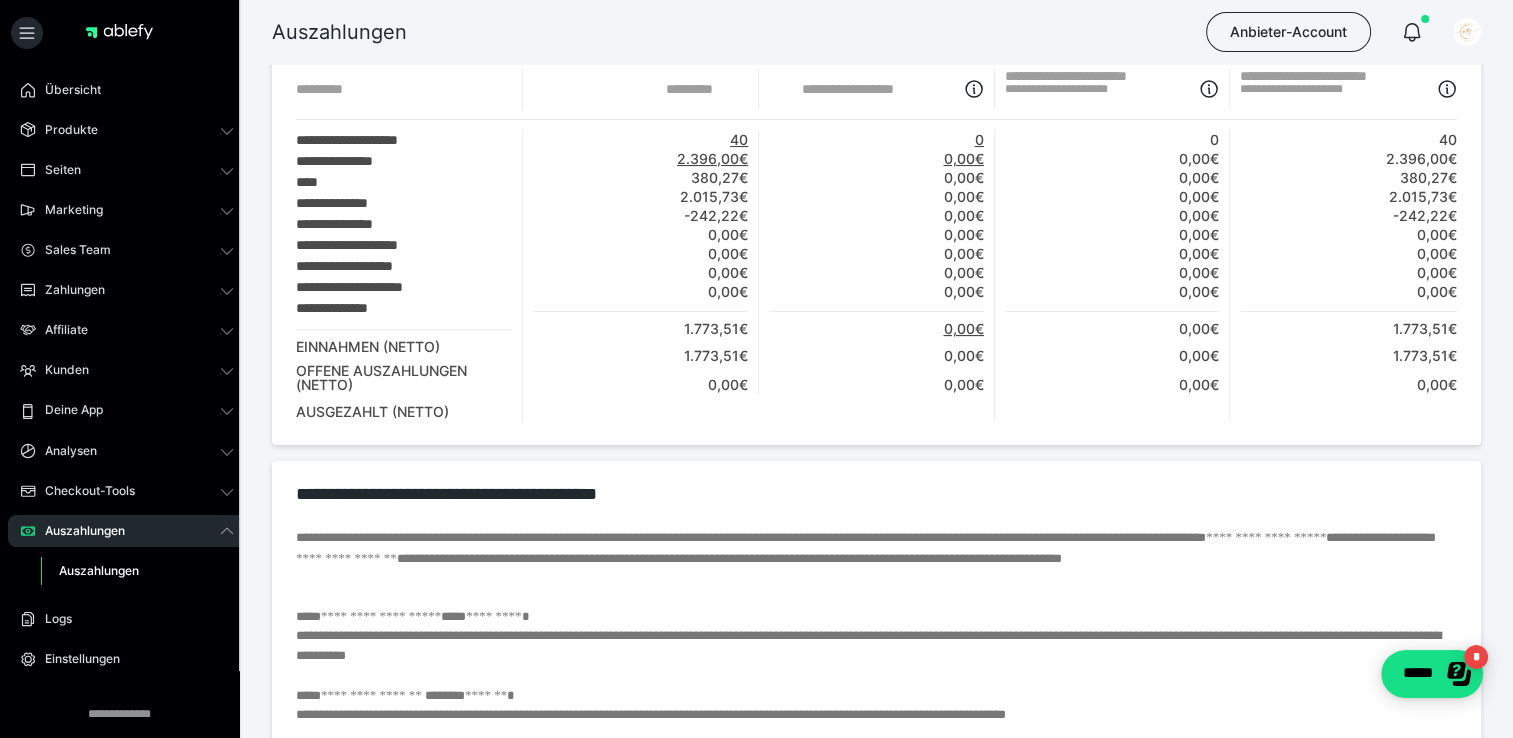 scroll, scrollTop: 0, scrollLeft: 0, axis: both 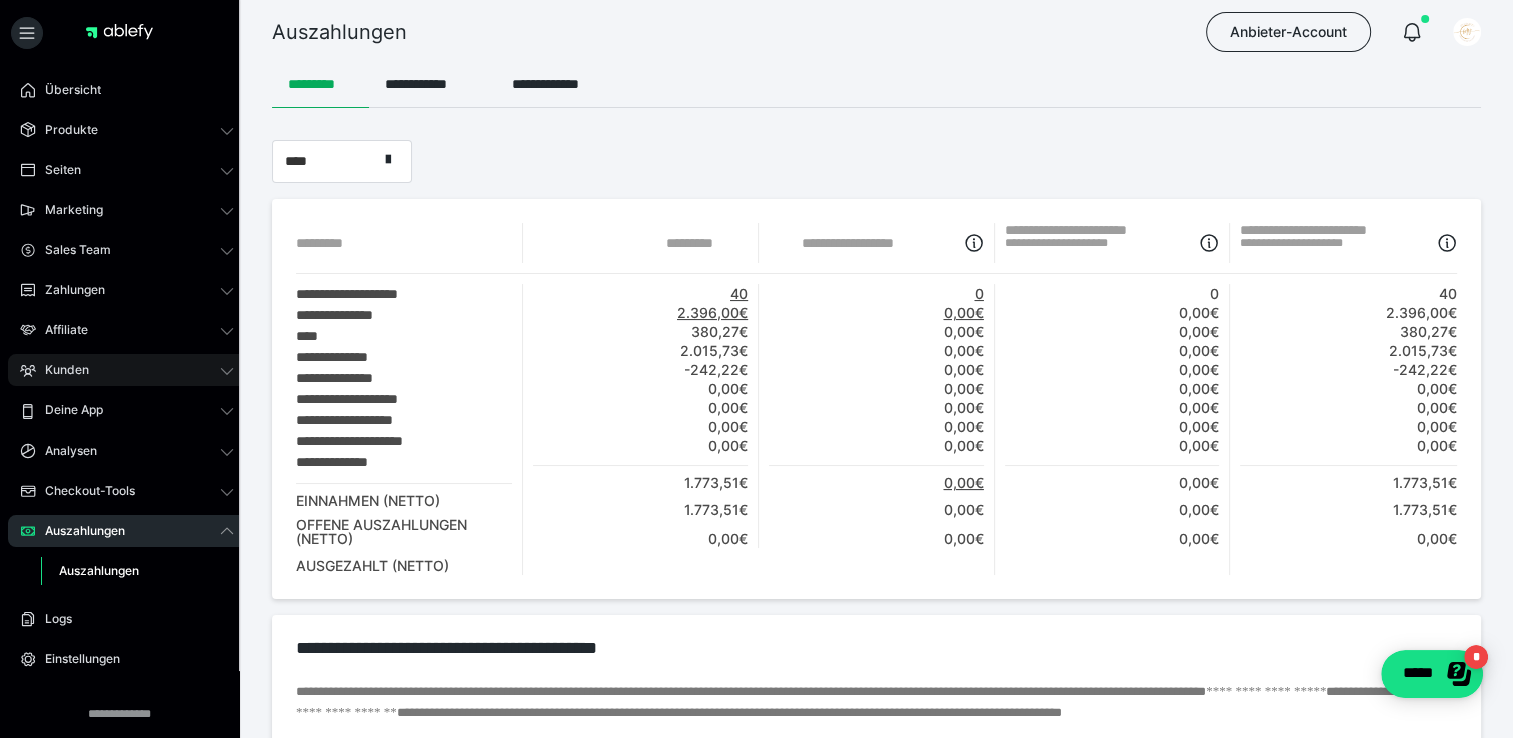 click on "Kunden" at bounding box center (127, 370) 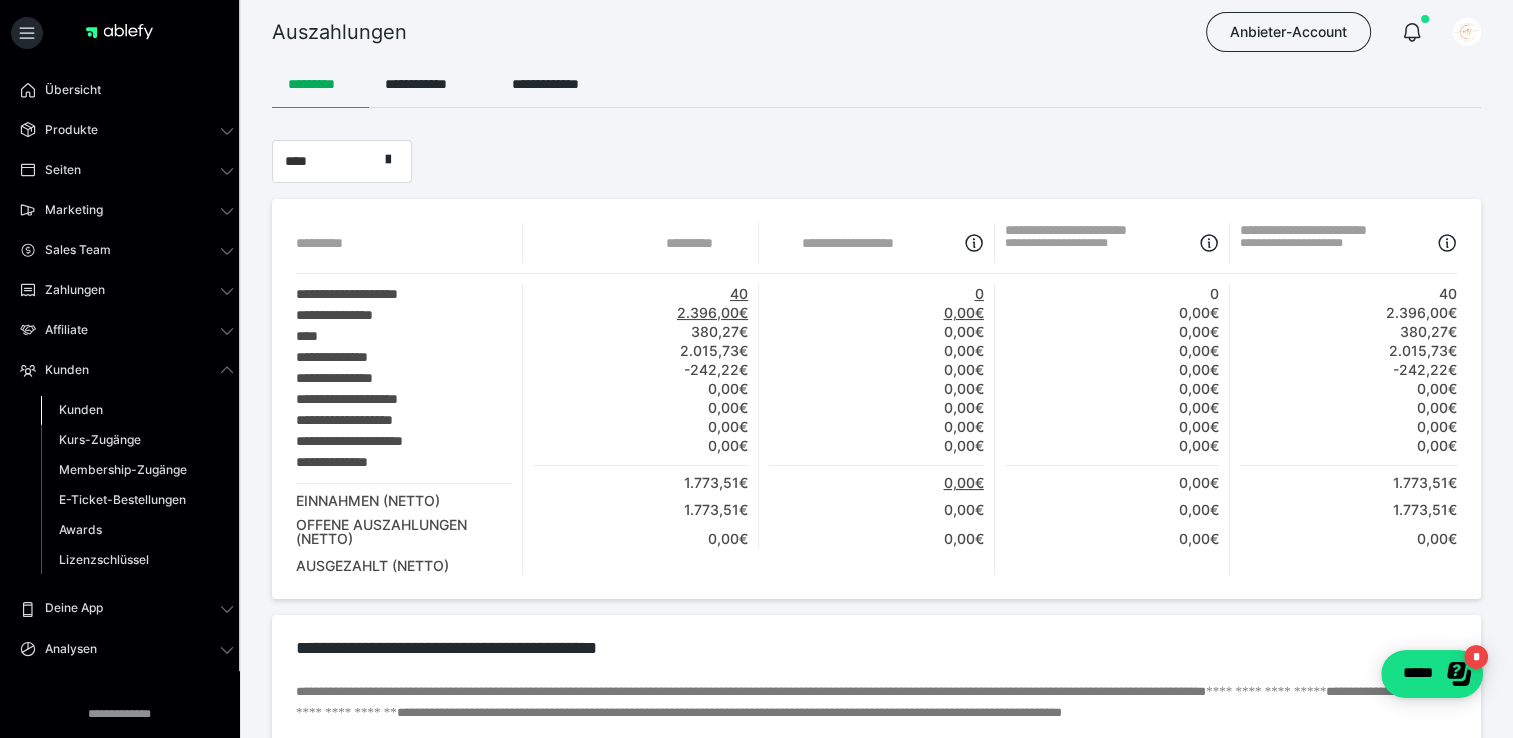 click on "Kunden" at bounding box center [137, 410] 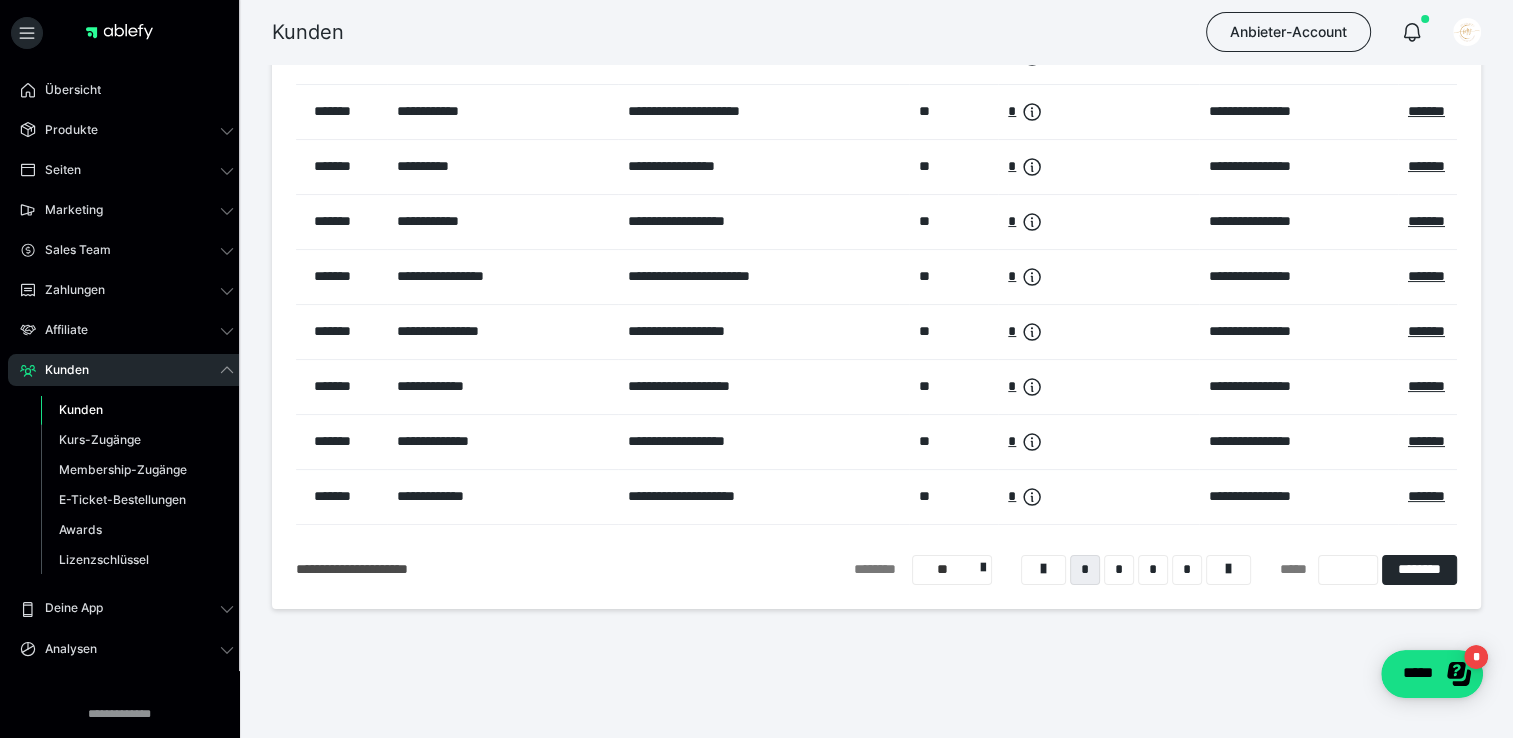 scroll, scrollTop: 264, scrollLeft: 0, axis: vertical 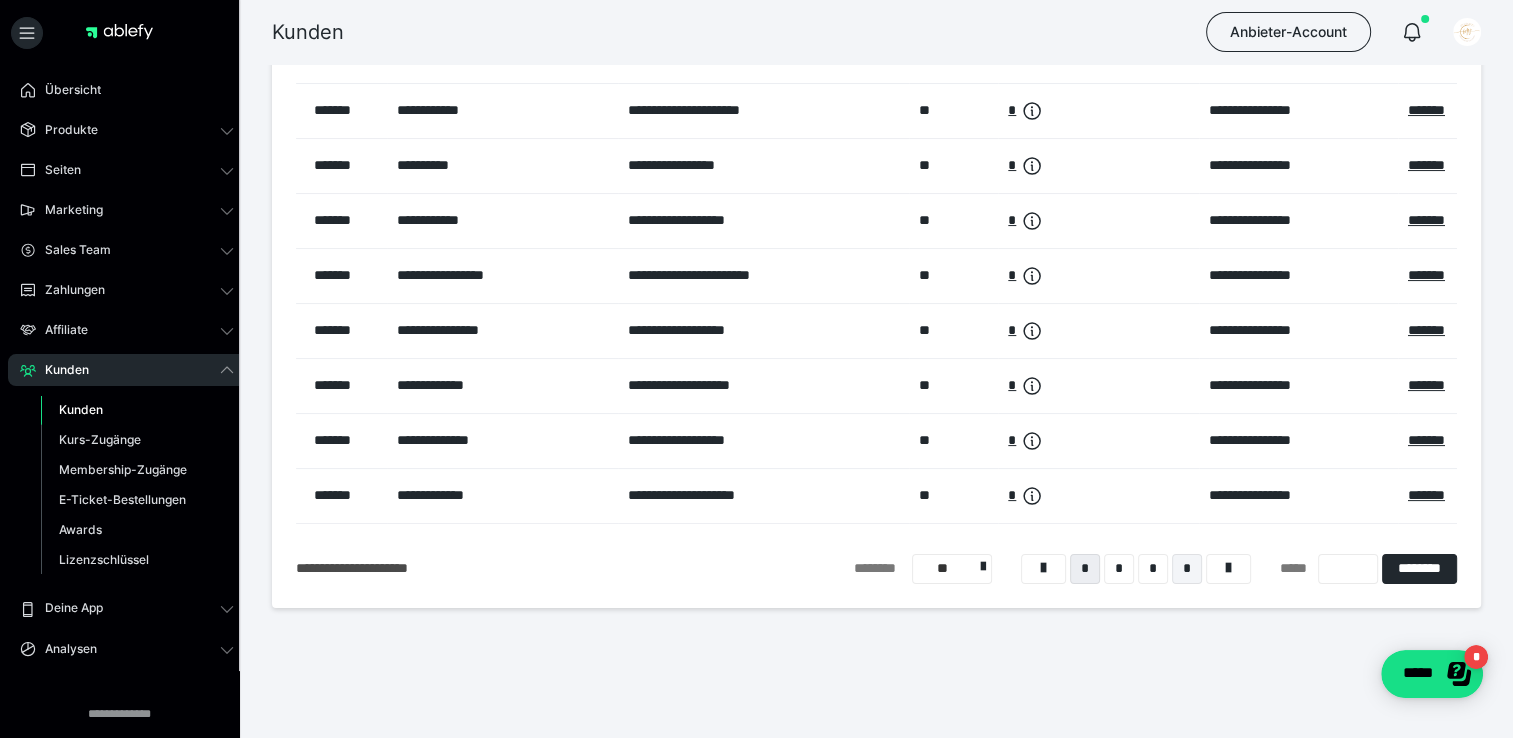 click on "*" at bounding box center (1187, 569) 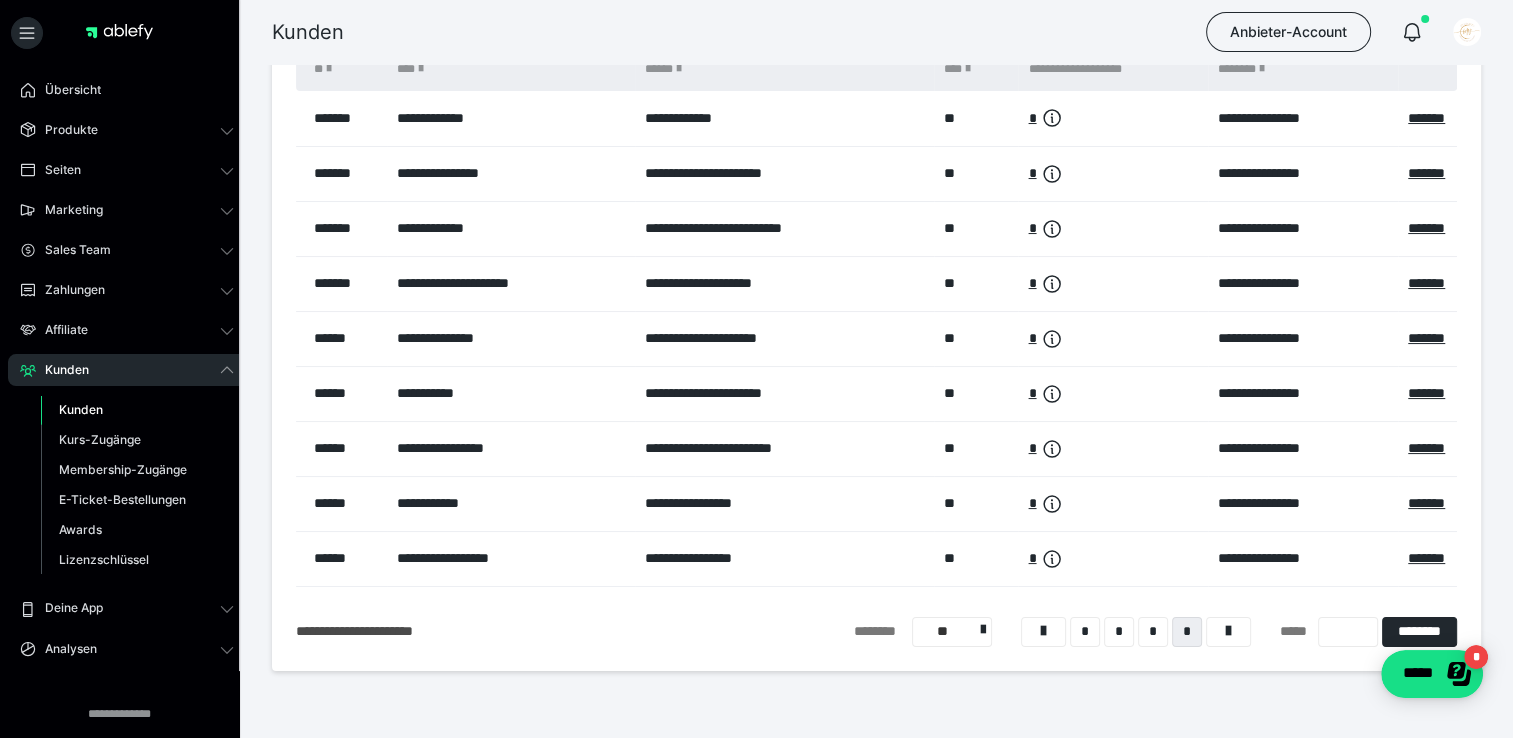 scroll, scrollTop: 209, scrollLeft: 0, axis: vertical 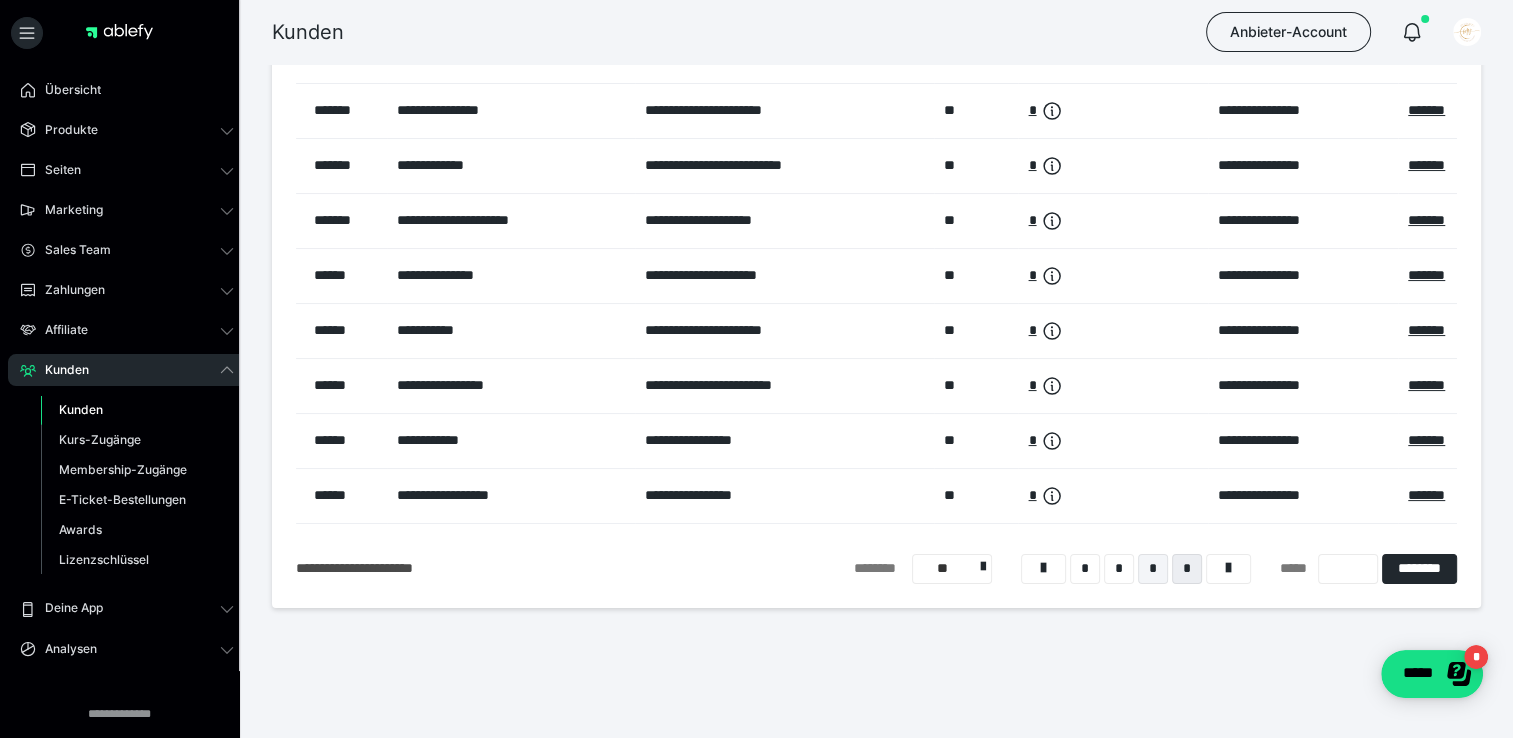 click on "*" at bounding box center [1153, 569] 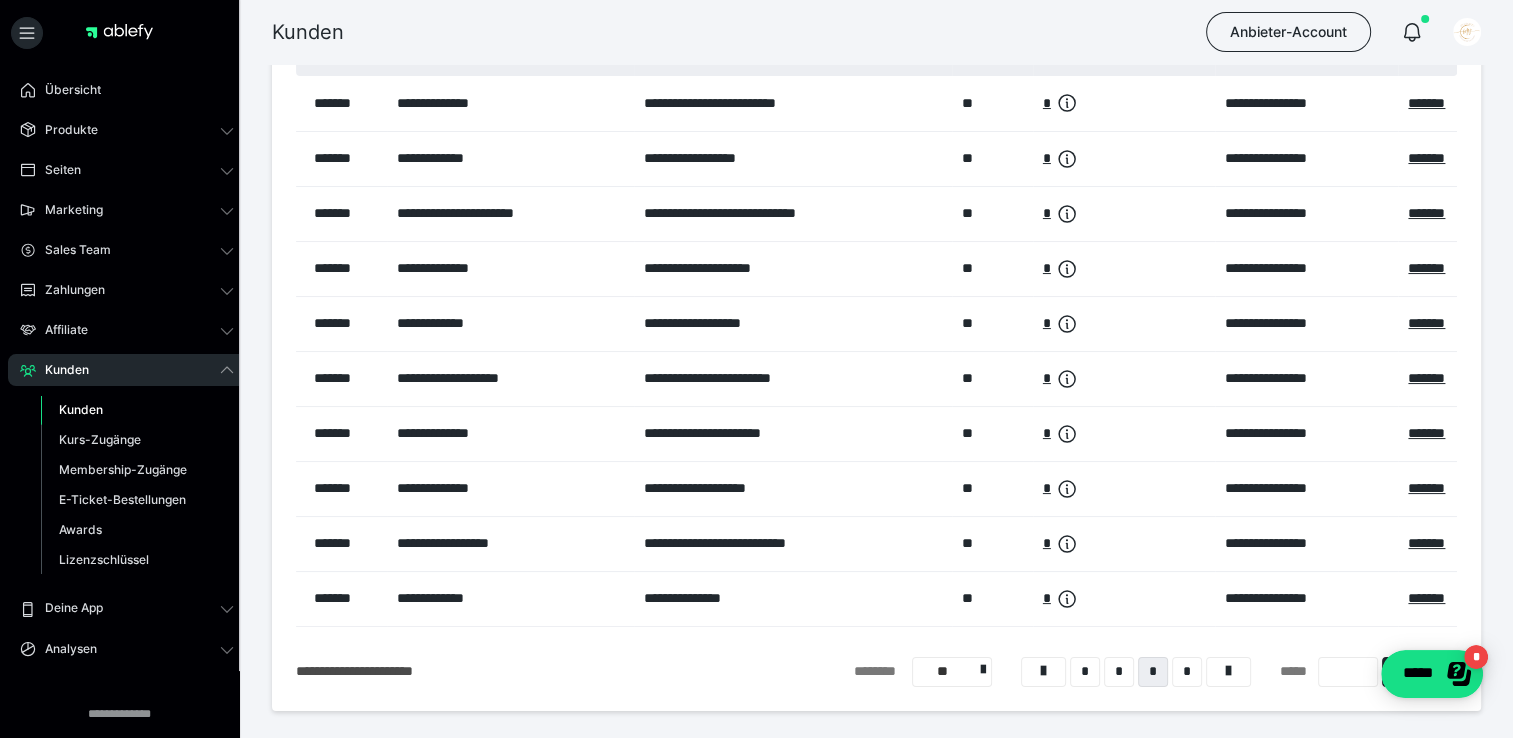 scroll, scrollTop: 264, scrollLeft: 0, axis: vertical 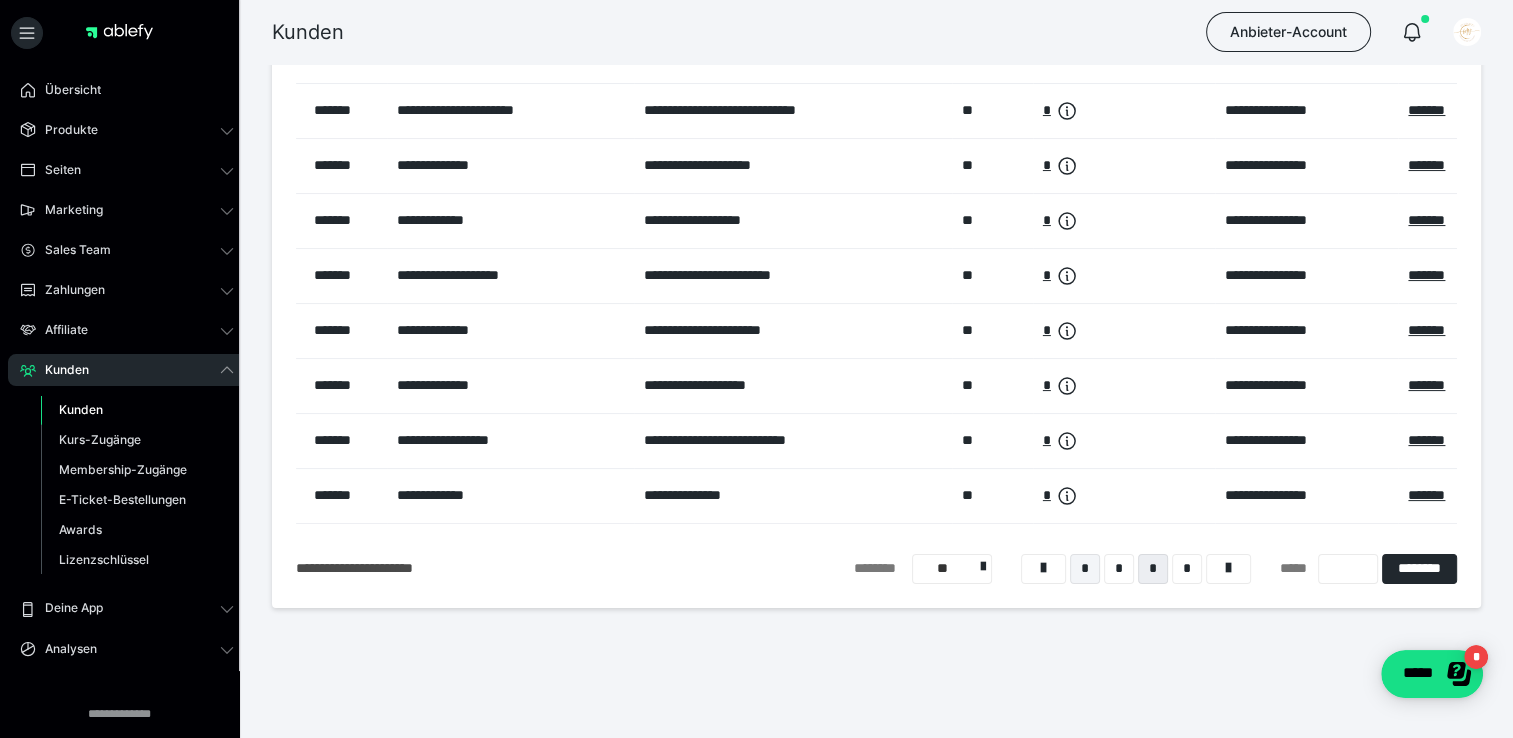 click on "*" at bounding box center (1085, 569) 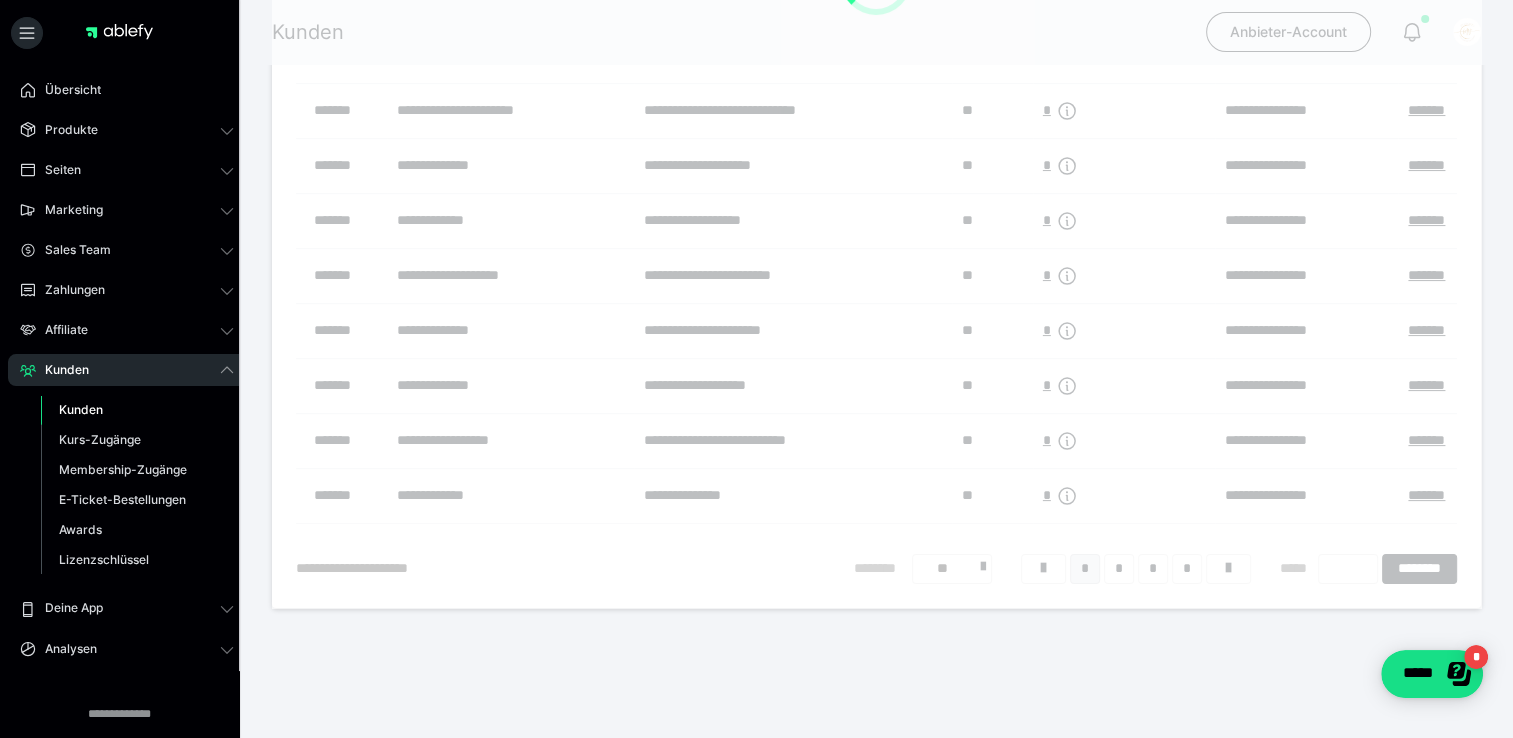 scroll, scrollTop: 79, scrollLeft: 0, axis: vertical 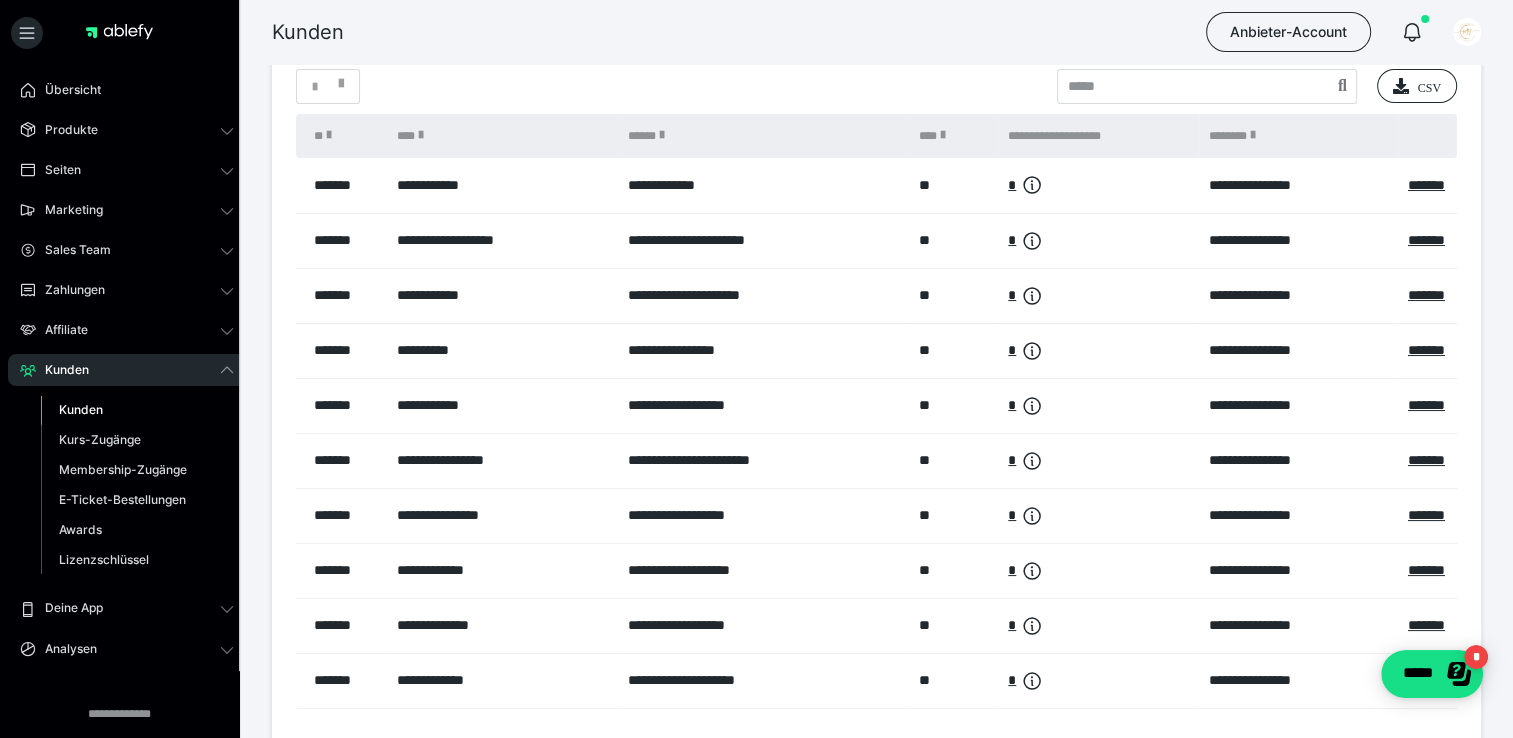 click on "Kunden" at bounding box center (127, 370) 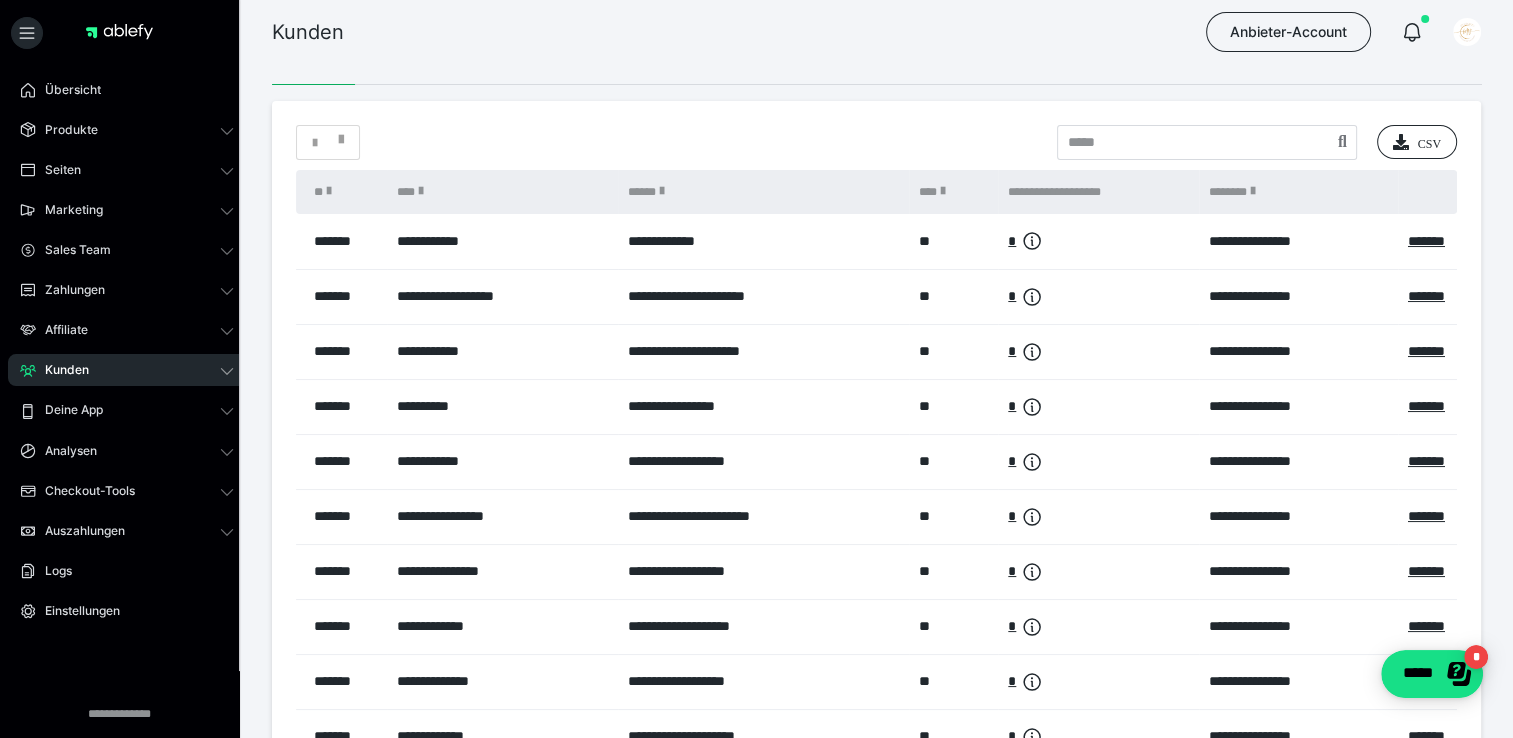 scroll, scrollTop: 0, scrollLeft: 0, axis: both 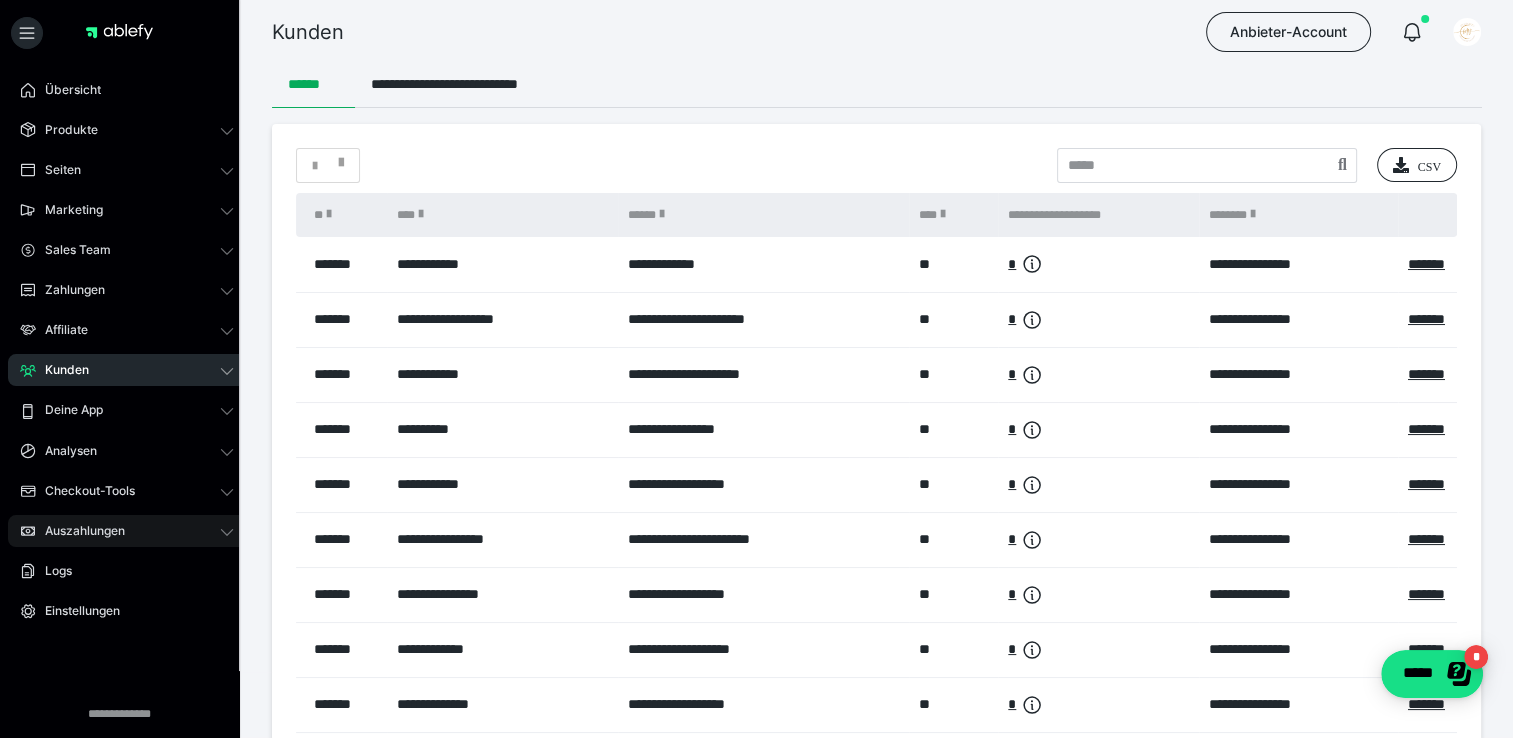click on "Auszahlungen" at bounding box center [127, 531] 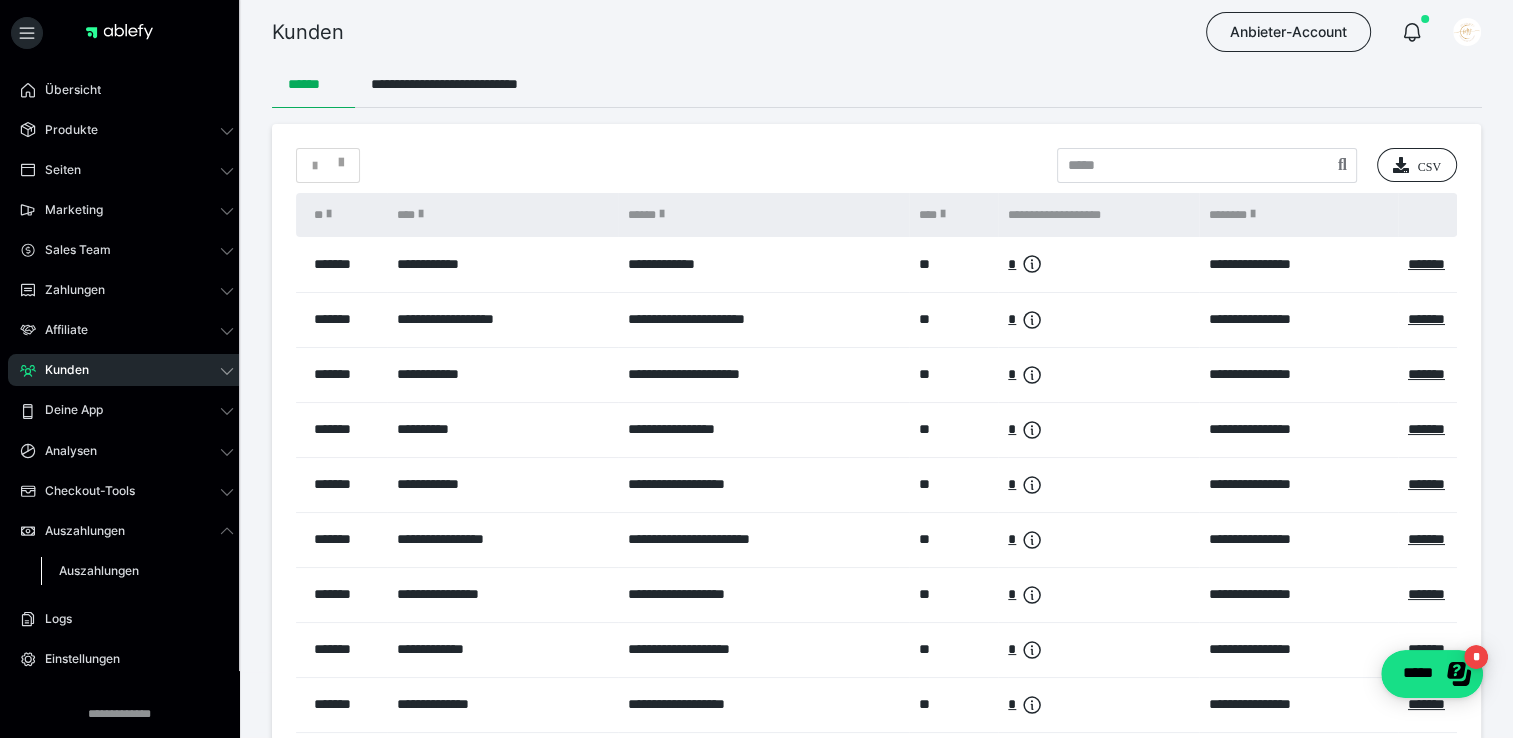 click on "Auszahlungen" at bounding box center [99, 570] 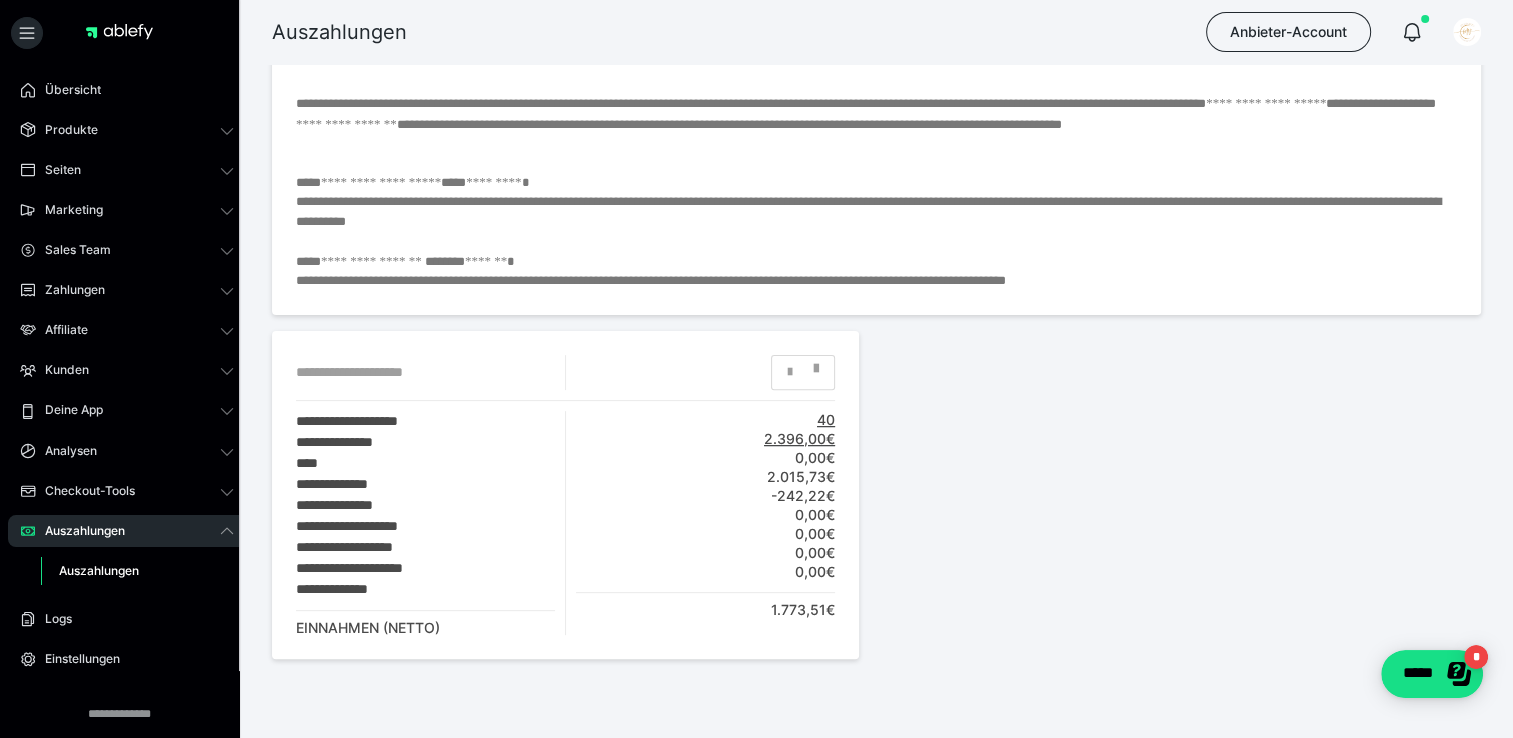 scroll, scrollTop: 600, scrollLeft: 0, axis: vertical 